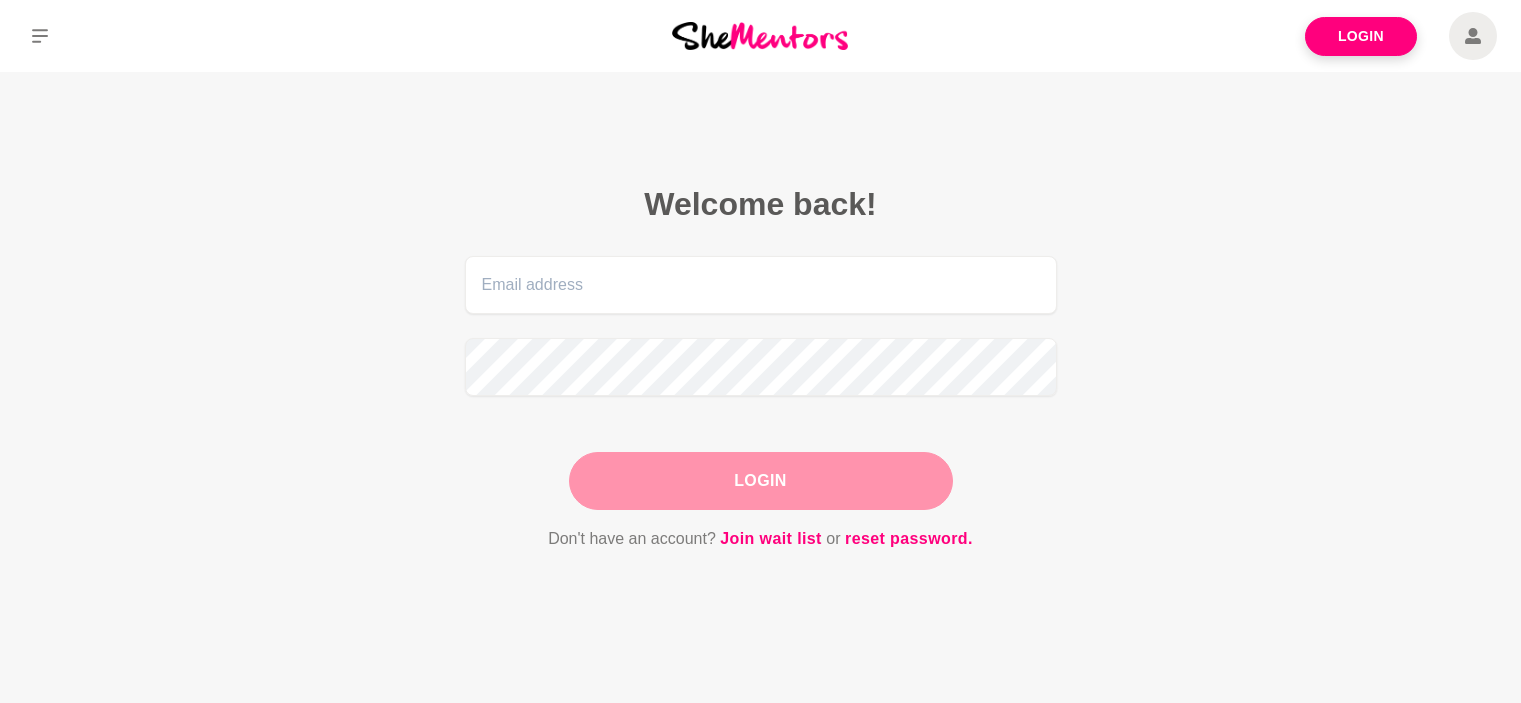 scroll, scrollTop: 0, scrollLeft: 0, axis: both 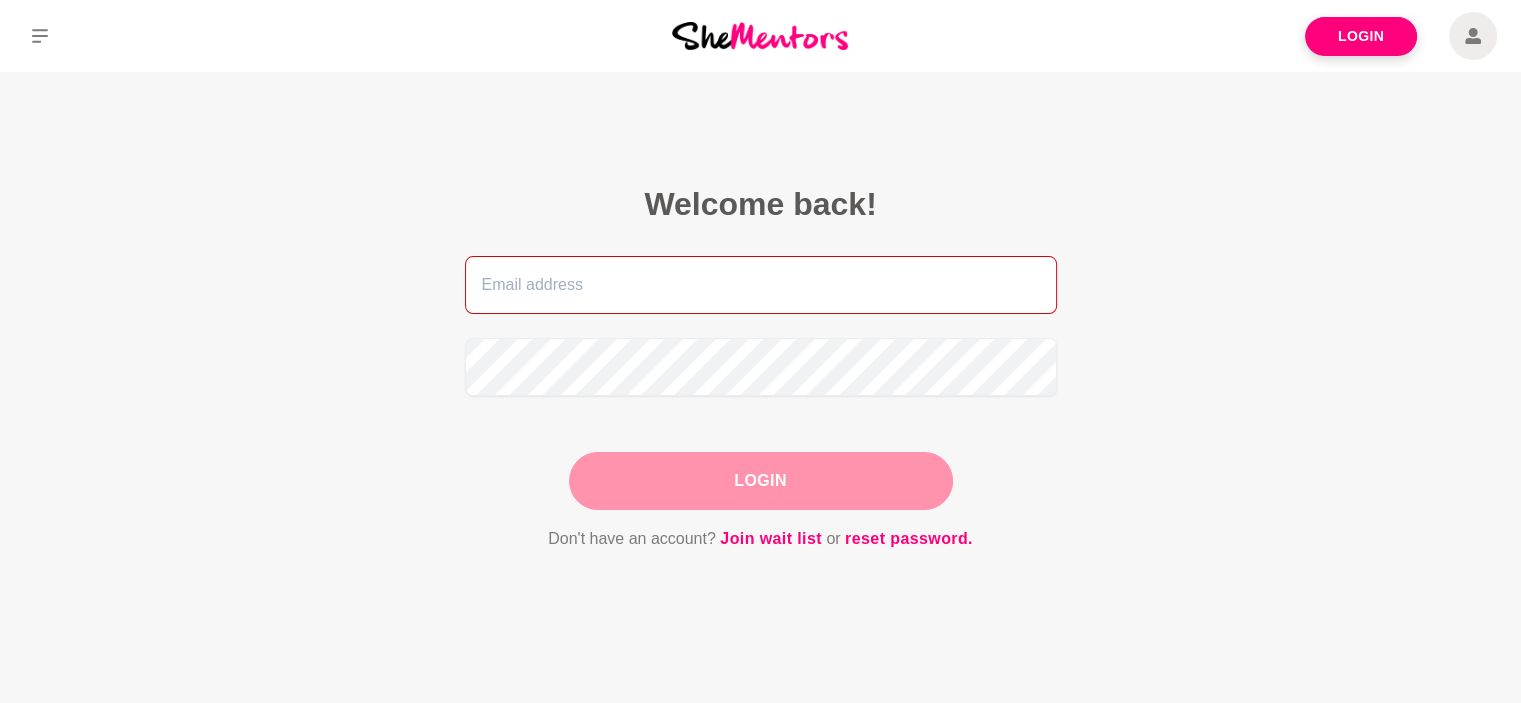 click at bounding box center (761, 285) 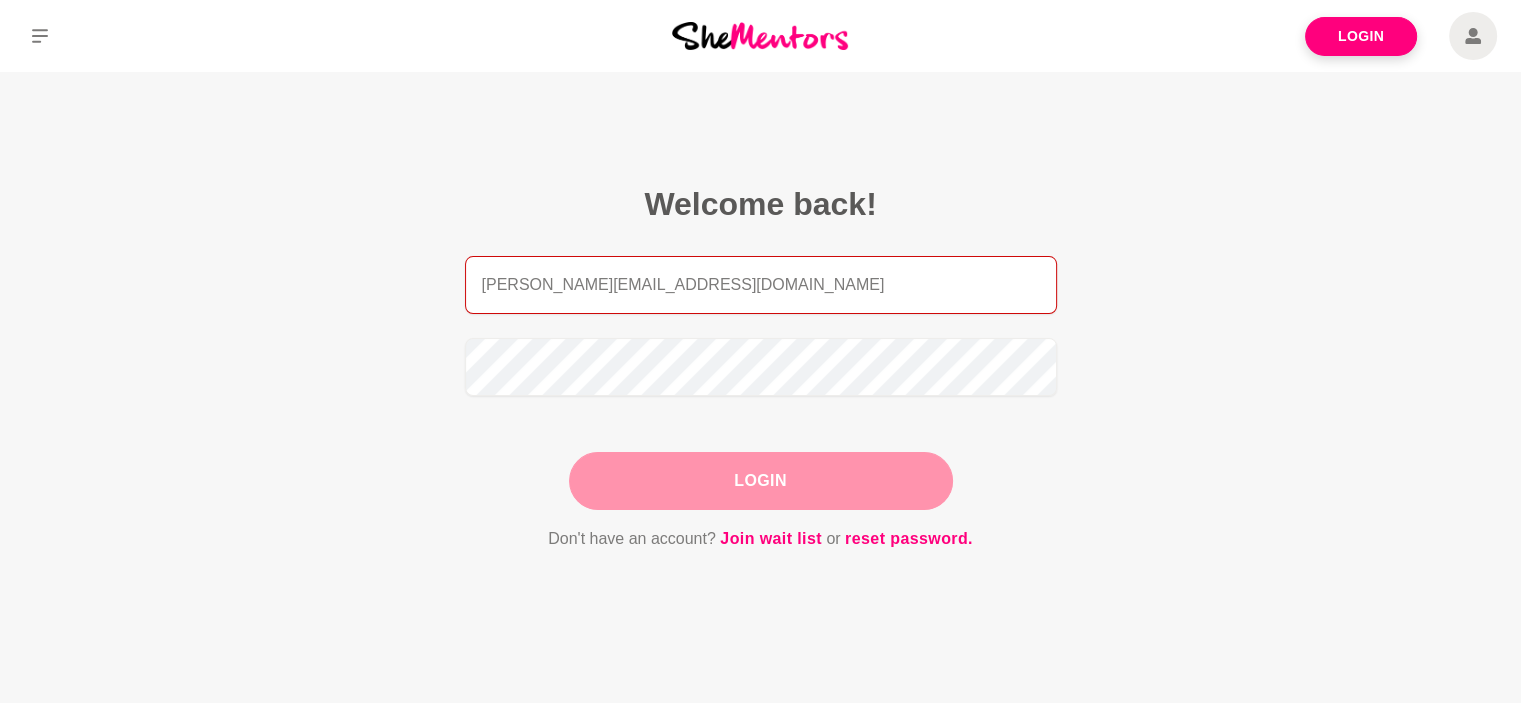 drag, startPoint x: 664, startPoint y: 291, endPoint x: 402, endPoint y: 259, distance: 263.94696 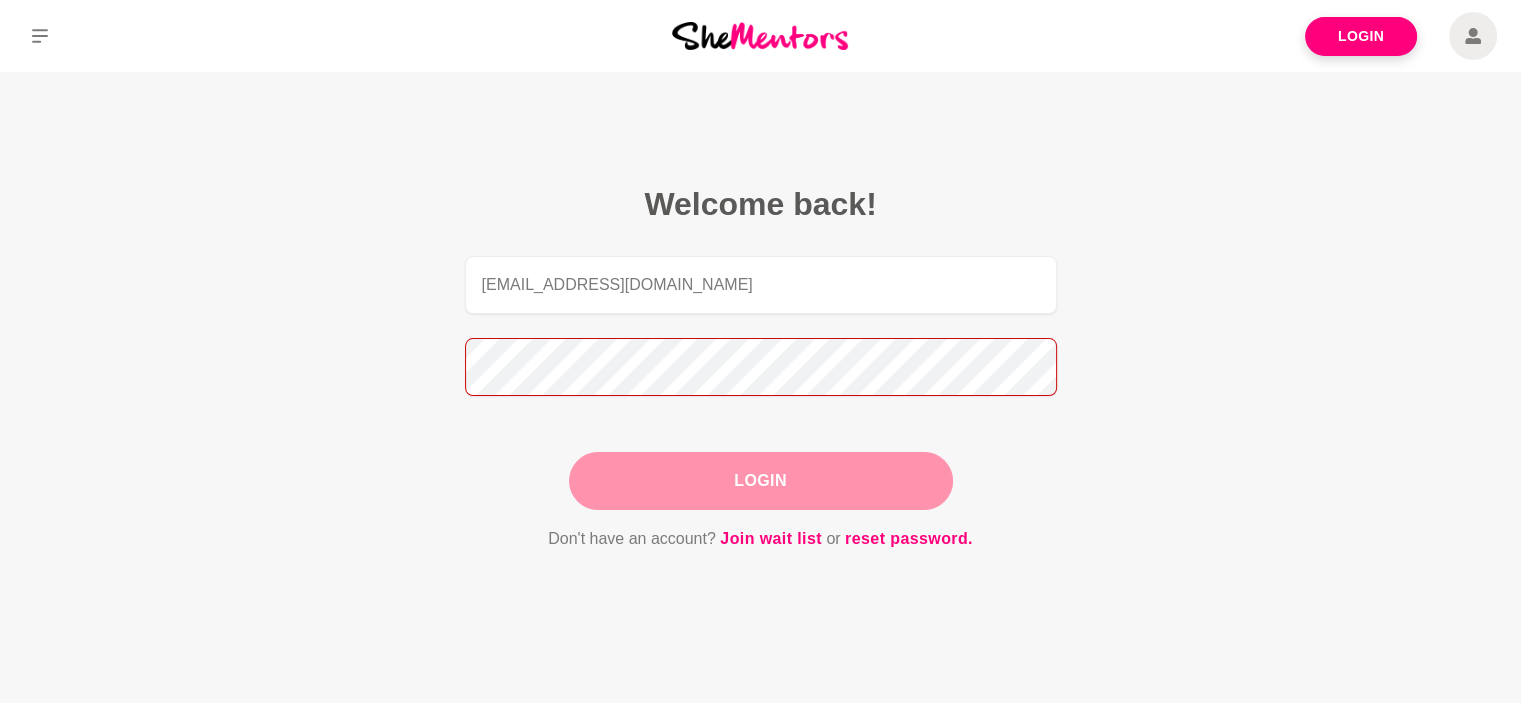 click on "Welcome back! [EMAIL_ADDRESS][DOMAIN_NAME] Login Don't have an account?   Join wait list   or   reset password." at bounding box center (761, 368) 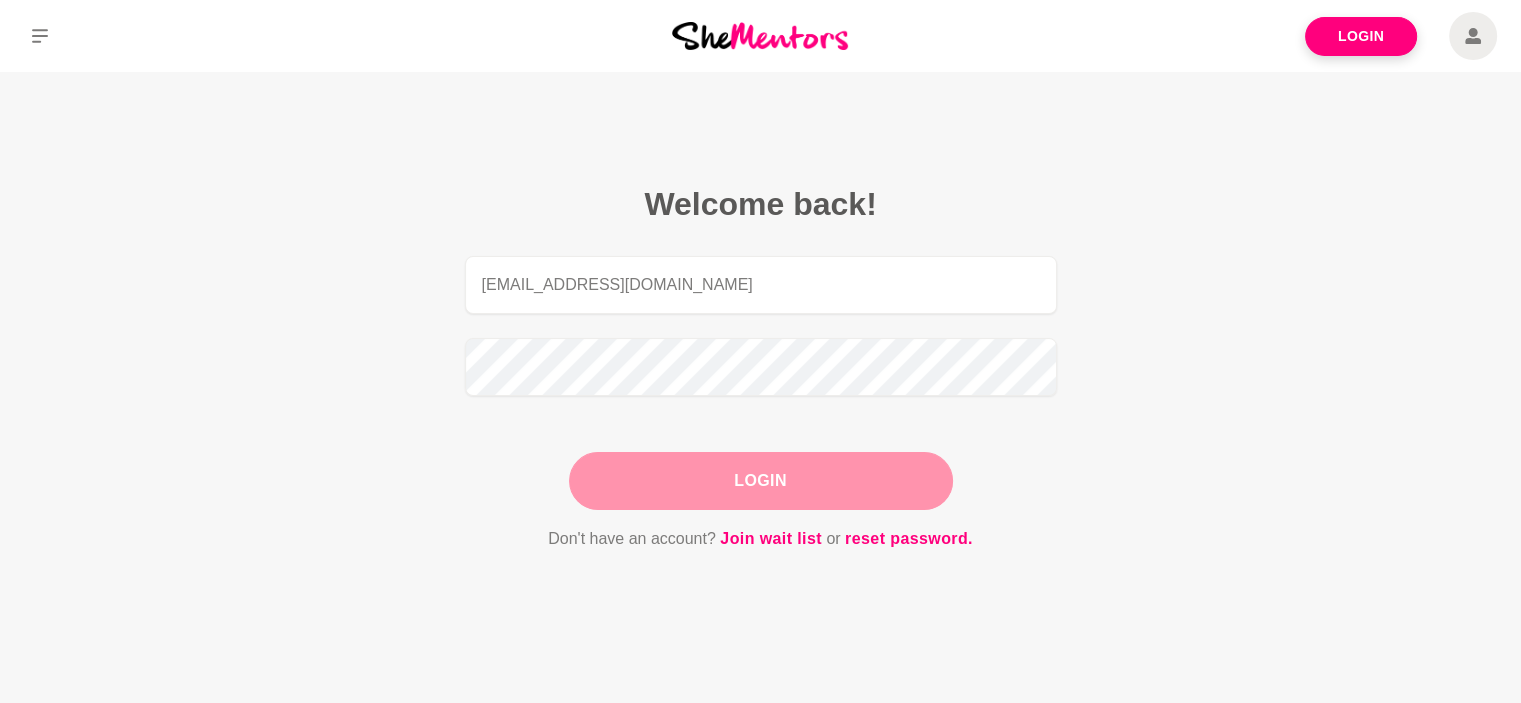 click on "Login" at bounding box center [761, 481] 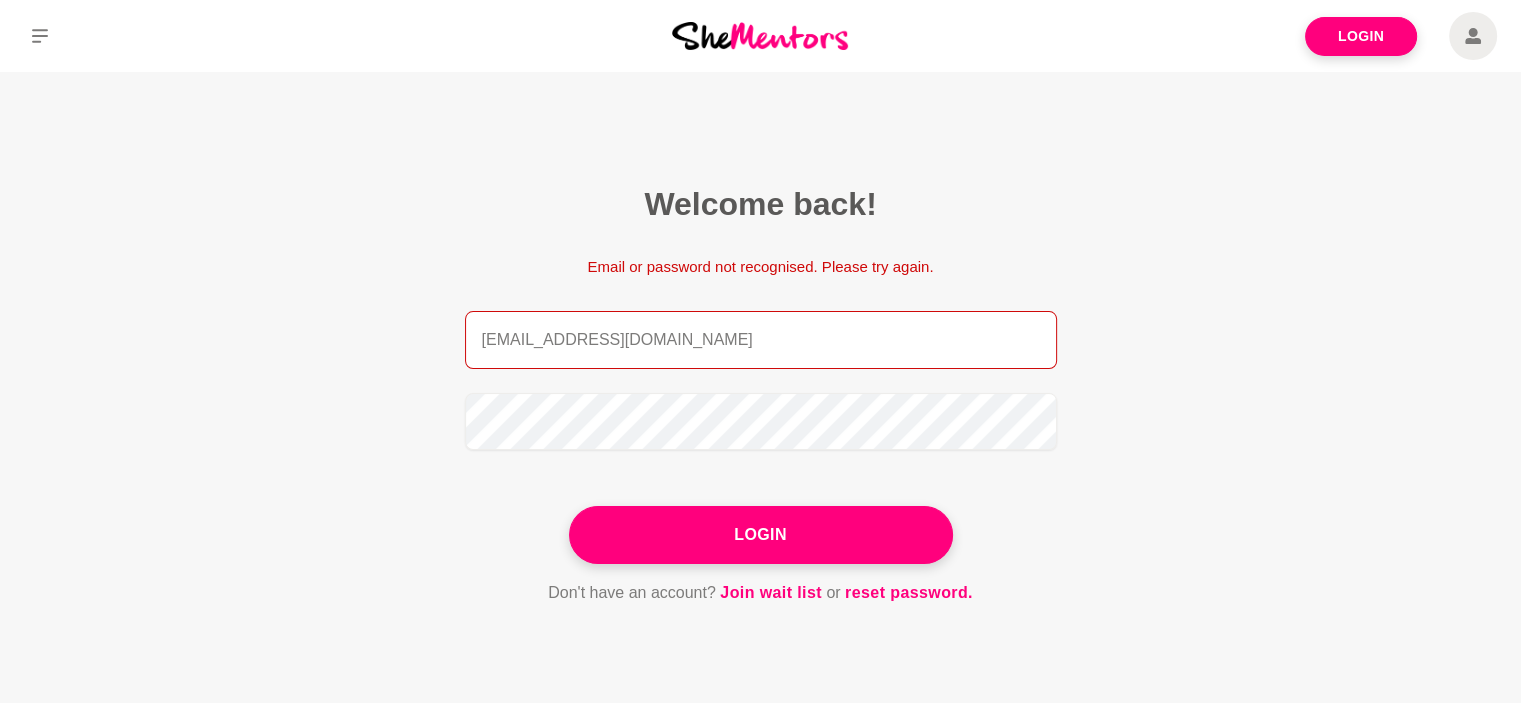 click on "[EMAIL_ADDRESS][DOMAIN_NAME]" at bounding box center [761, 340] 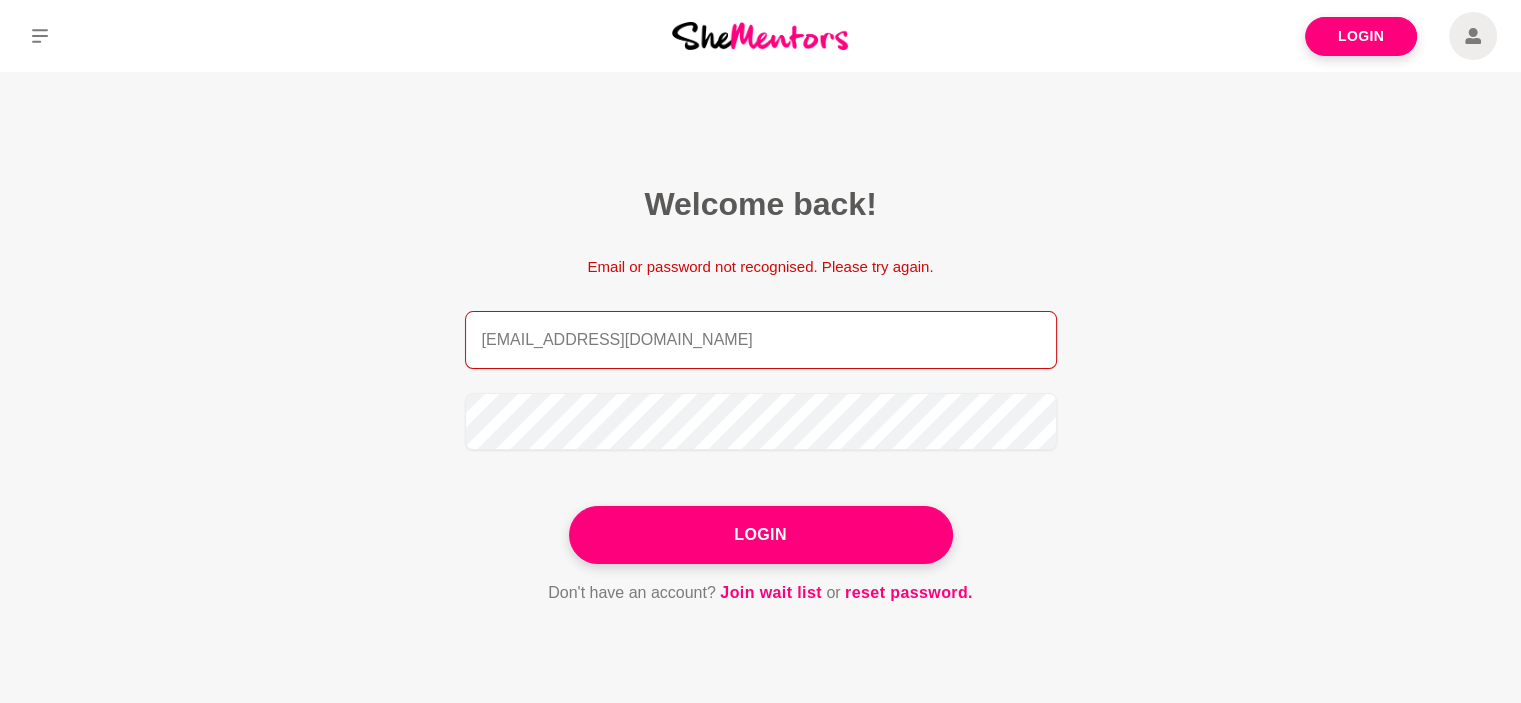 drag, startPoint x: 654, startPoint y: 339, endPoint x: 442, endPoint y: 311, distance: 213.84106 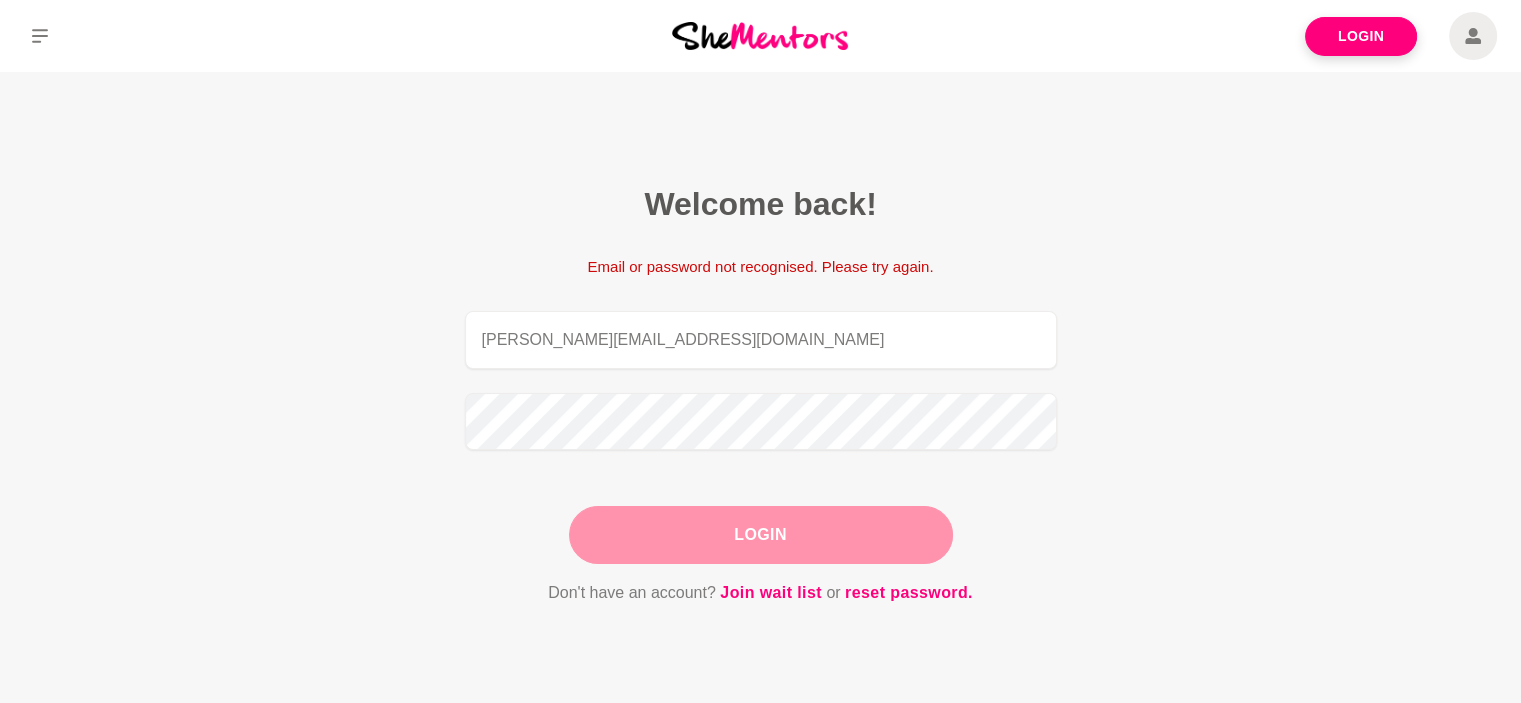 click on "Login" at bounding box center [761, 535] 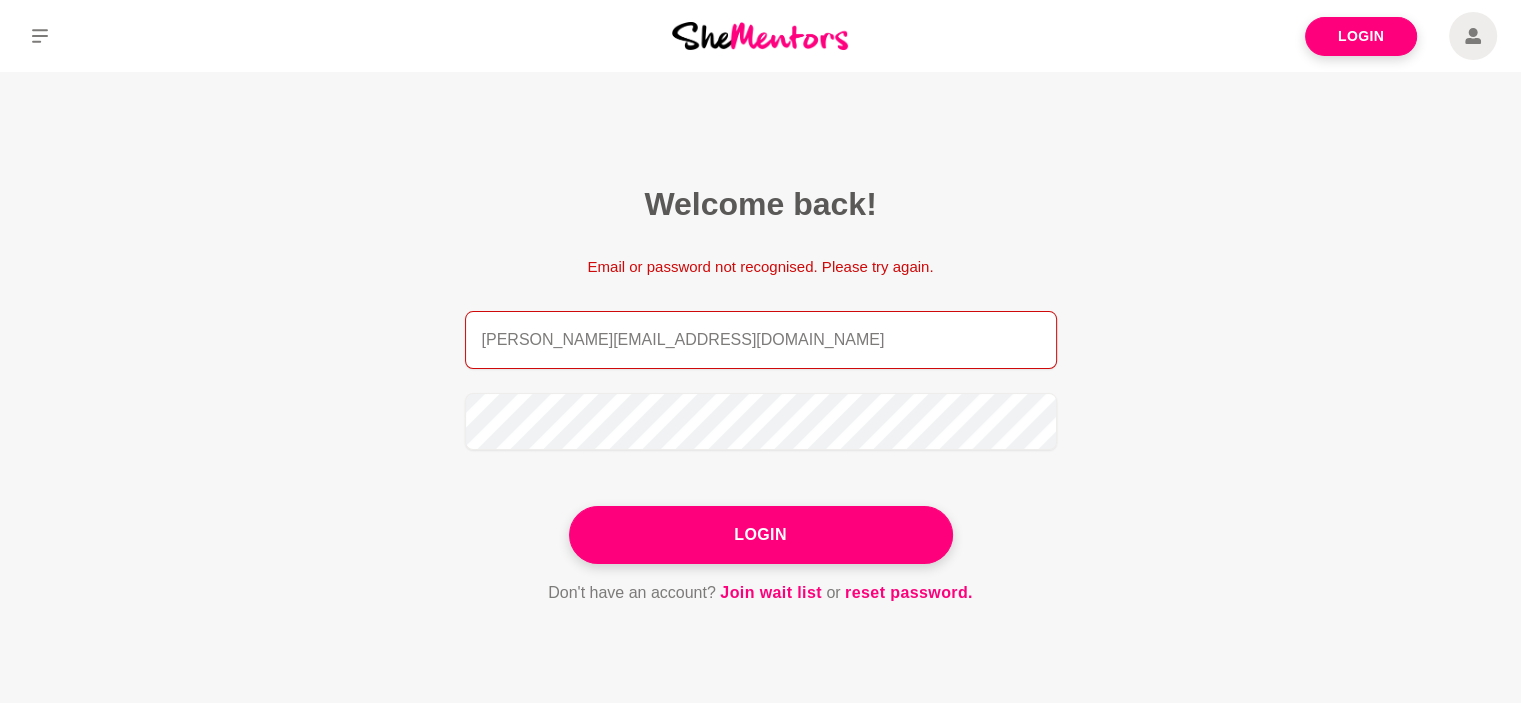 drag, startPoint x: 696, startPoint y: 330, endPoint x: 462, endPoint y: 313, distance: 234.61671 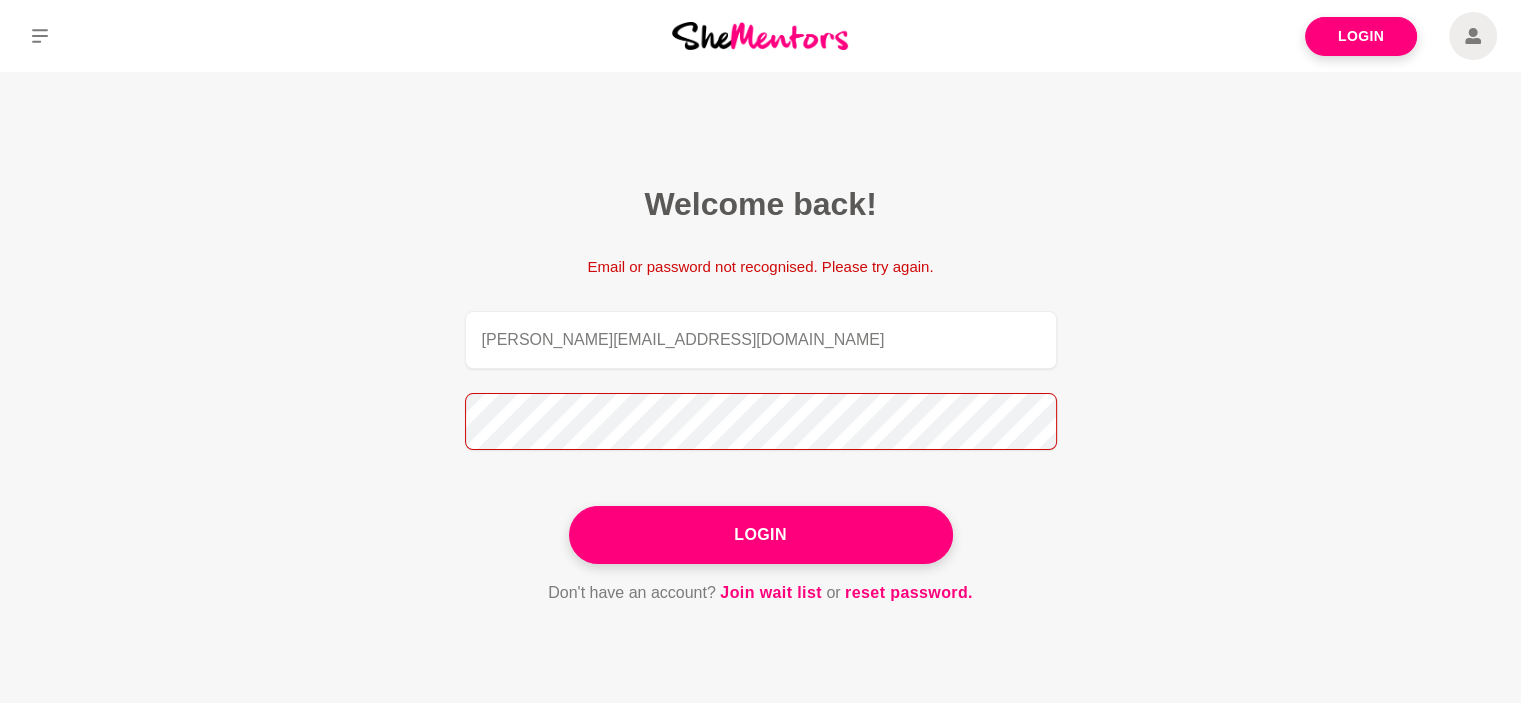 click on "Welcome back! Email or password not recognised. Please try again. [EMAIL_ADDRESS][DOMAIN_NAME] Login Don't have an account?   Join wait list   or   reset password." at bounding box center [761, 395] 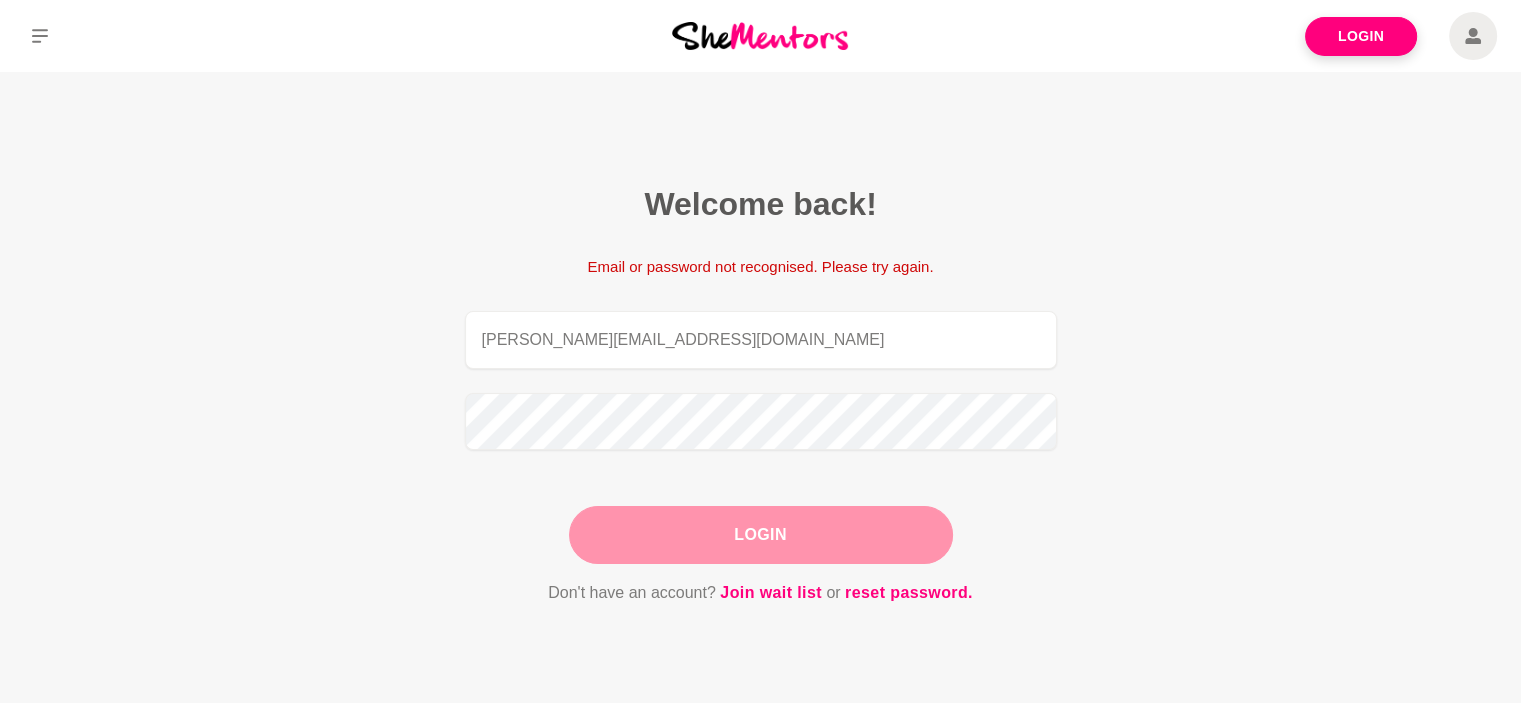 click on "Login" at bounding box center (761, 535) 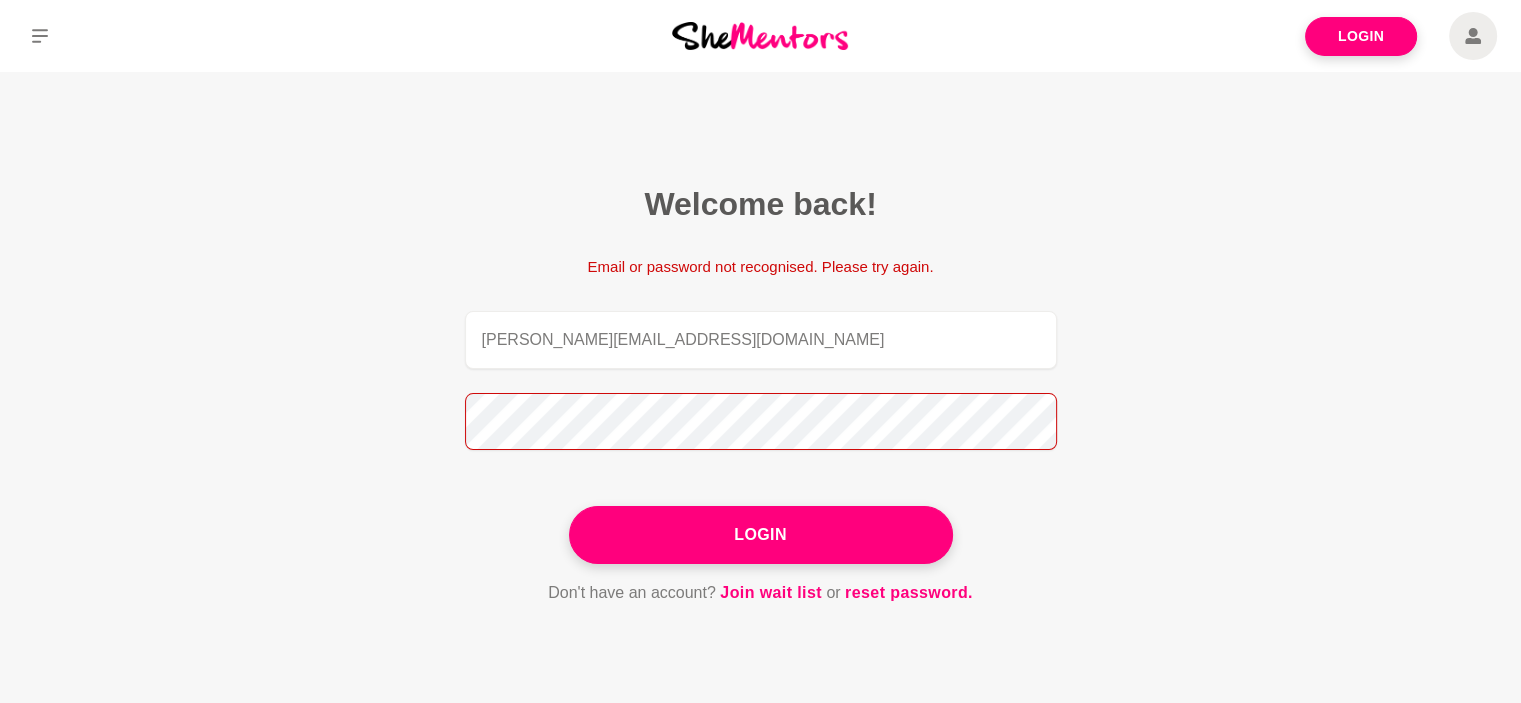 click on "Welcome back! Email or password not recognised. Please try again. [EMAIL_ADDRESS][DOMAIN_NAME] Login Don't have an account?   Join wait list   or   reset password." at bounding box center (761, 395) 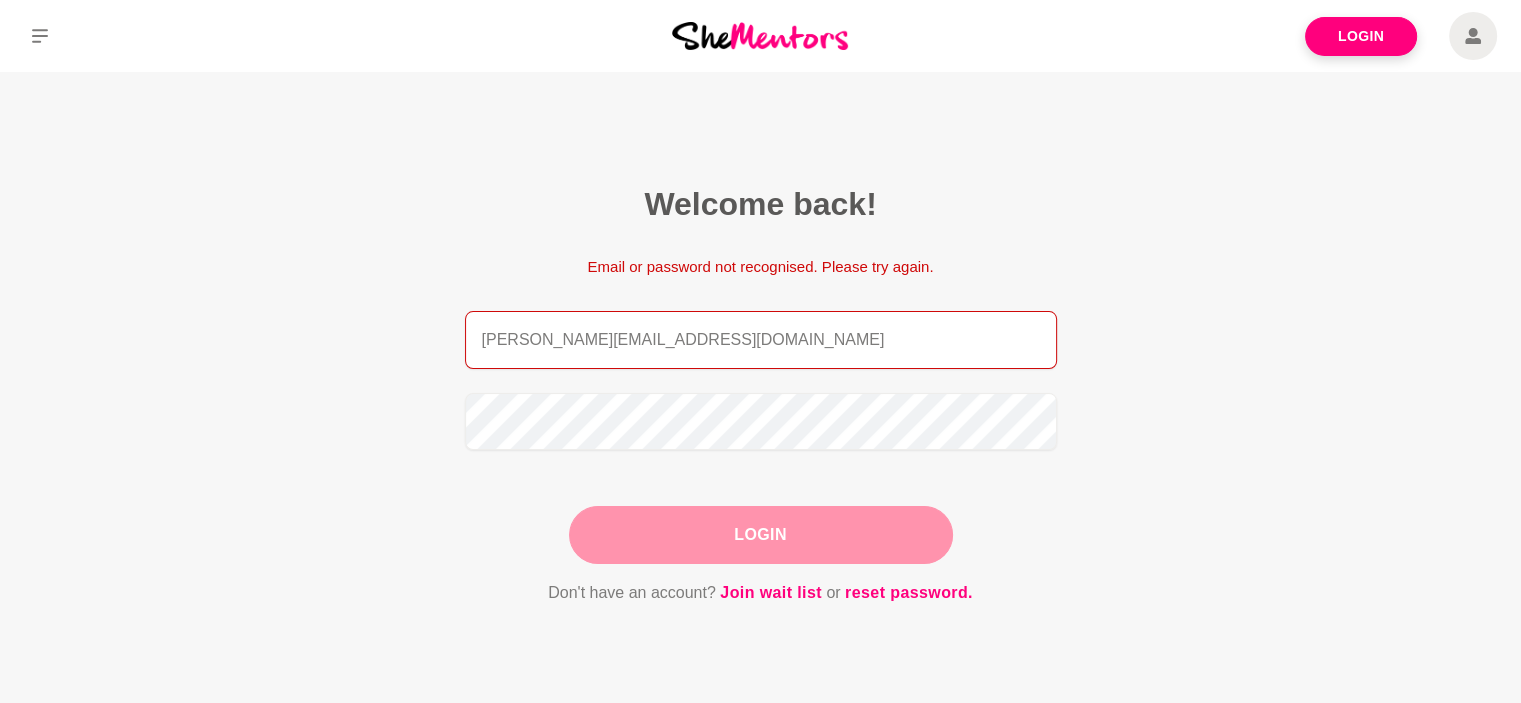 drag, startPoint x: 694, startPoint y: 344, endPoint x: 416, endPoint y: 331, distance: 278.3038 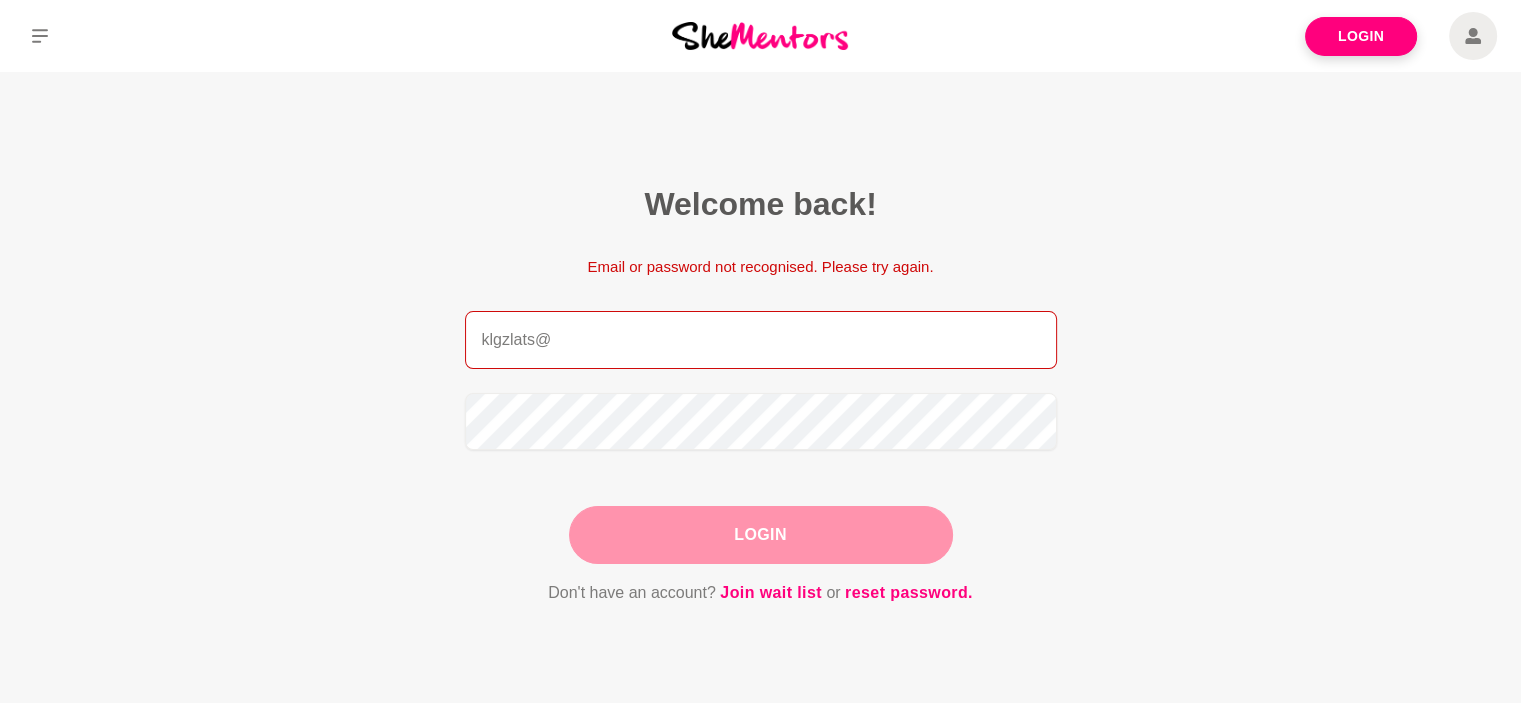 type on "[EMAIL_ADDRESS][DOMAIN_NAME]" 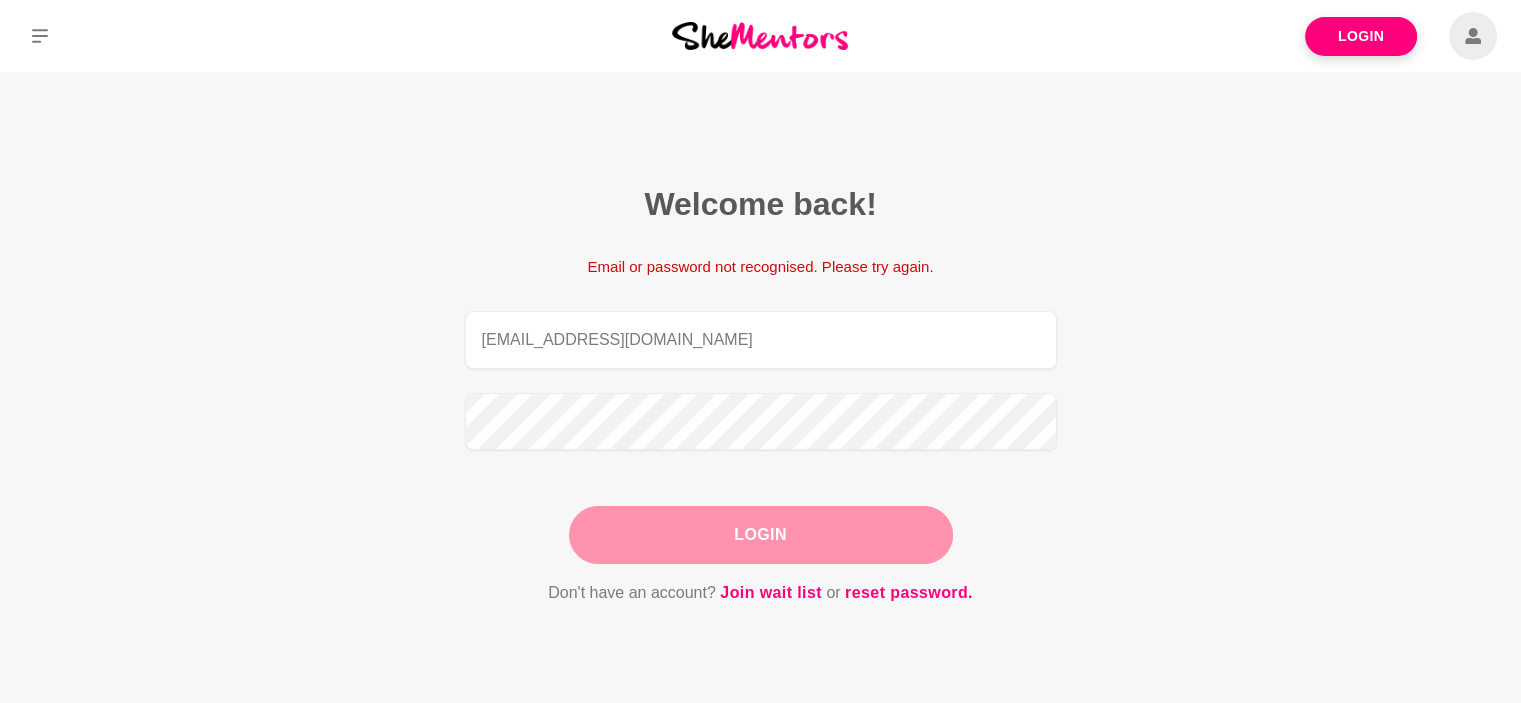 click on "Login" at bounding box center [761, 535] 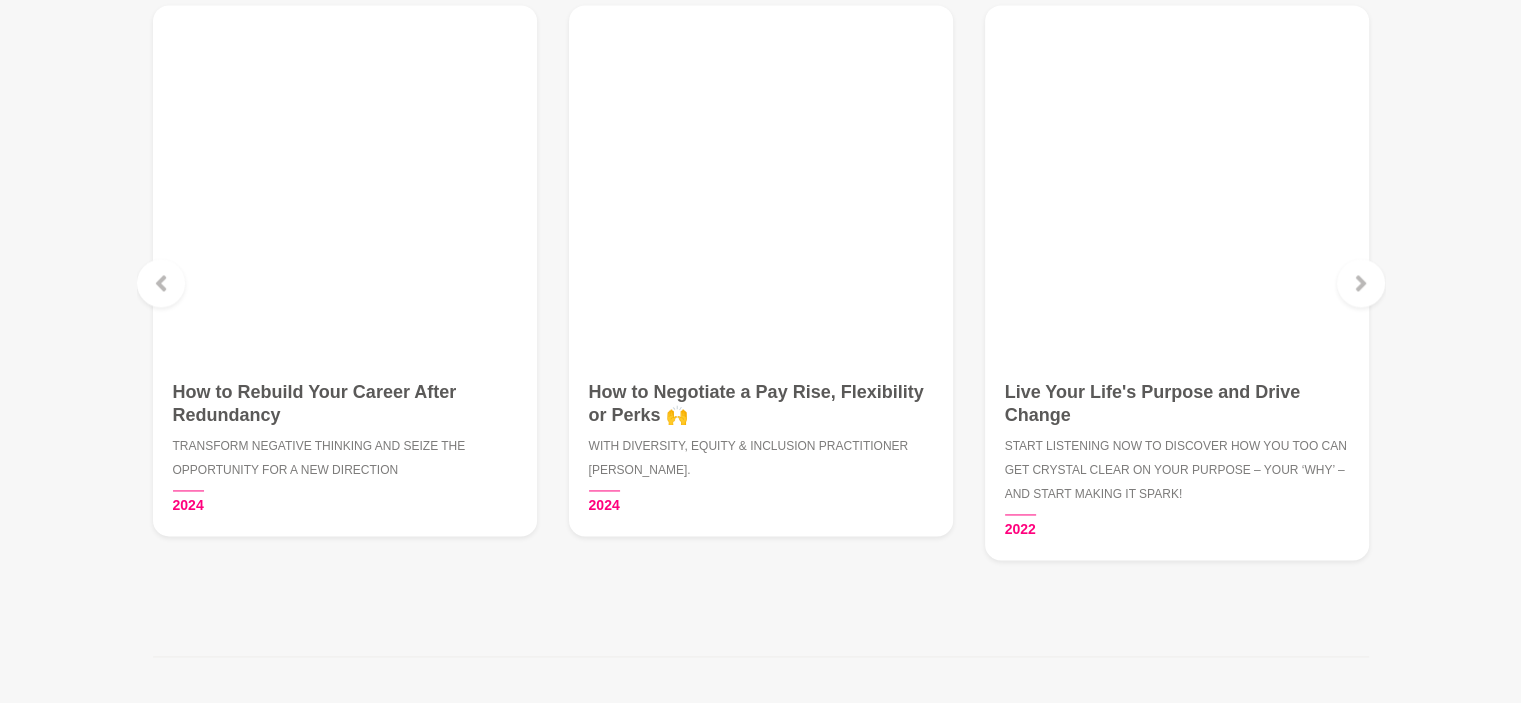 scroll, scrollTop: 2900, scrollLeft: 0, axis: vertical 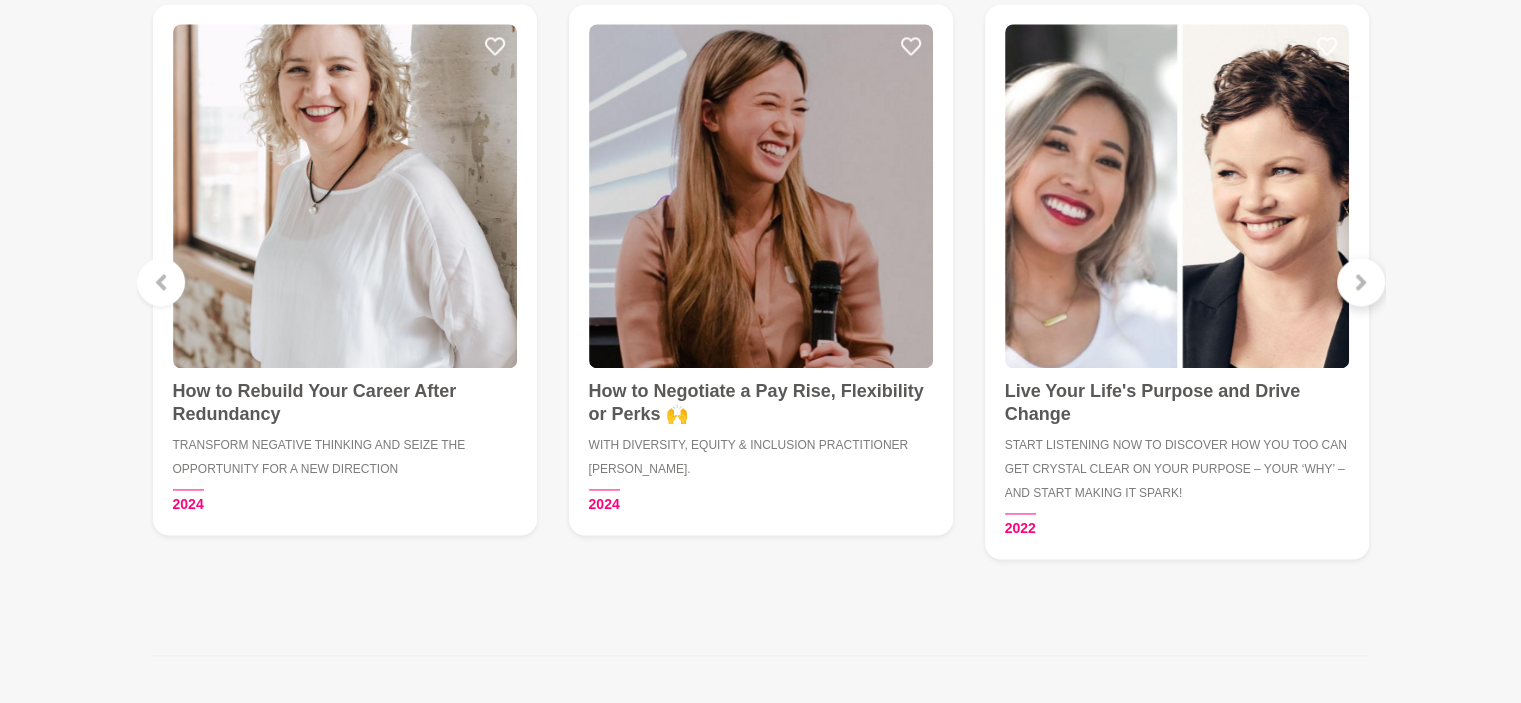 click at bounding box center [1361, 282] 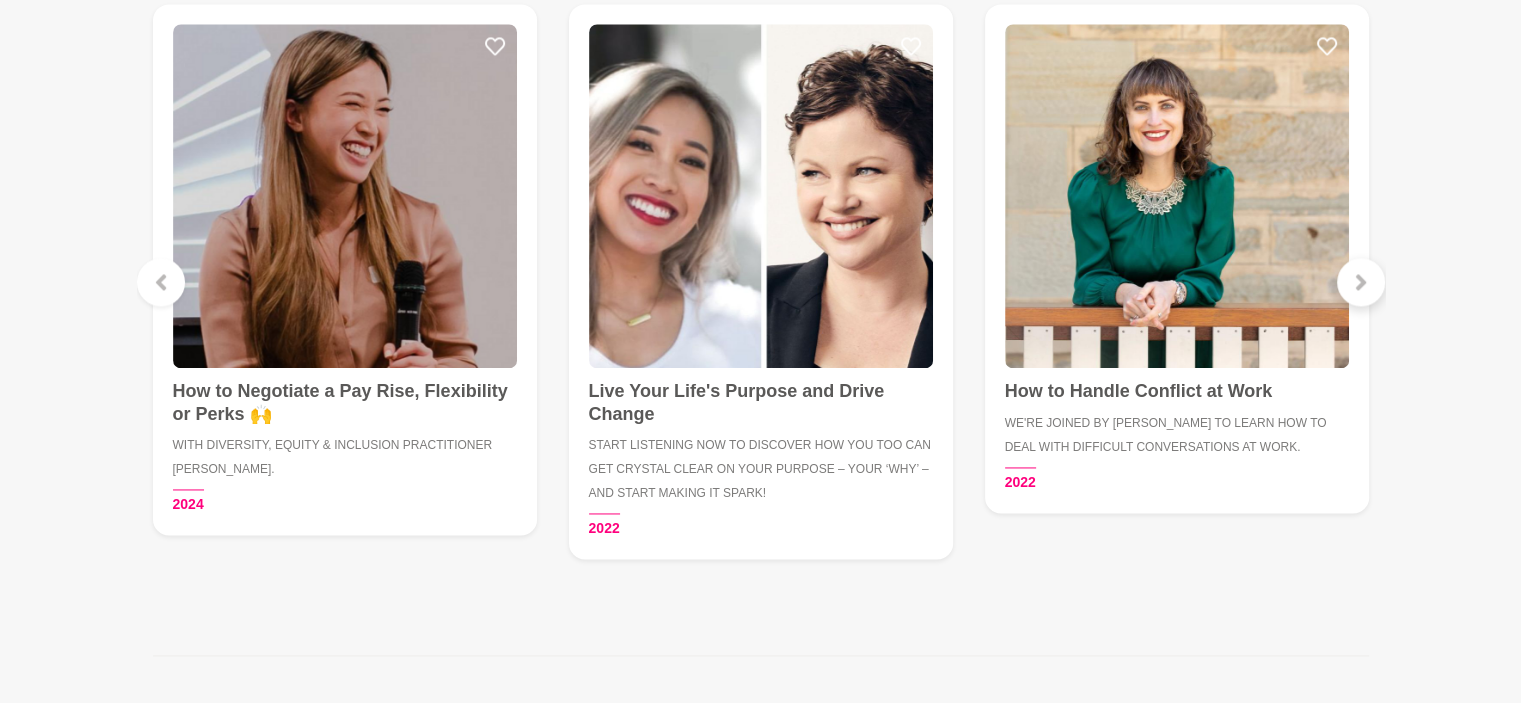 click at bounding box center [1361, 282] 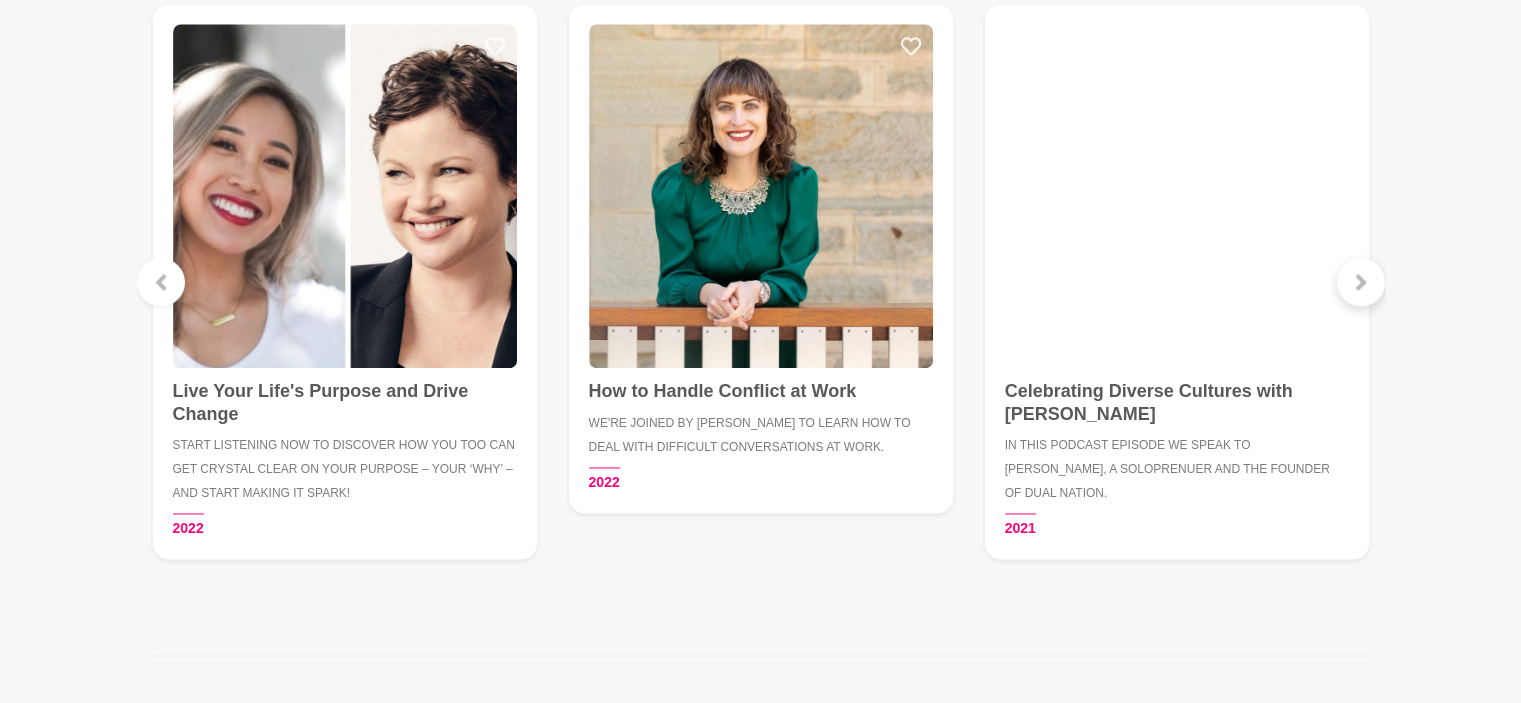 click at bounding box center [1361, 282] 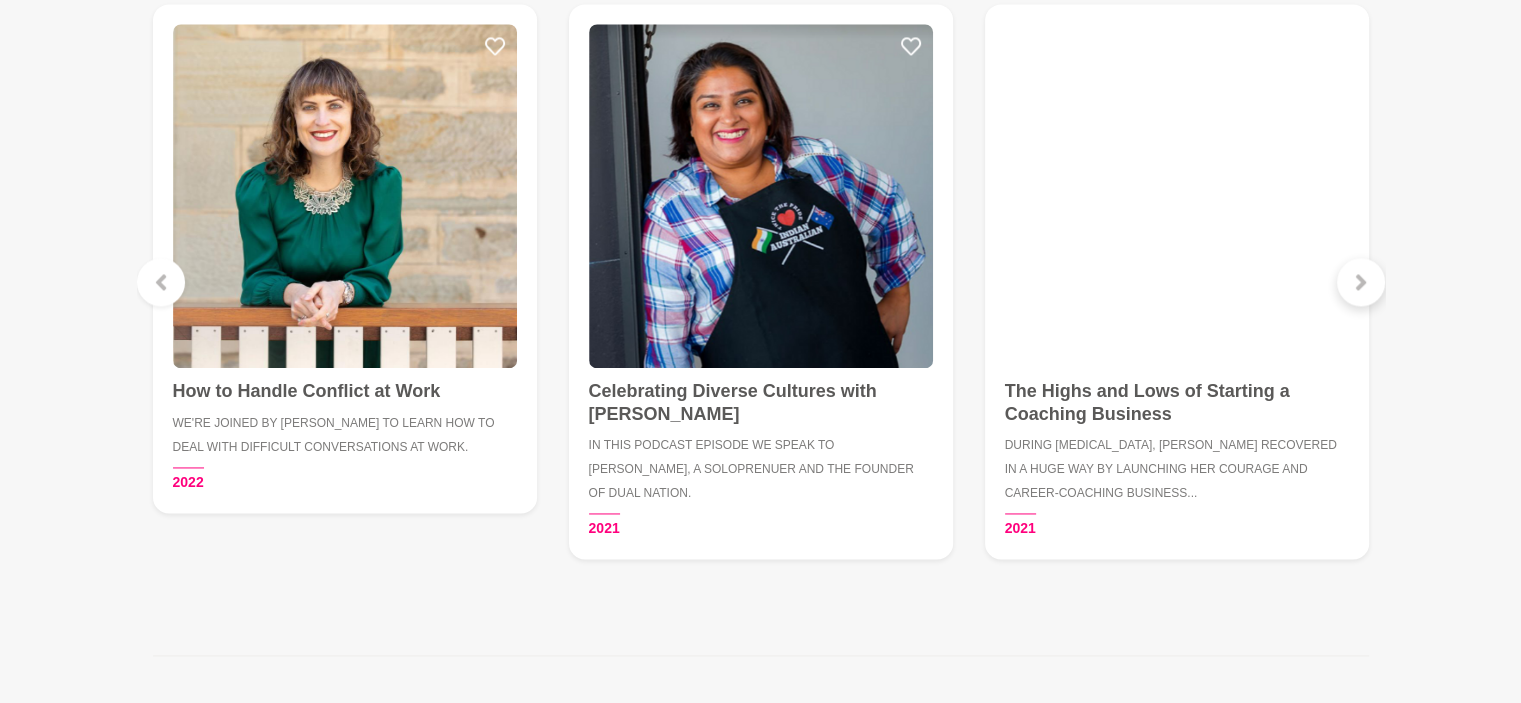 click at bounding box center [1361, 282] 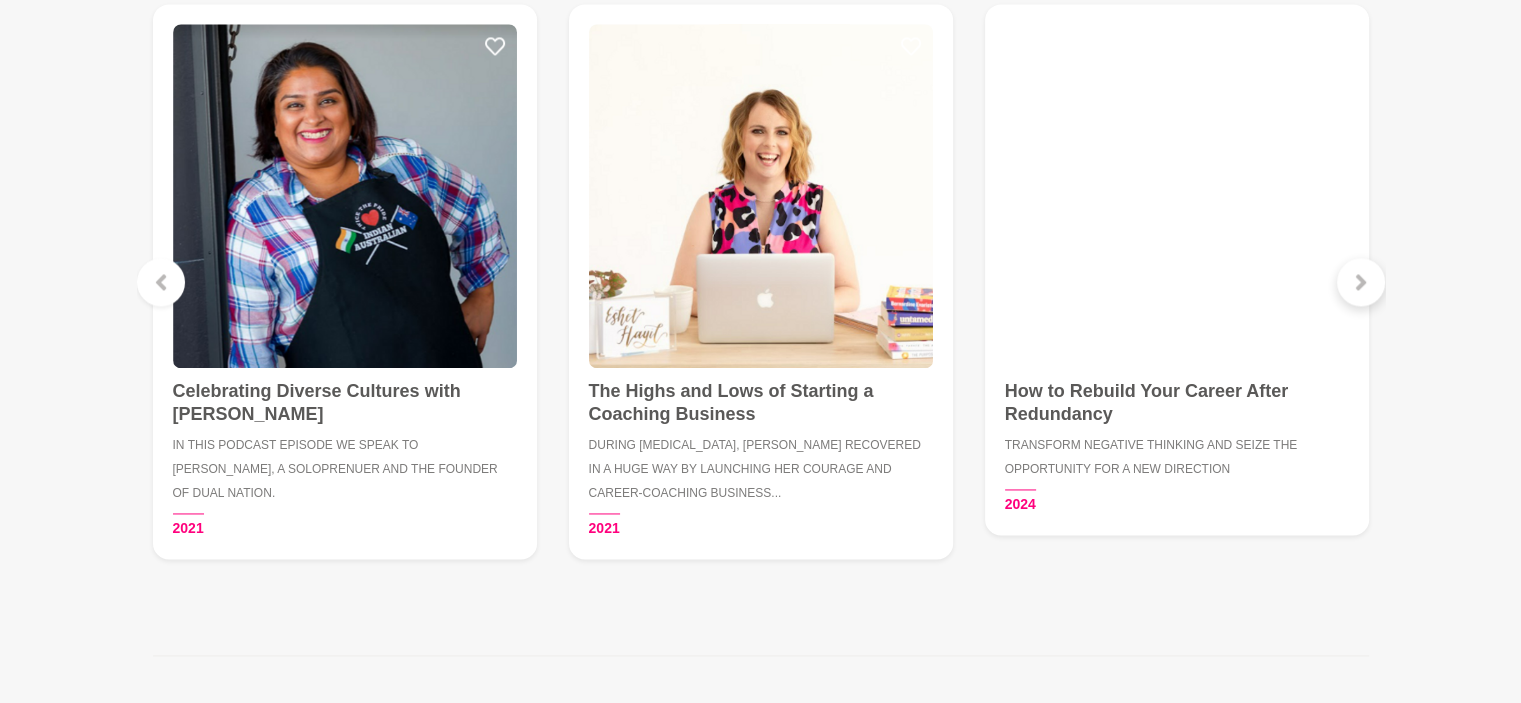 click at bounding box center [1361, 282] 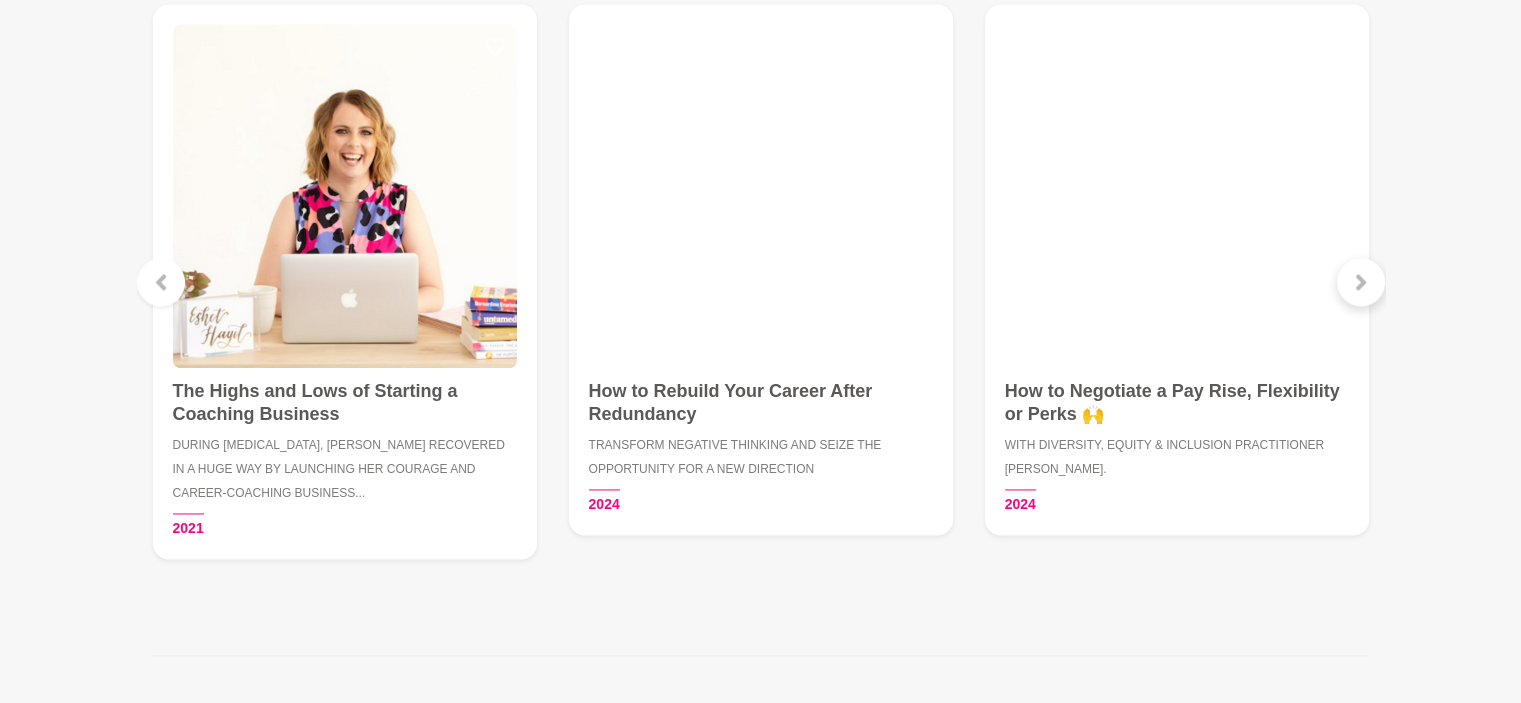click at bounding box center [1361, 282] 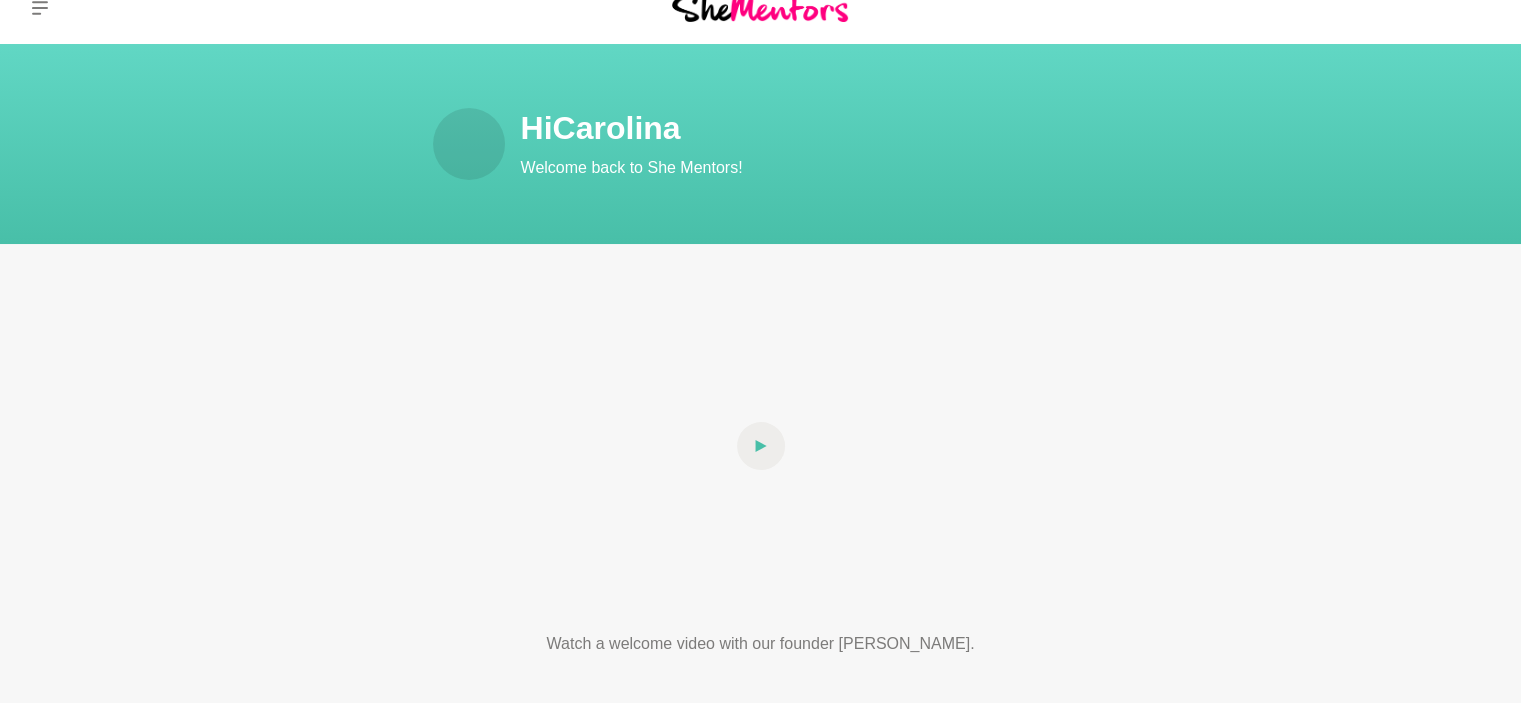 scroll, scrollTop: 0, scrollLeft: 0, axis: both 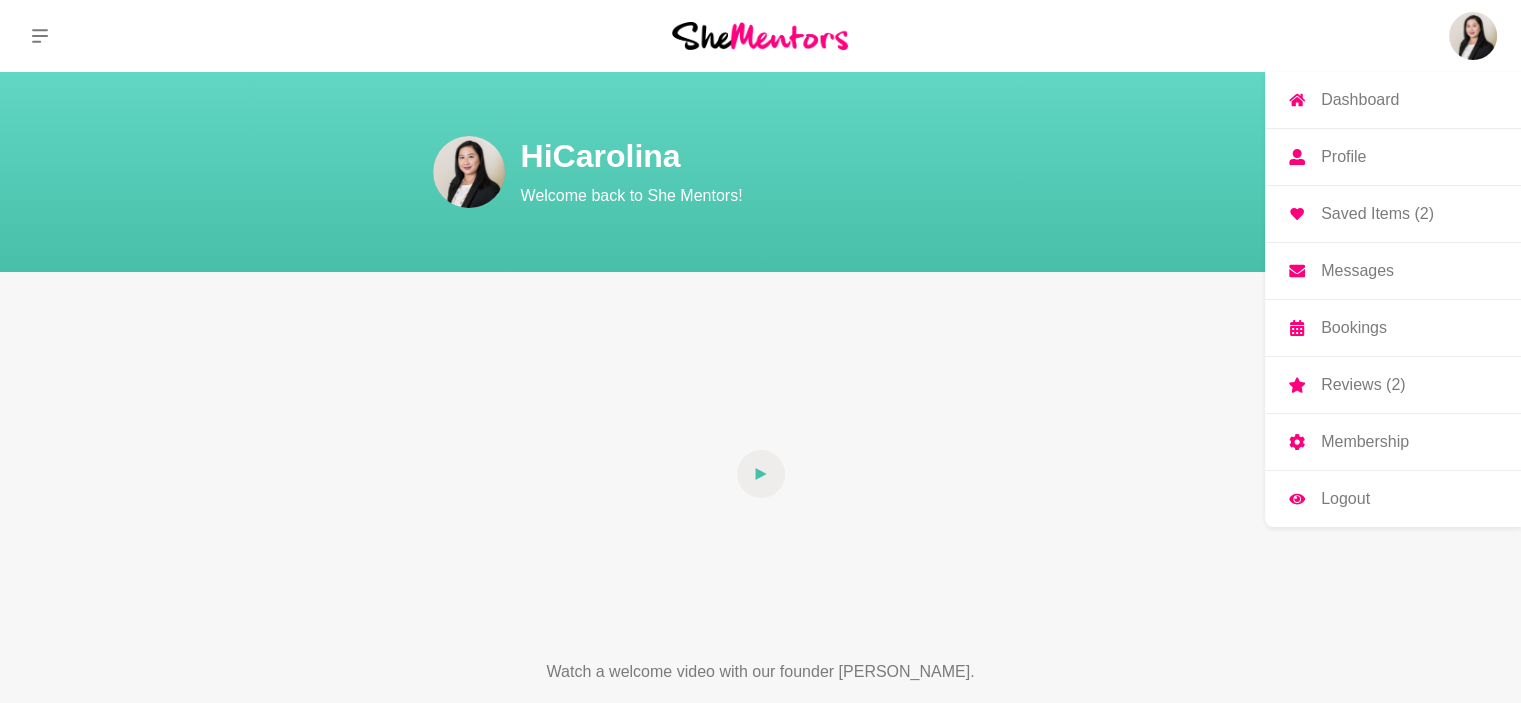 click on "Saved Items (2)" at bounding box center [1377, 214] 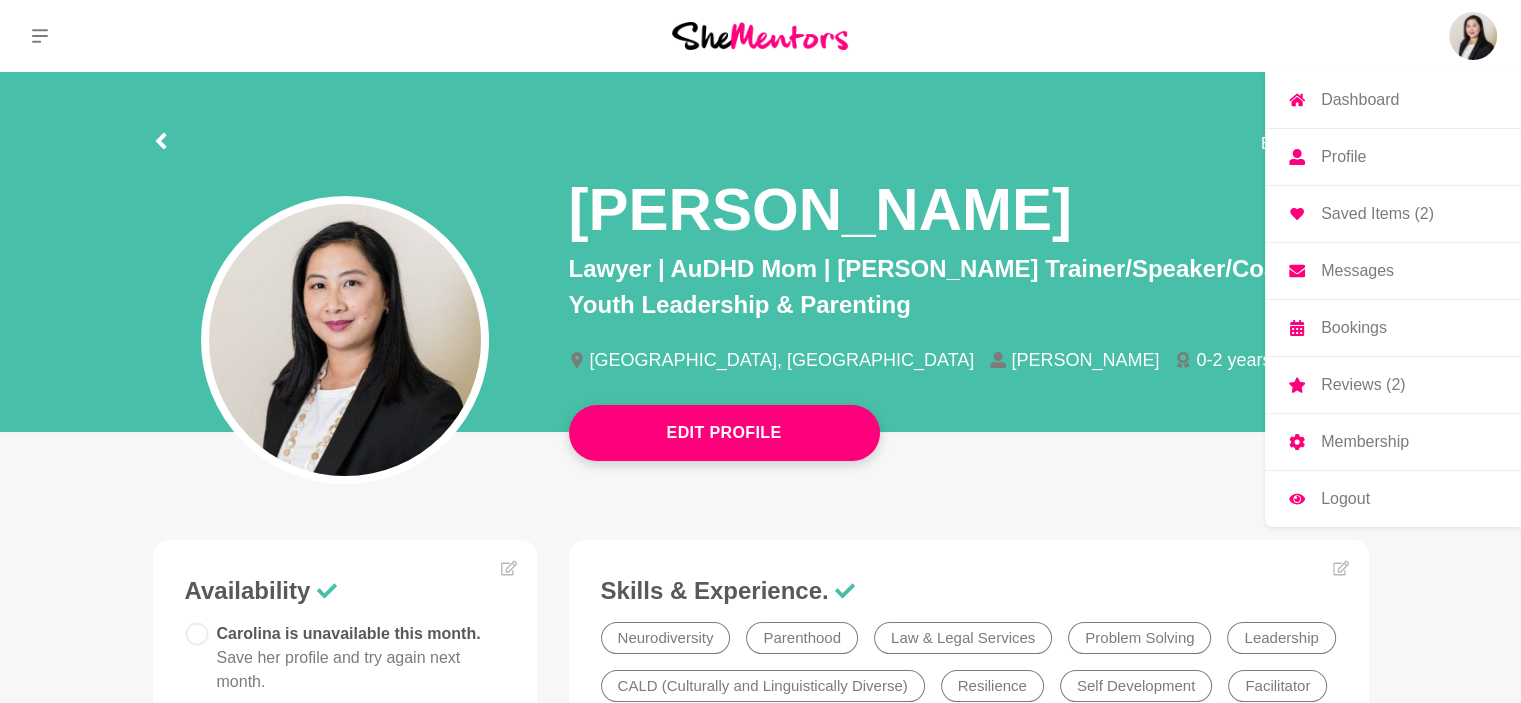 click on "Reviews (2)" at bounding box center [1363, 385] 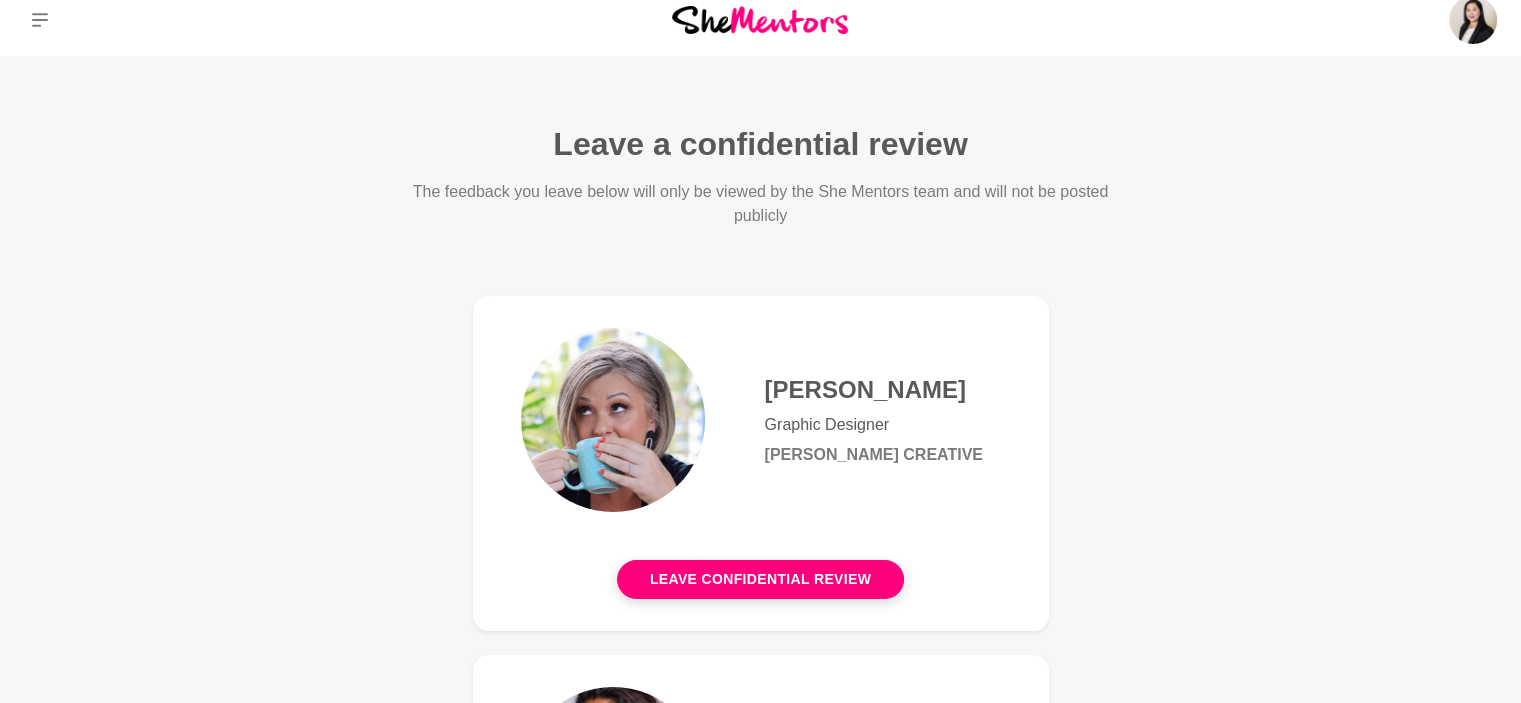 scroll, scrollTop: 0, scrollLeft: 0, axis: both 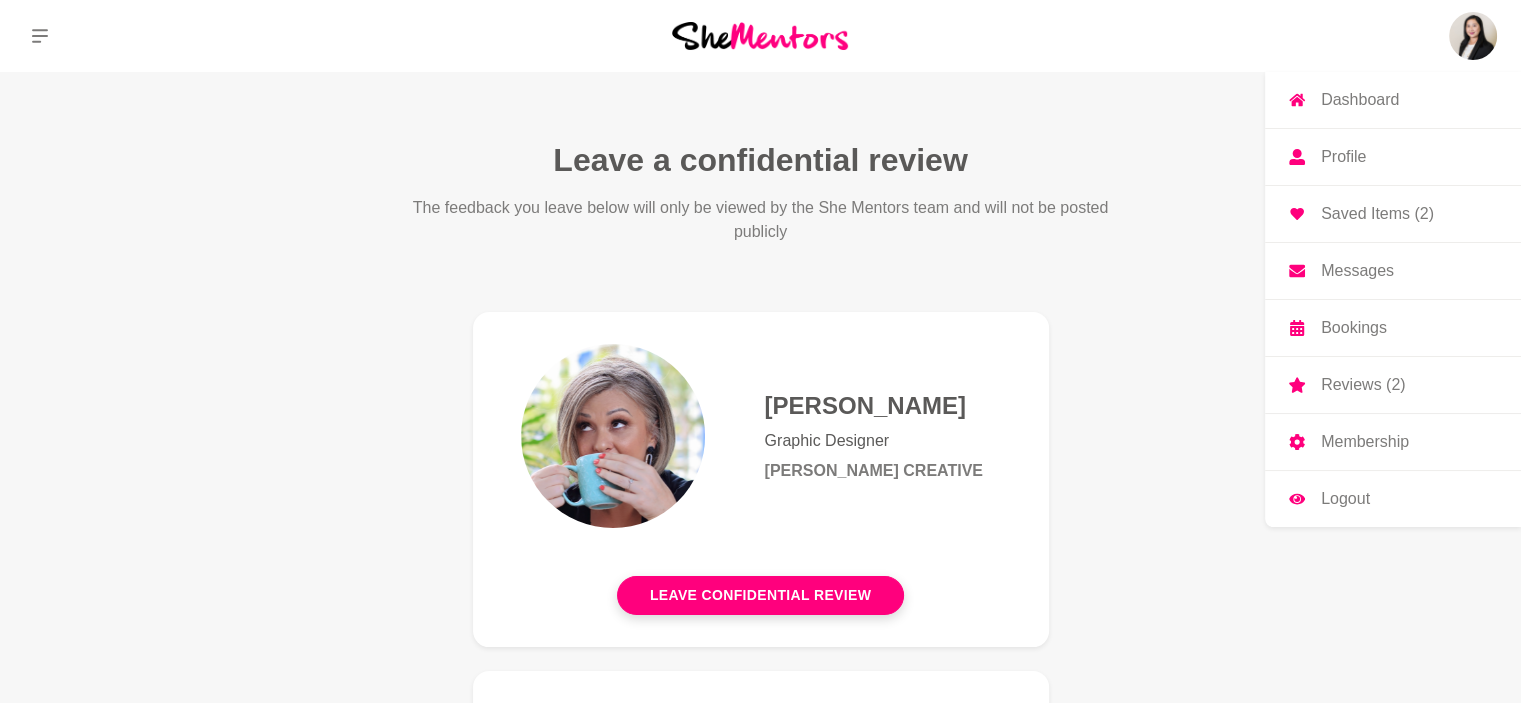 click on "Bookings" at bounding box center [1354, 328] 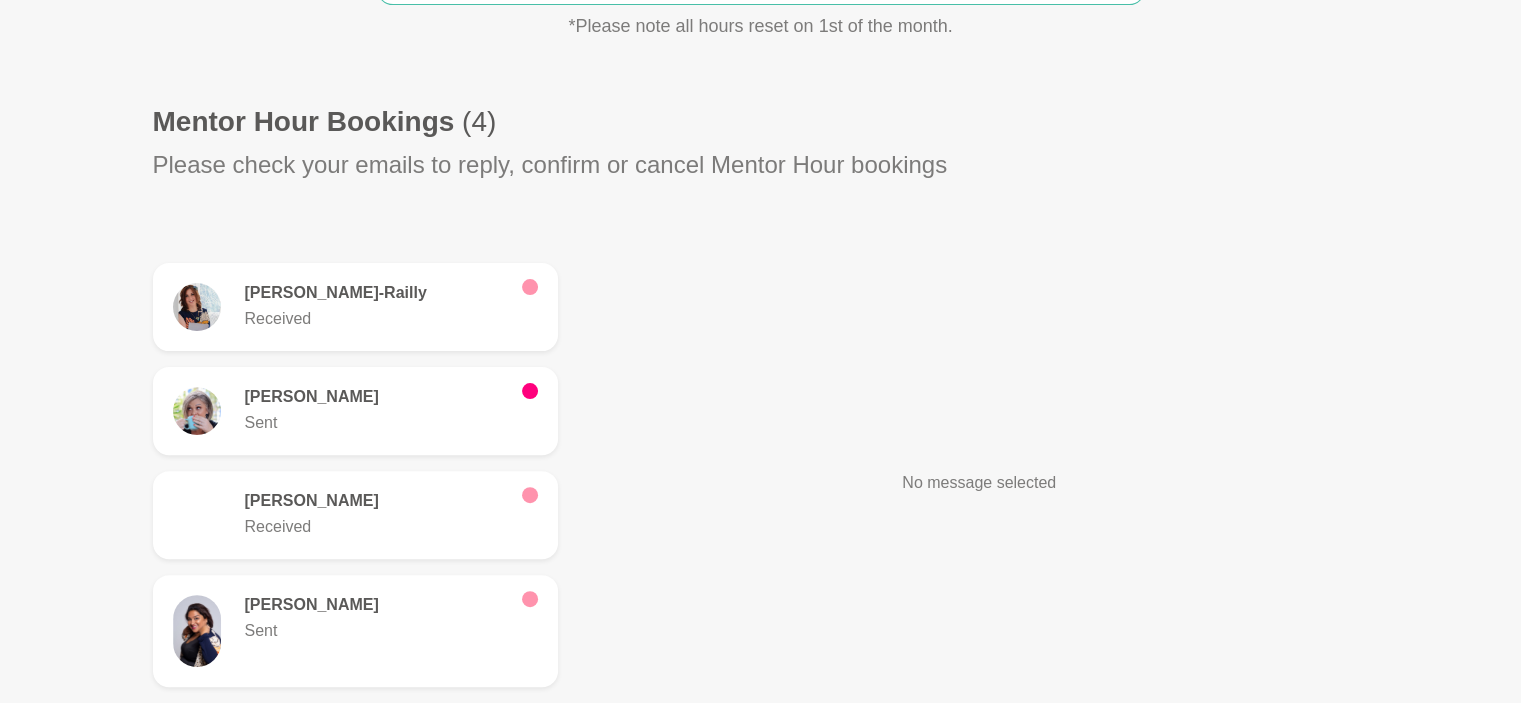 scroll, scrollTop: 600, scrollLeft: 0, axis: vertical 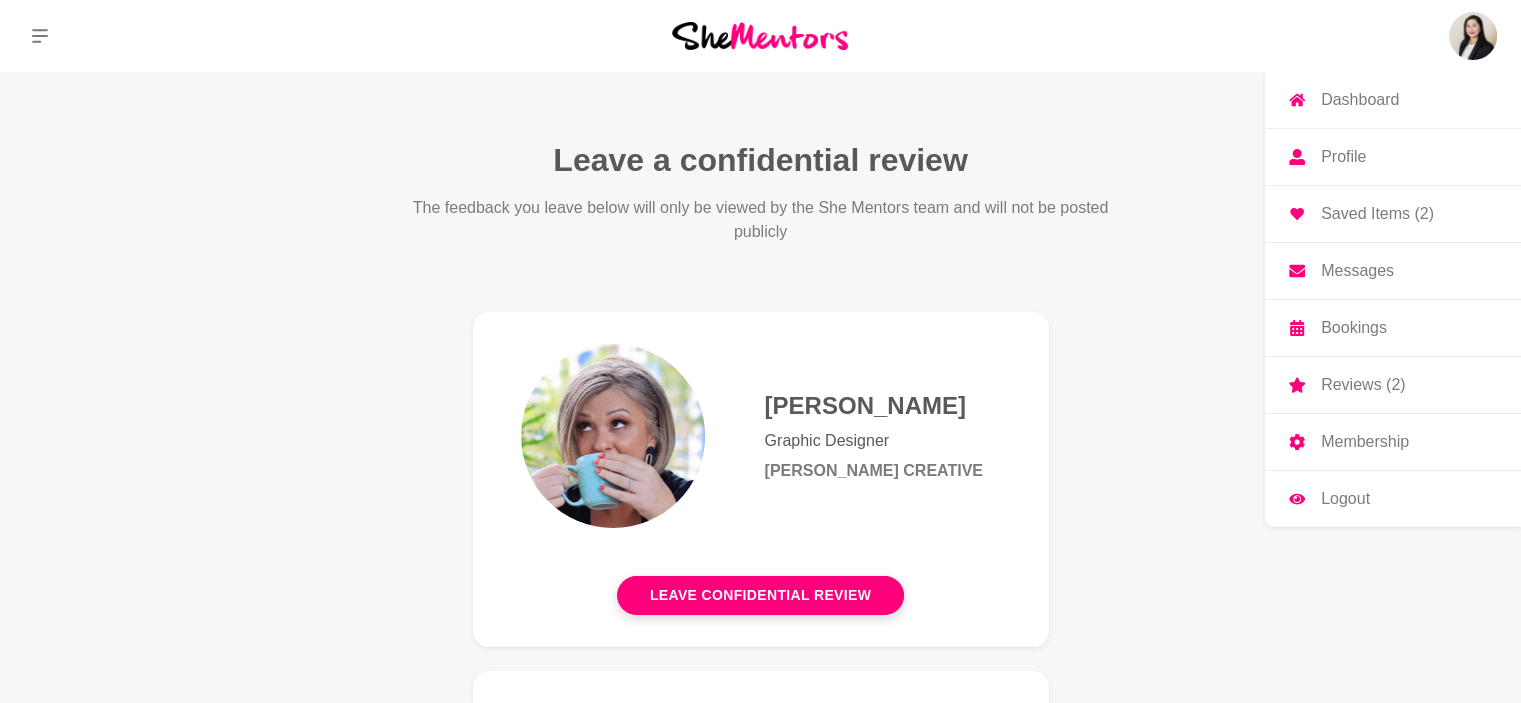 click on "Profile" at bounding box center [1343, 157] 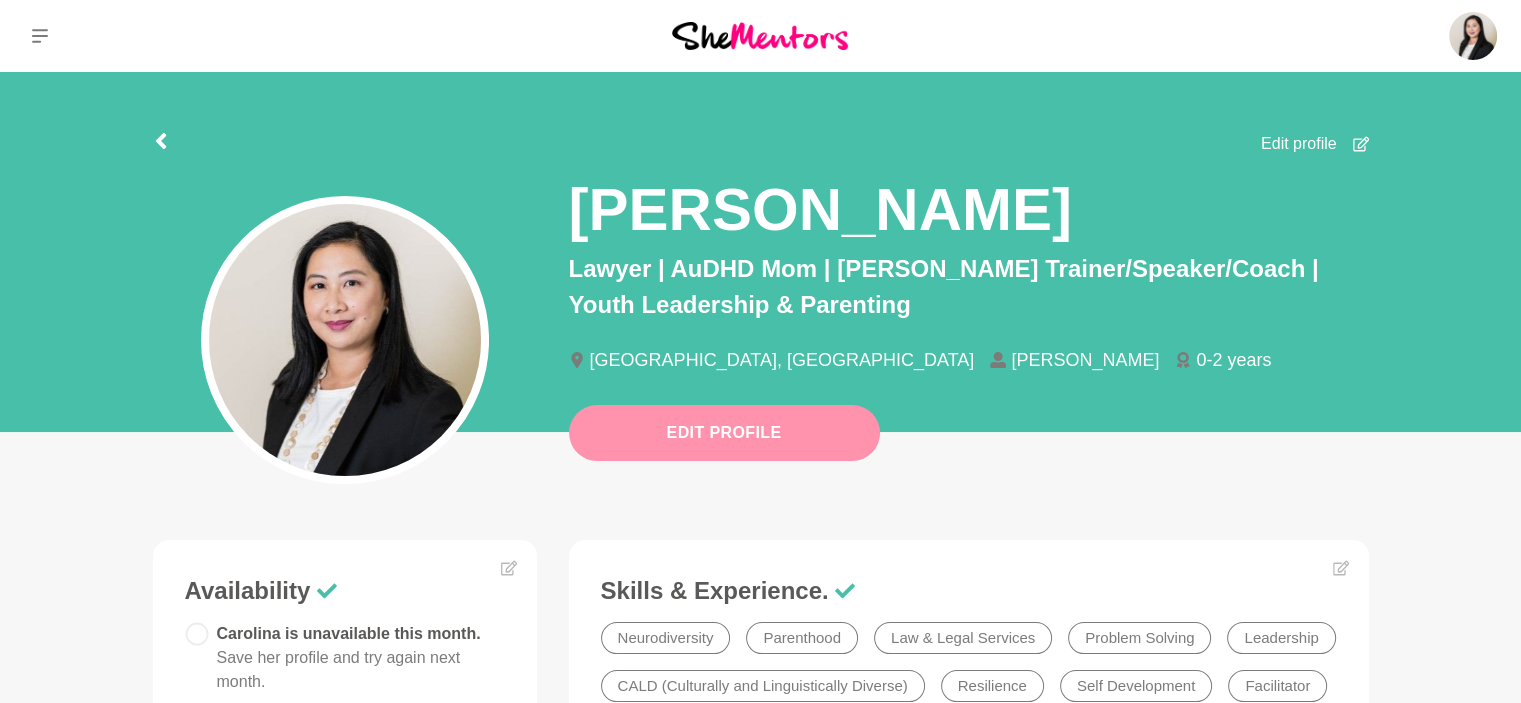 click on "Edit Profile" at bounding box center (724, 433) 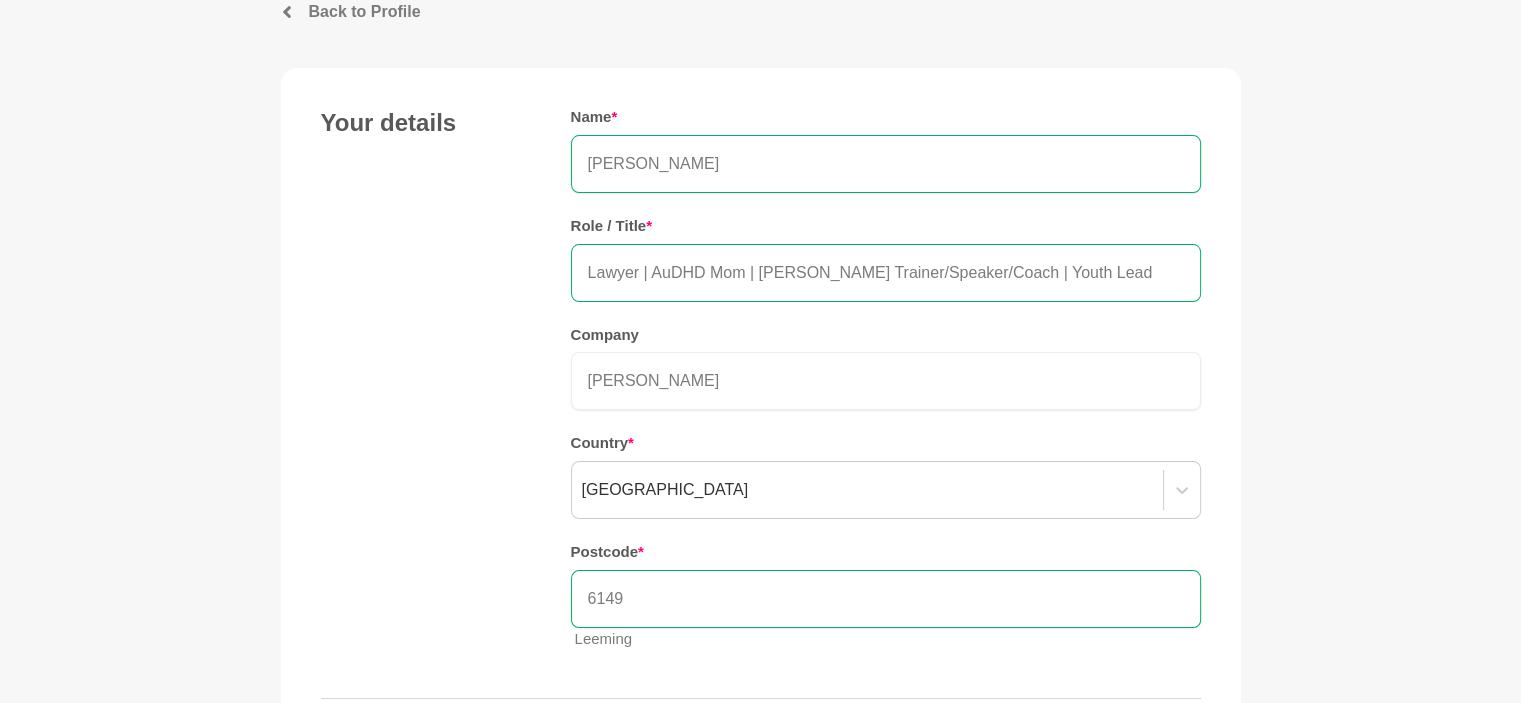 scroll, scrollTop: 200, scrollLeft: 0, axis: vertical 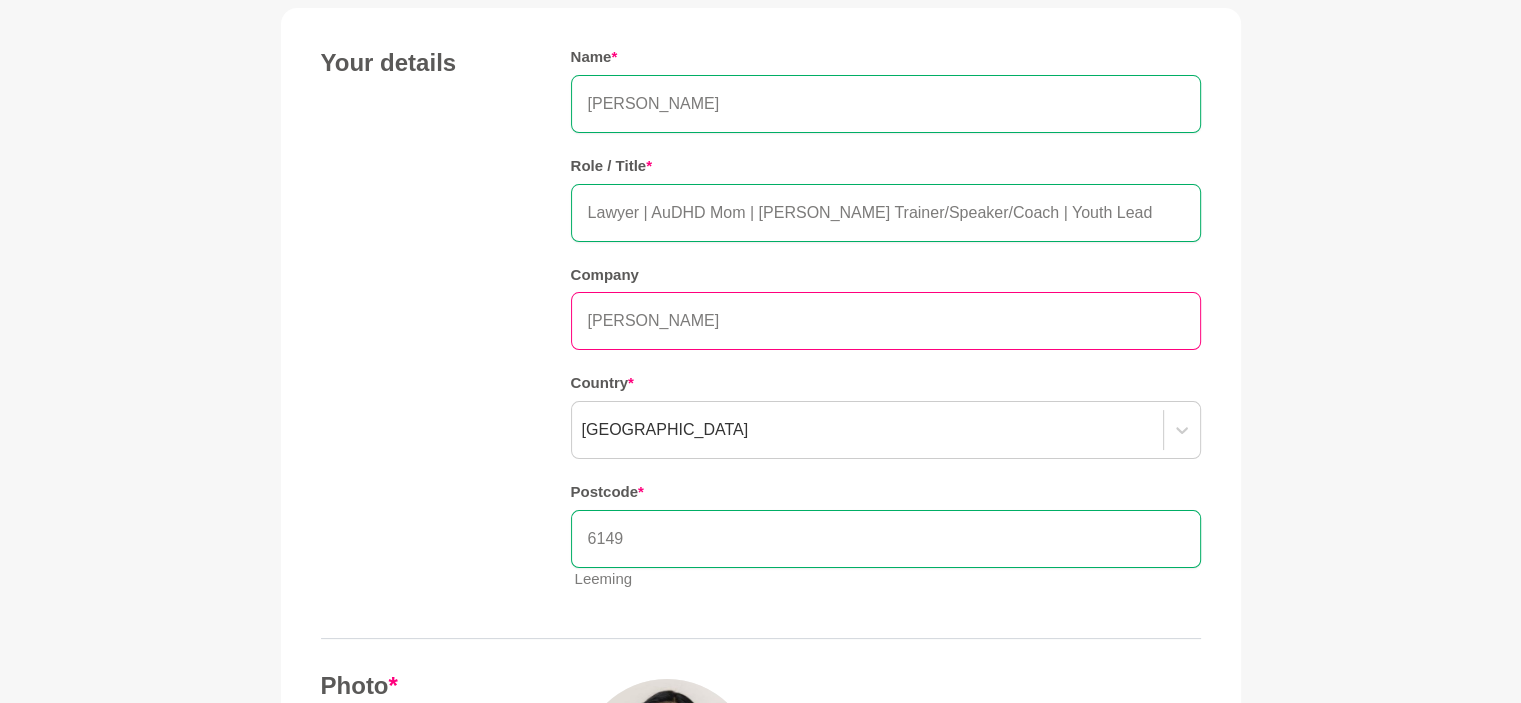 drag, startPoint x: 585, startPoint y: 315, endPoint x: 792, endPoint y: 336, distance: 208.06248 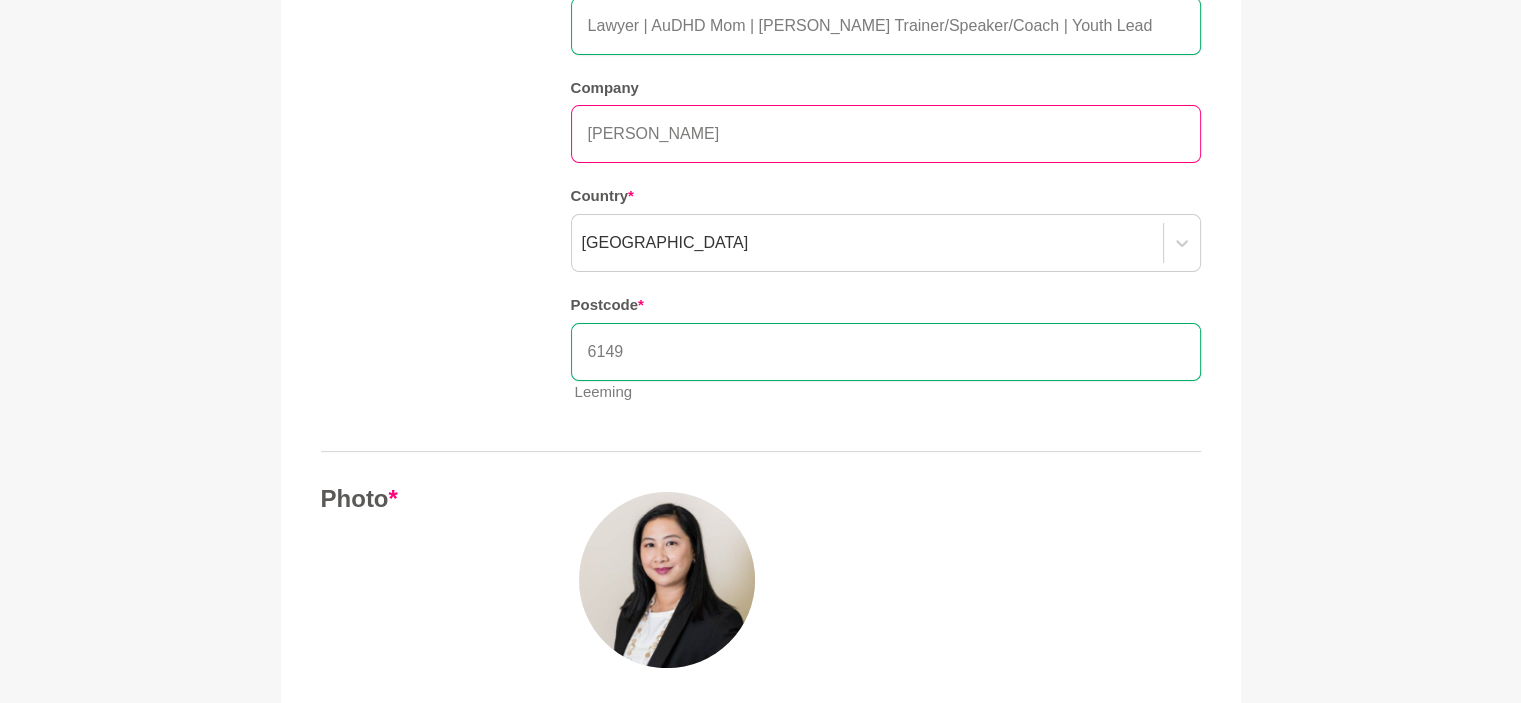 scroll, scrollTop: 400, scrollLeft: 0, axis: vertical 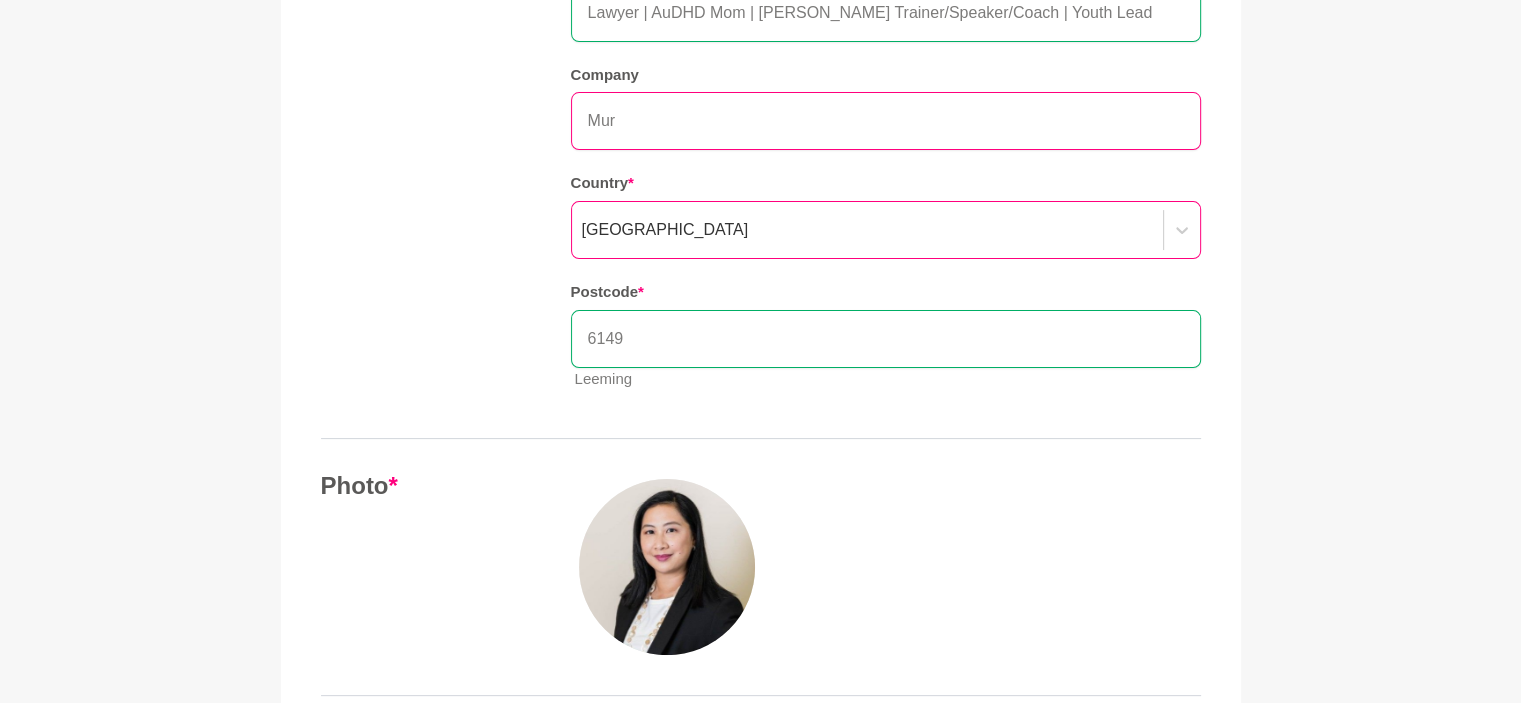 type on "[PERSON_NAME][GEOGRAPHIC_DATA]" 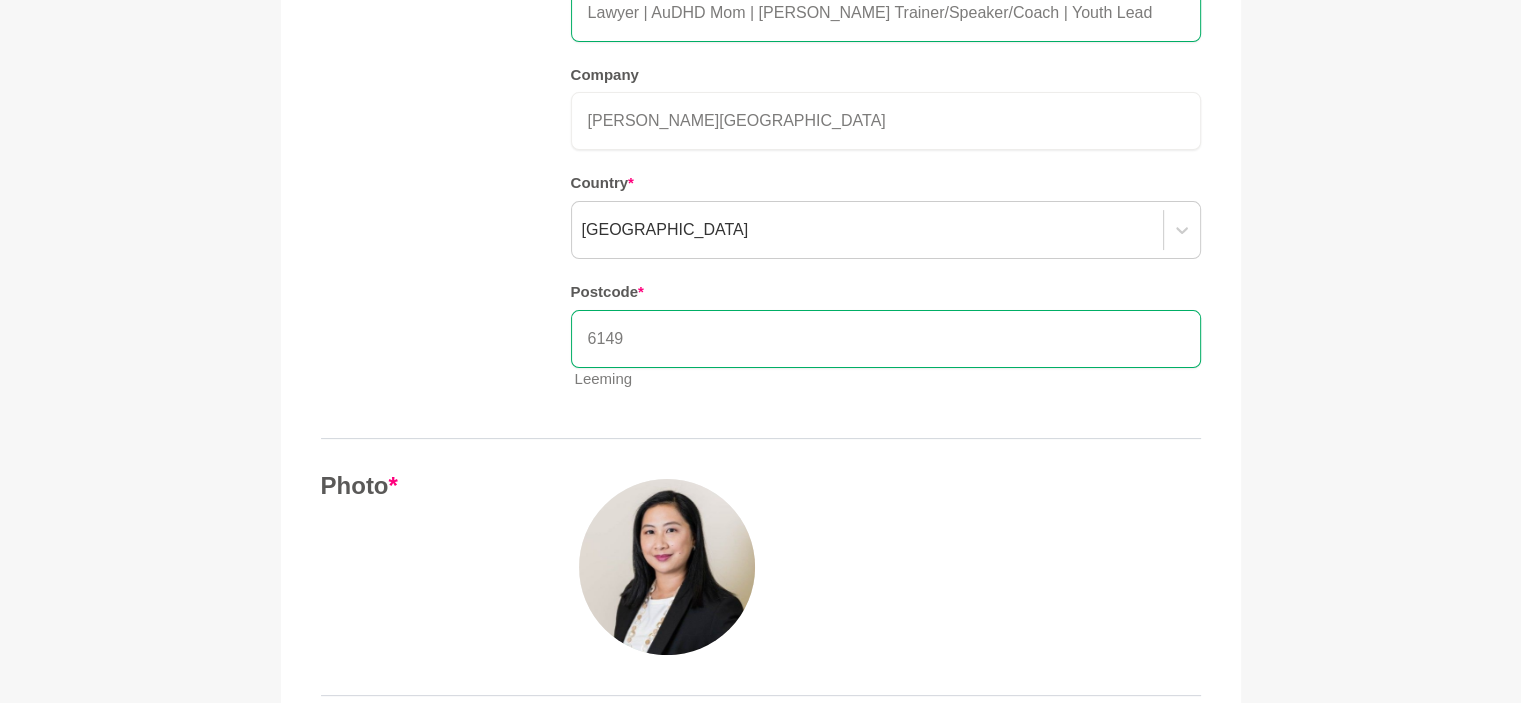 click on "Your details Name  * [PERSON_NAME] Role / Title  * Lawyer | AuDHD Mom | [PERSON_NAME] Trainer/Speaker/Coach | Youth Leadership & Parenting Company [PERSON_NAME][GEOGRAPHIC_DATA] Country  * [GEOGRAPHIC_DATA] Postcode  * 6149 [PERSON_NAME] [PERSON_NAME], [GEOGRAPHIC_DATA]" at bounding box center (761, 127) 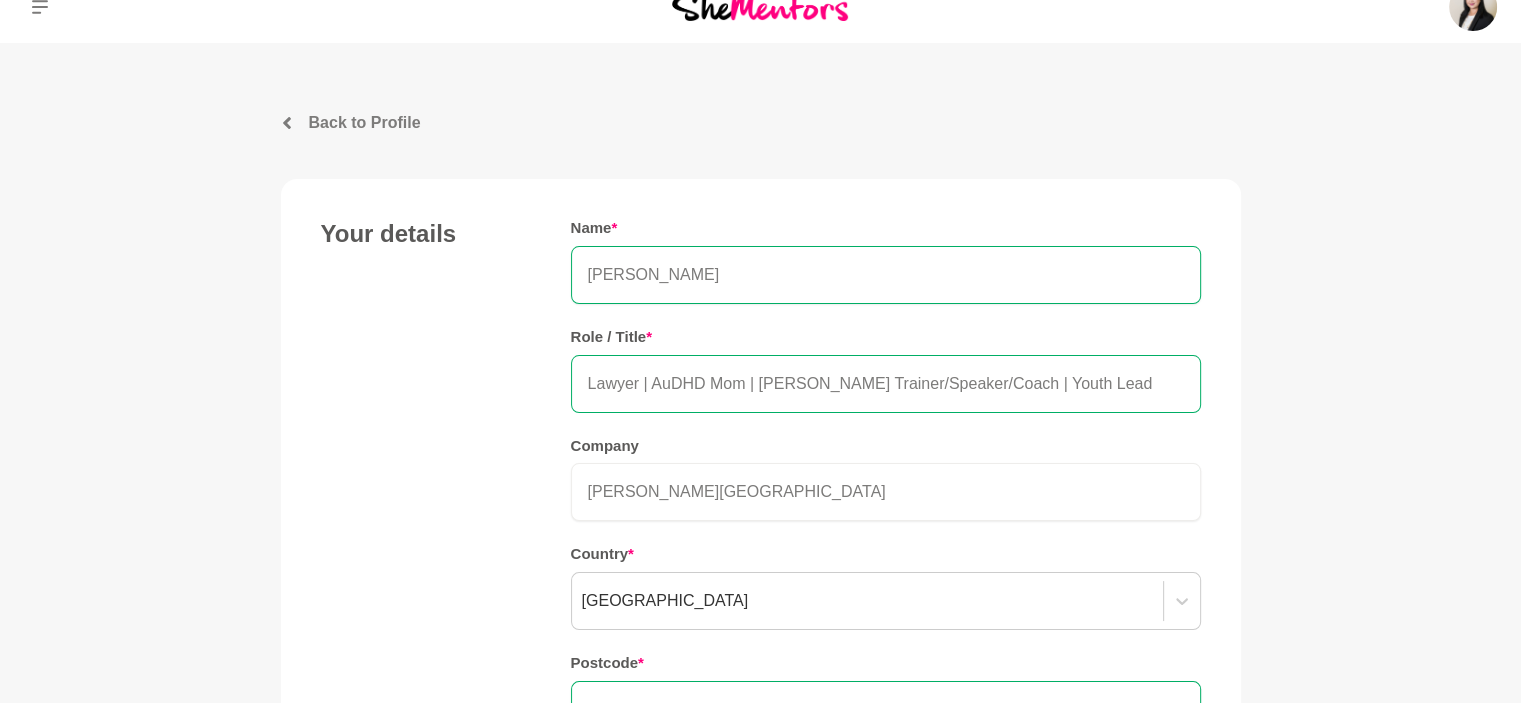 scroll, scrollTop: 0, scrollLeft: 0, axis: both 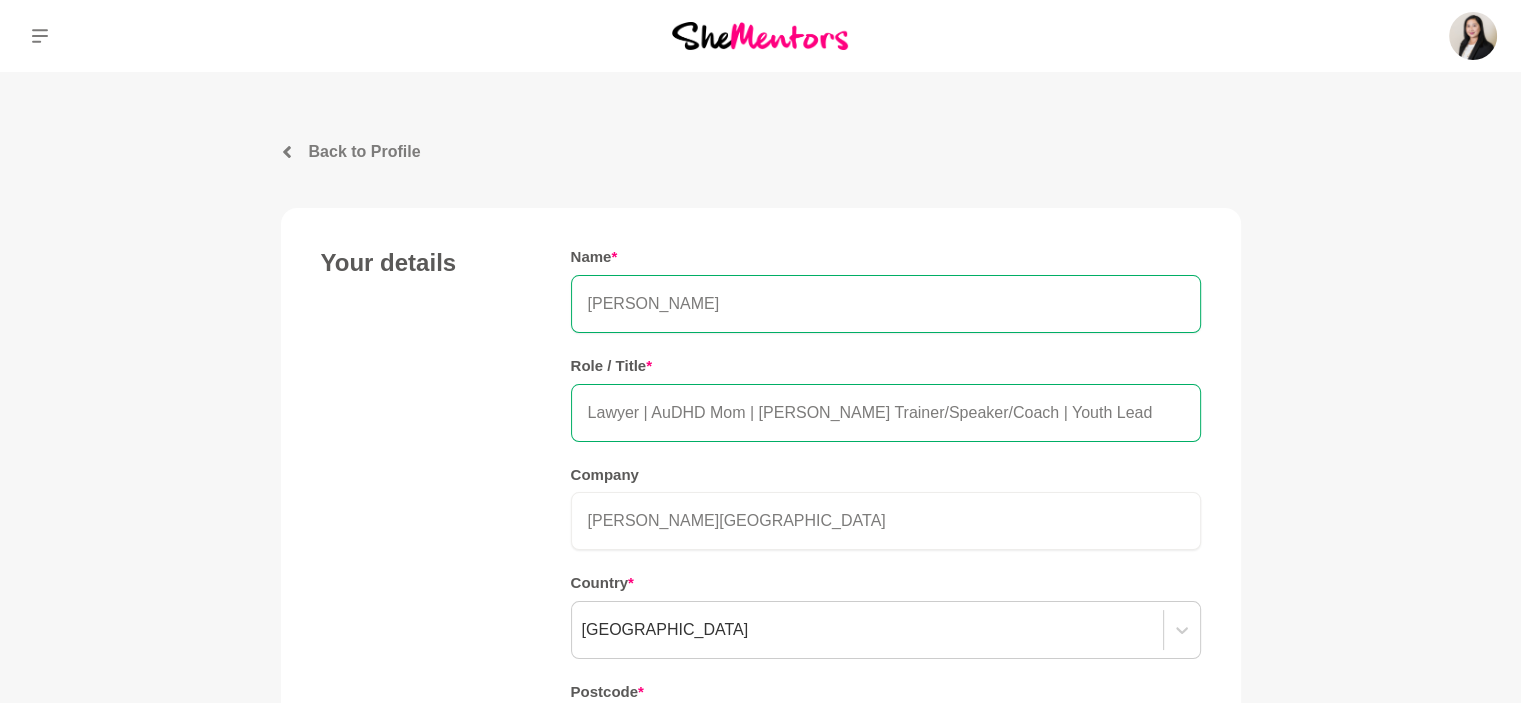 click on "Lawyer | AuDHD Mom | [PERSON_NAME] Trainer/Speaker/Coach | Youth Leadership & Parenting" at bounding box center (886, 413) 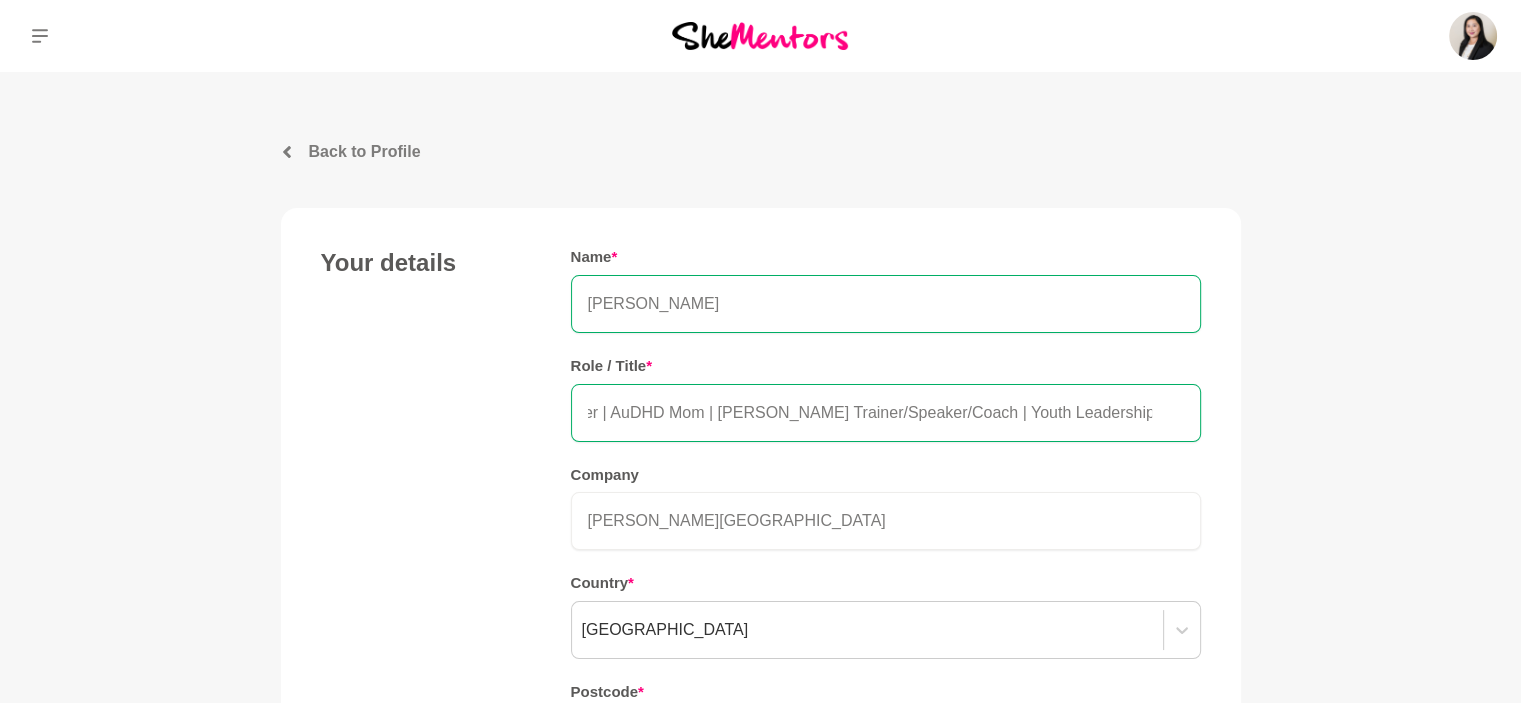 scroll, scrollTop: 0, scrollLeft: 57, axis: horizontal 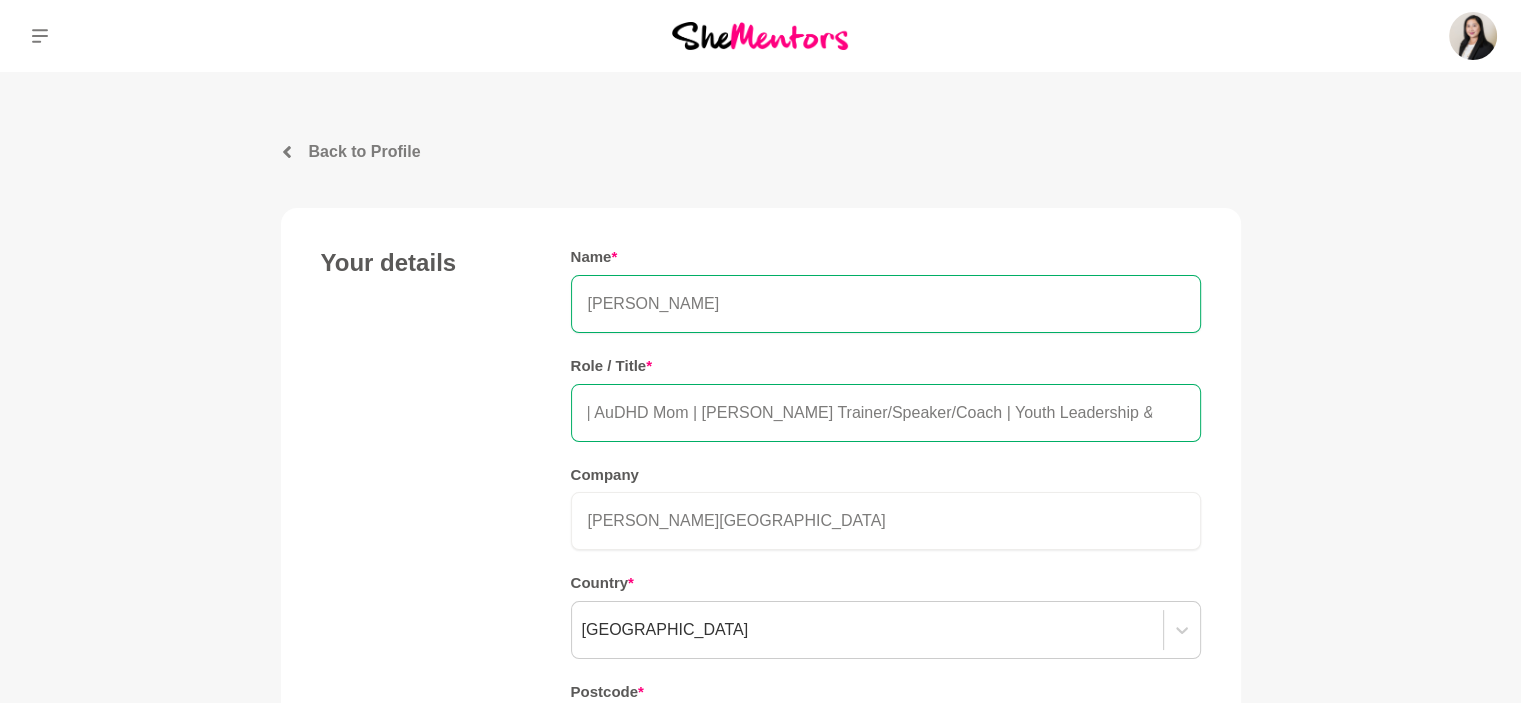 click on "Lawyer | AuDHD Mom | [PERSON_NAME] Trainer/Speaker/Coach | Youth Leadership & Parenting" at bounding box center (886, 413) 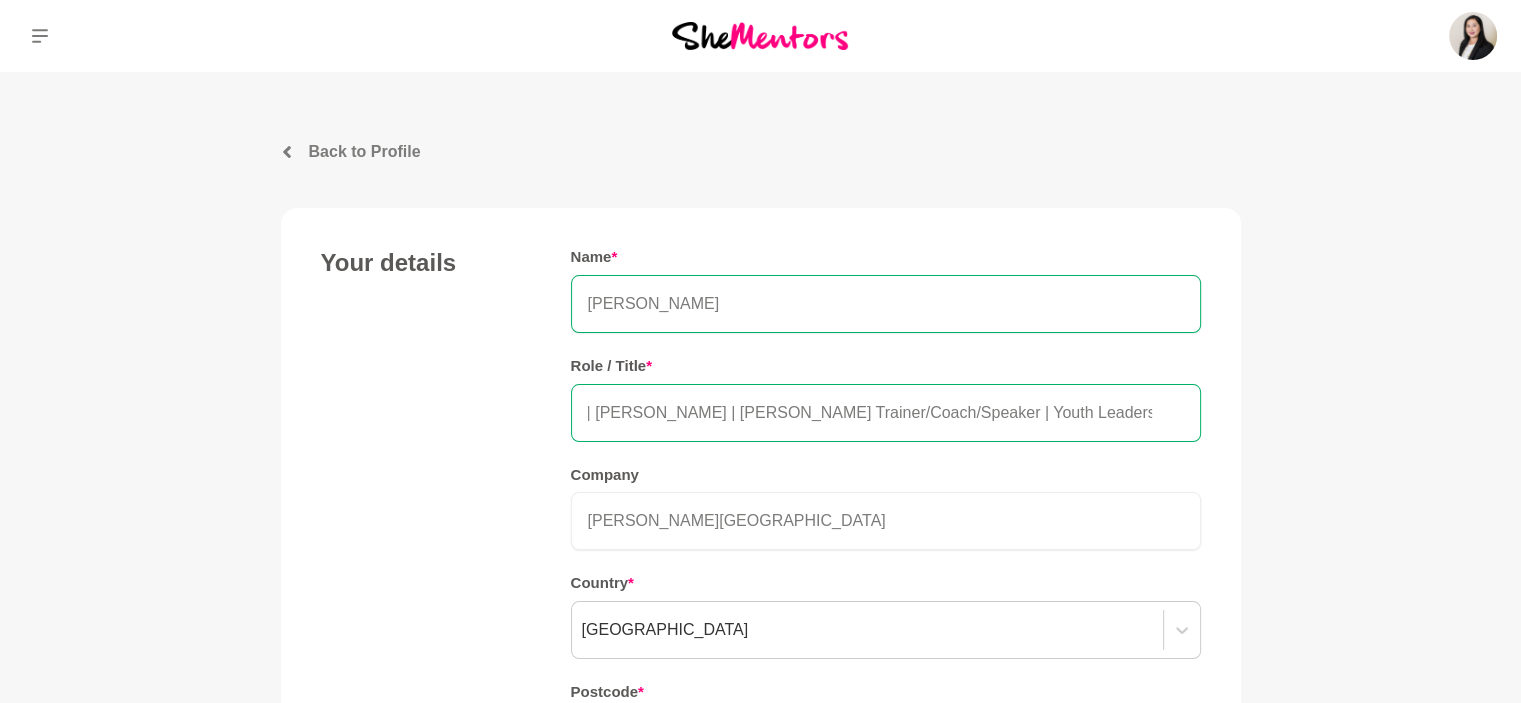 drag, startPoint x: 943, startPoint y: 411, endPoint x: 1152, endPoint y: 406, distance: 209.0598 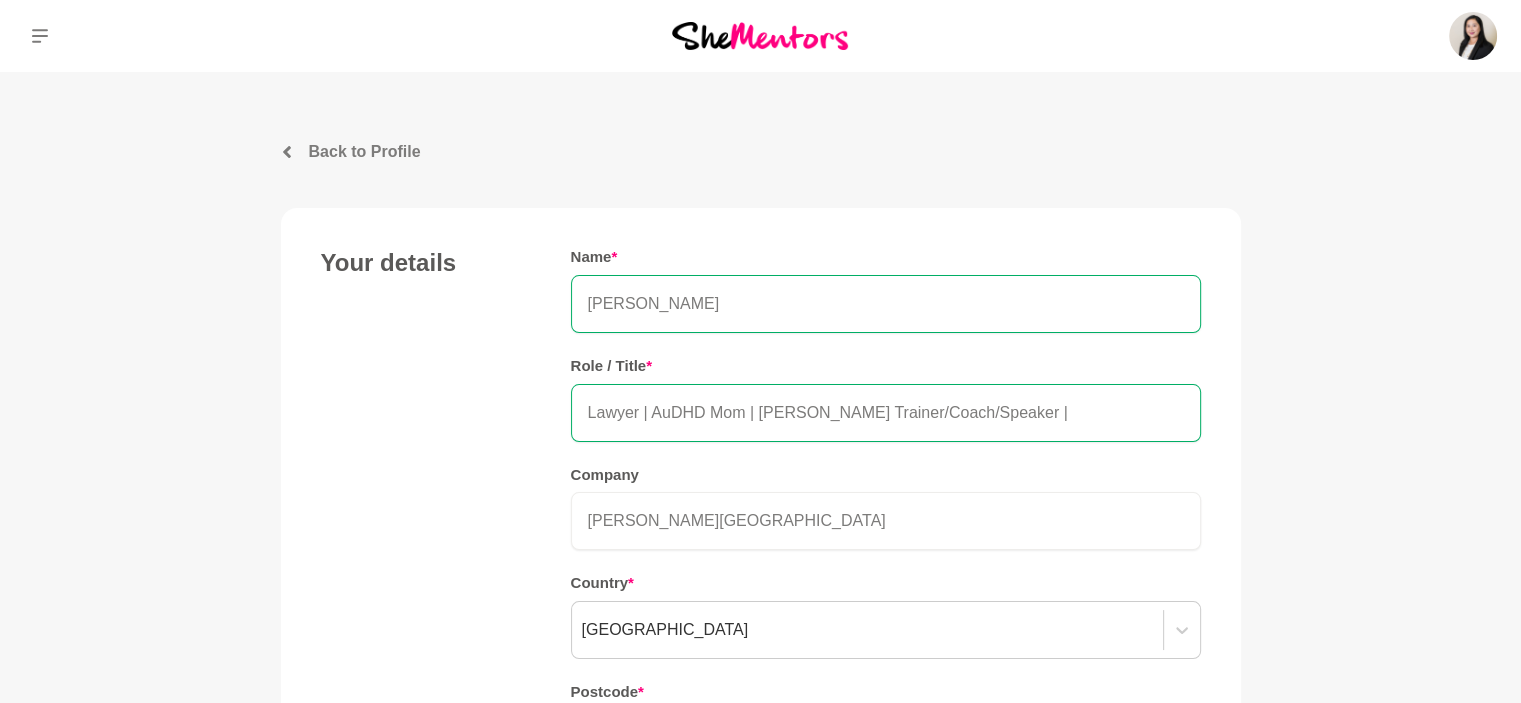 scroll, scrollTop: 0, scrollLeft: 0, axis: both 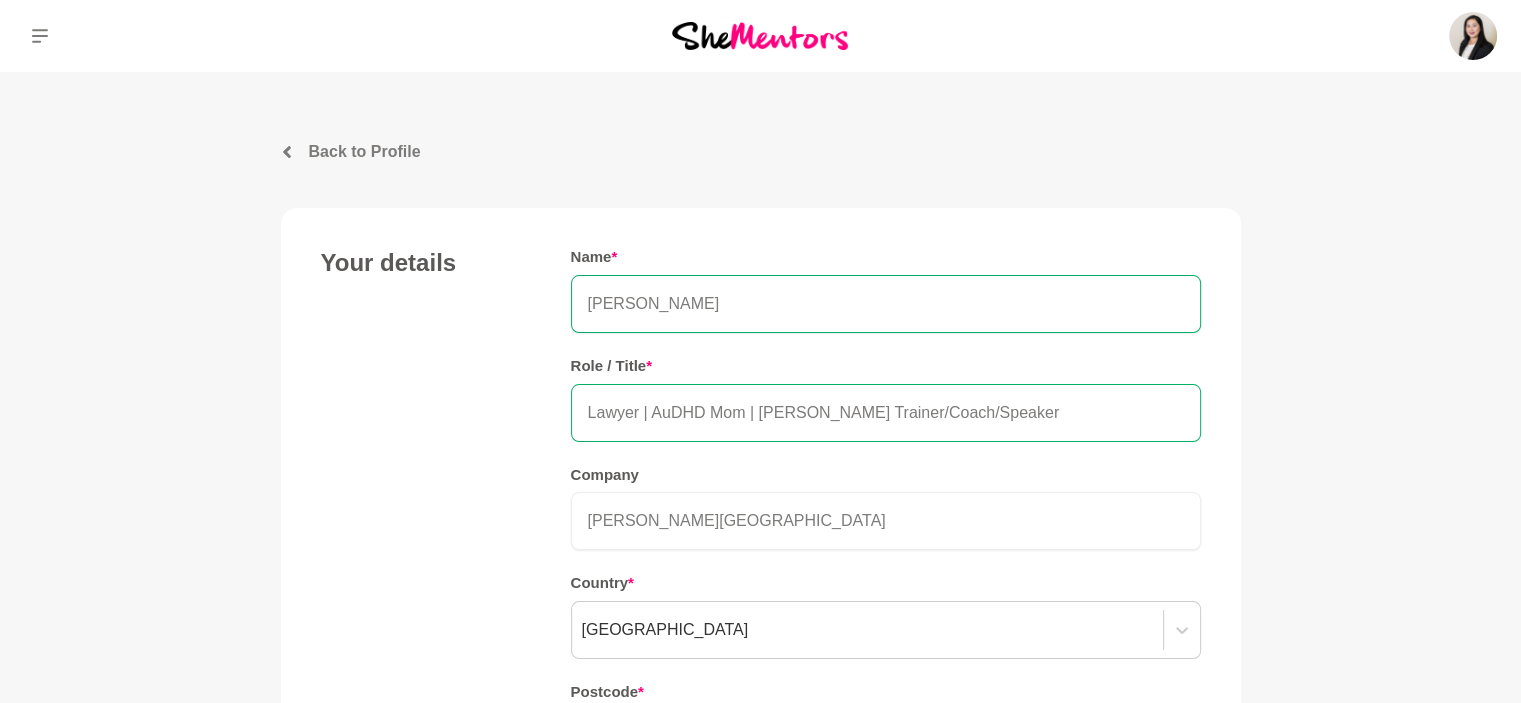 click on "Lawyer | AuDHD Mom | [PERSON_NAME] Trainer/Coach/Speaker" at bounding box center [886, 413] 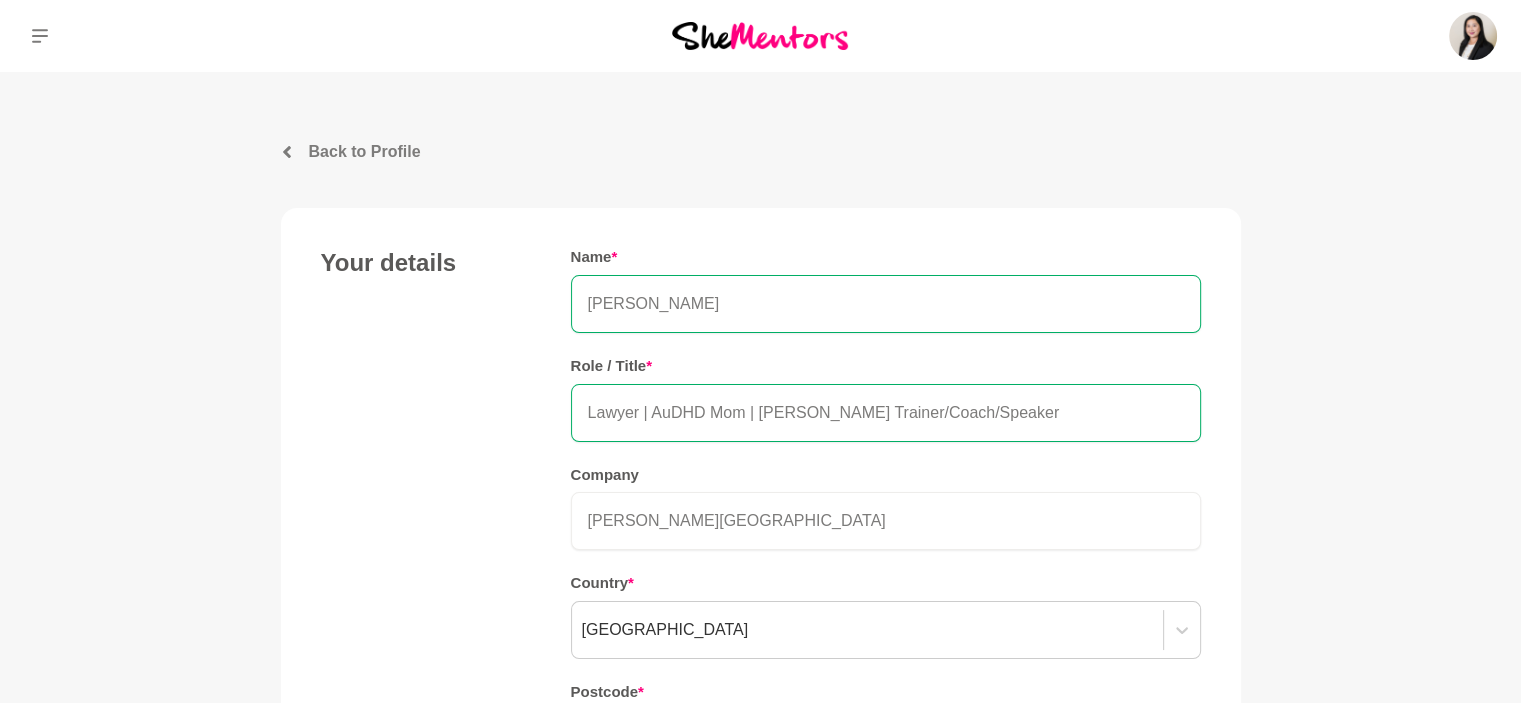 drag, startPoint x: 651, startPoint y: 410, endPoint x: 770, endPoint y: 443, distance: 123.49089 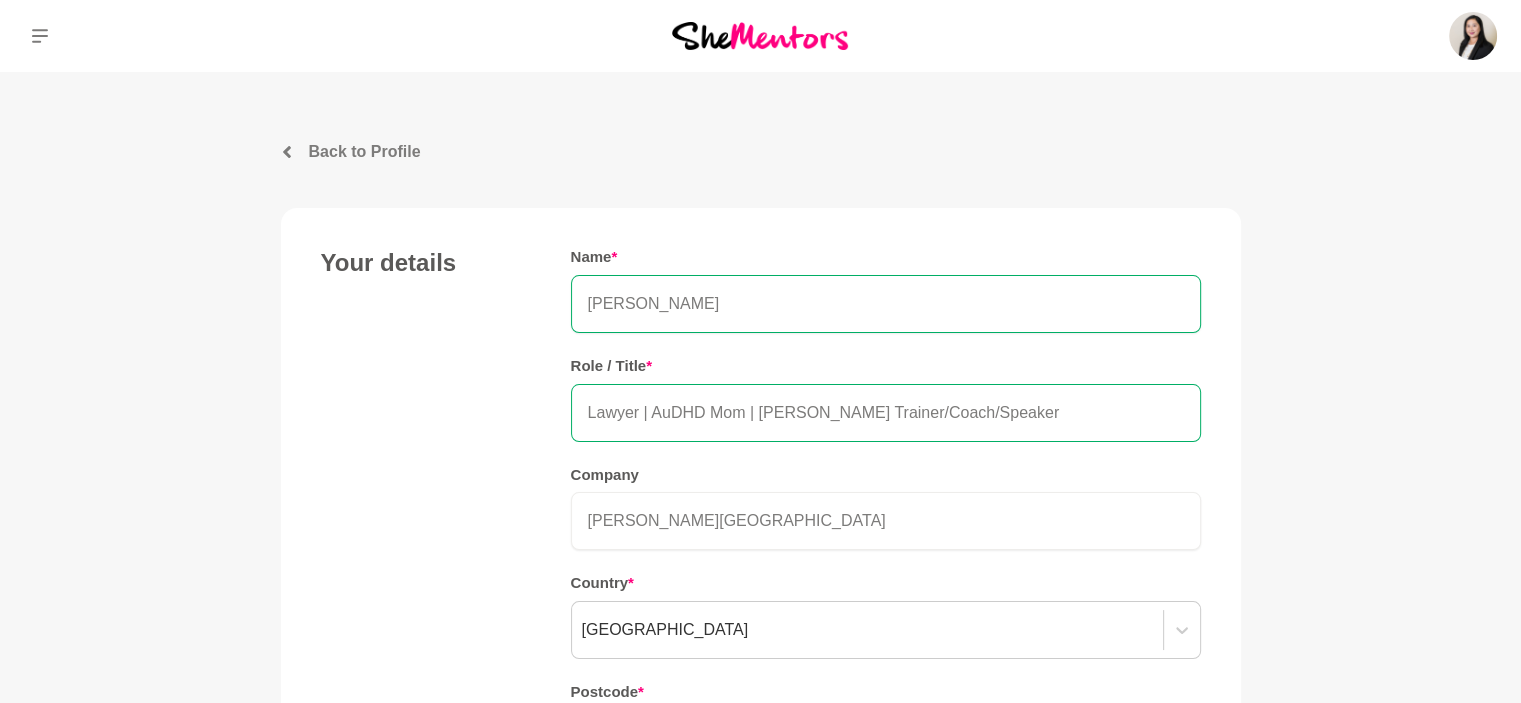click on "Lawyer | AuDHD Mom | [PERSON_NAME] Trainer/Coach/Speaker" at bounding box center (886, 413) 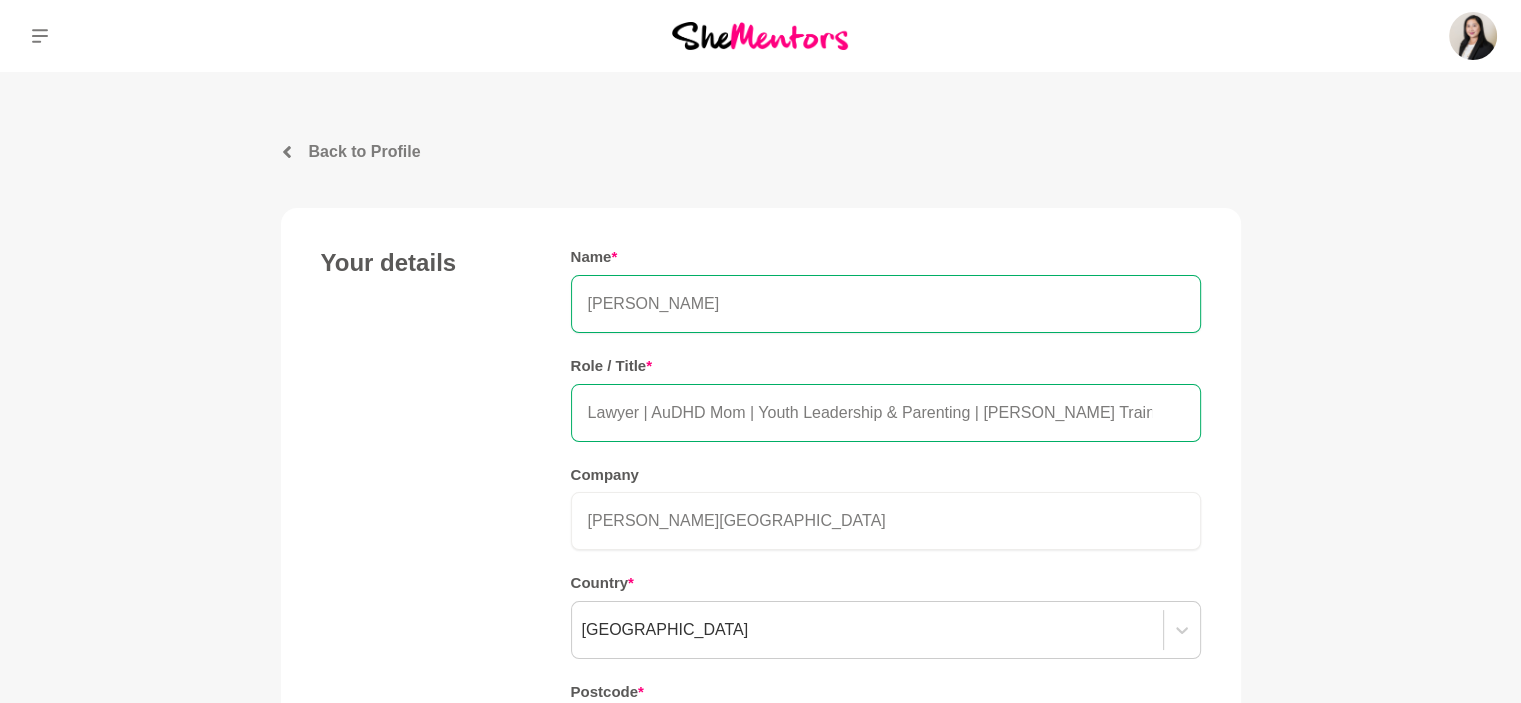 click on "Lawyer | AuDHD Mom | Youth Leadership & Parenting | [PERSON_NAME] Trainer/Coach/Speaker" at bounding box center (886, 413) 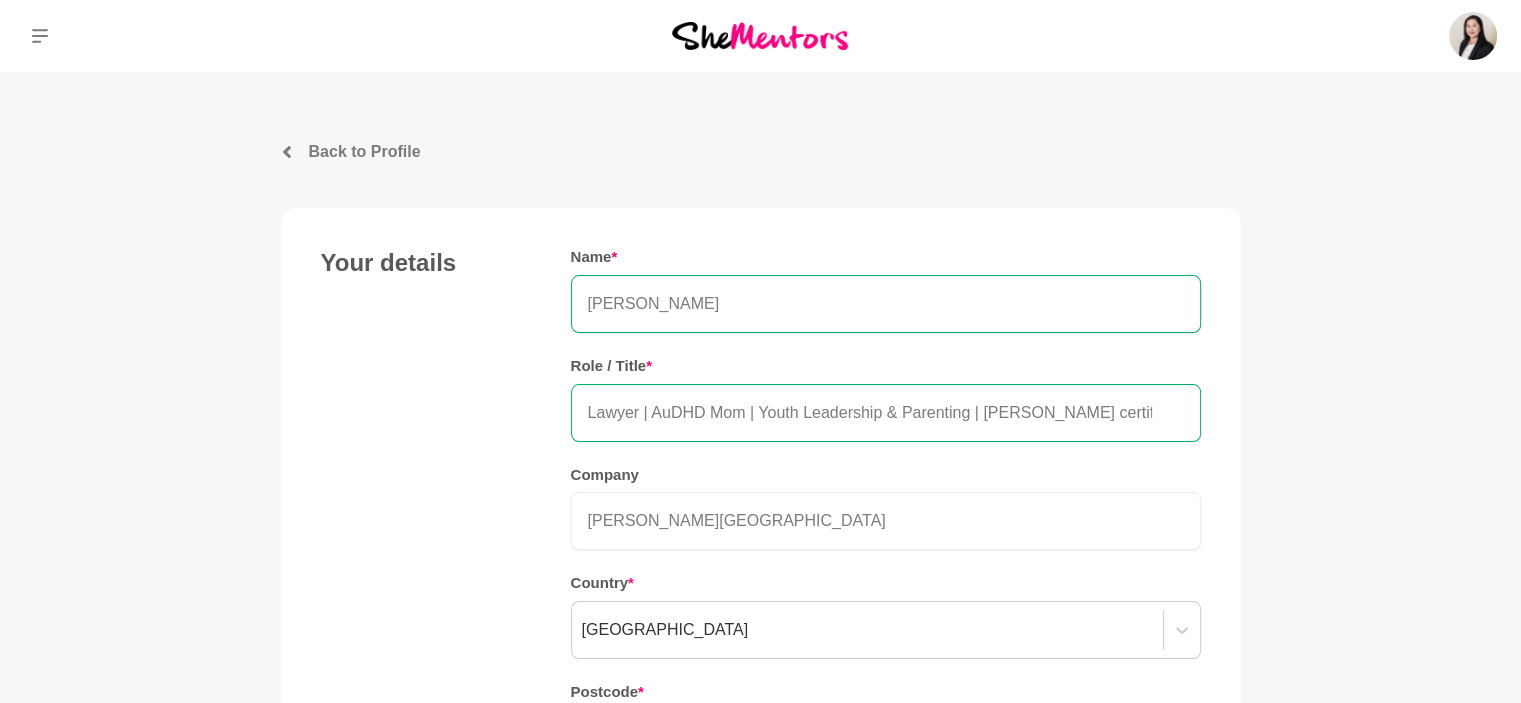click on "Lawyer | AuDHD Mom | Youth Leadership & Parenting | [PERSON_NAME] certified Trainer/Coach/Speaker" at bounding box center (886, 413) 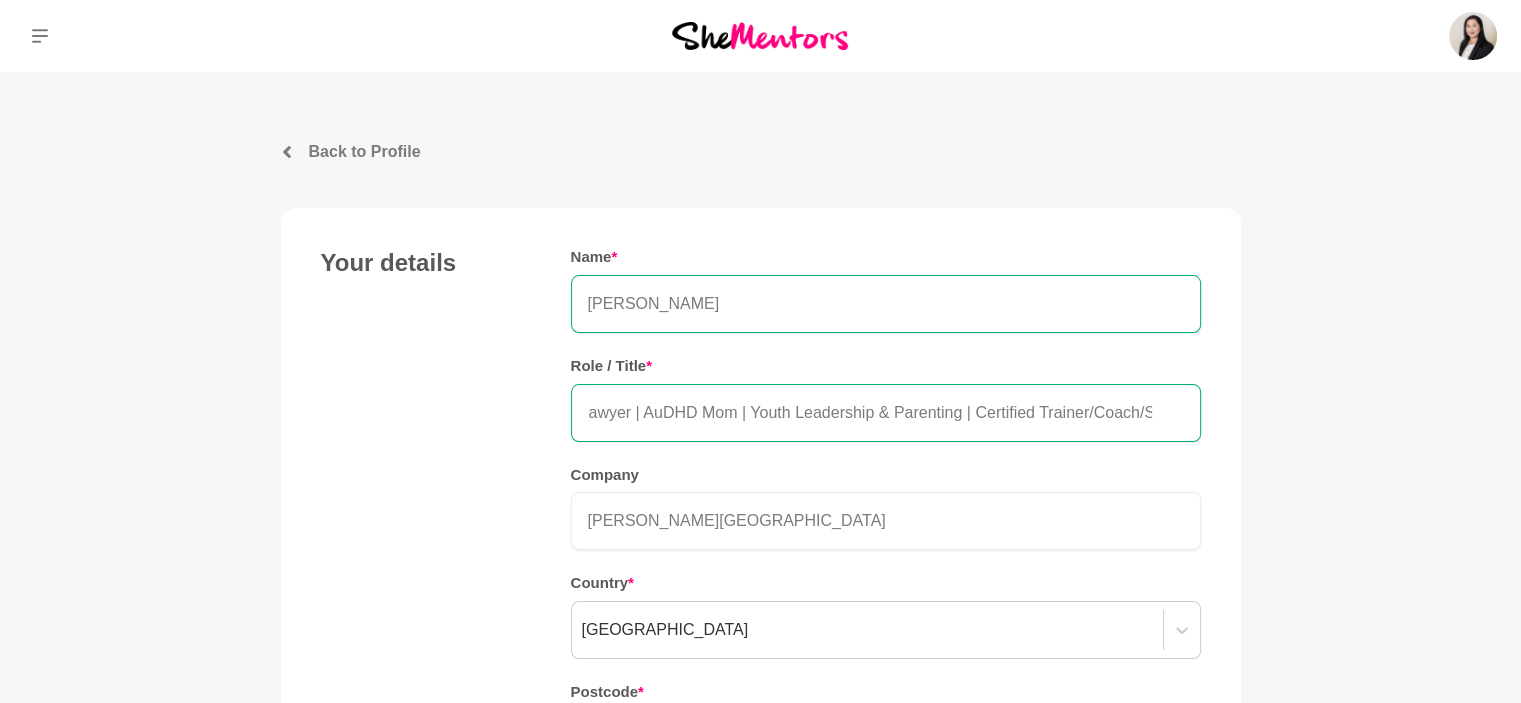 scroll, scrollTop: 0, scrollLeft: 0, axis: both 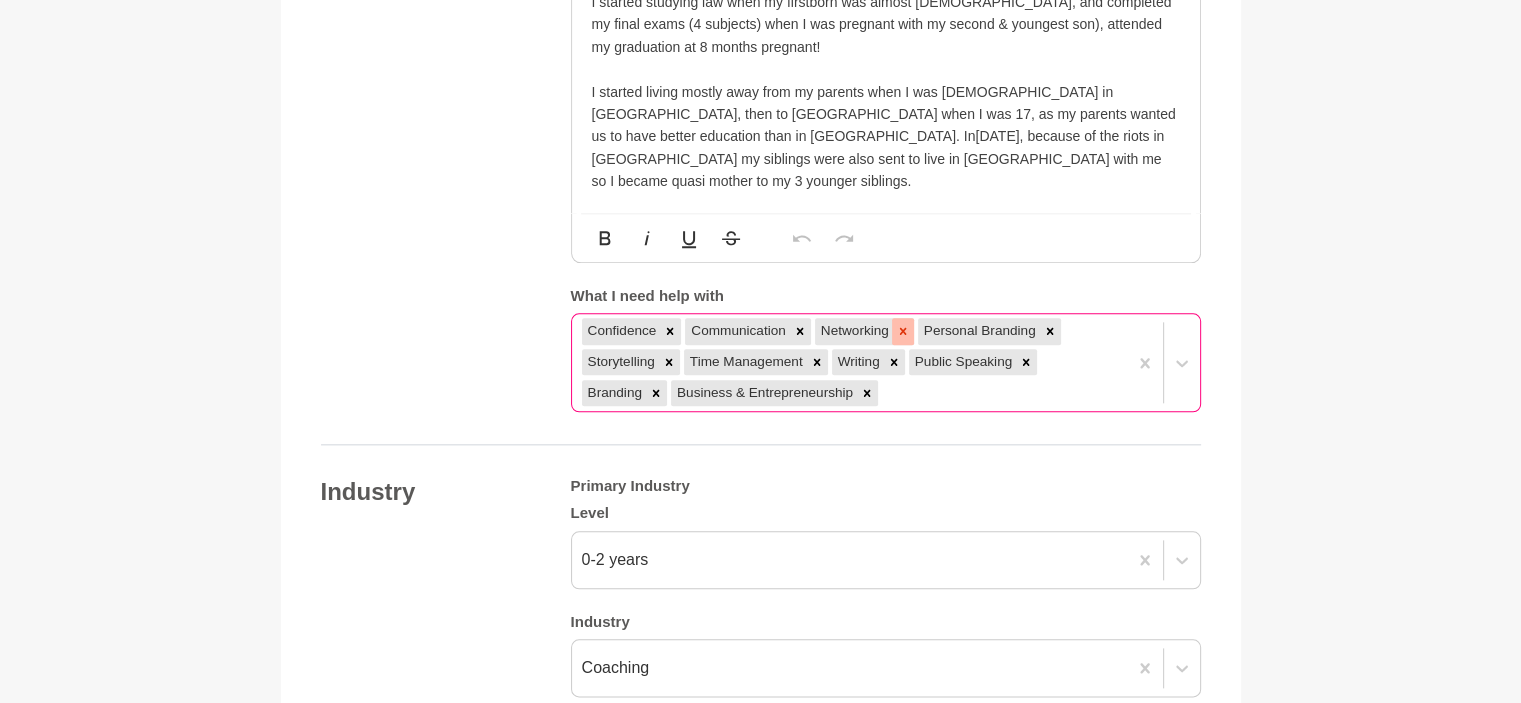 click 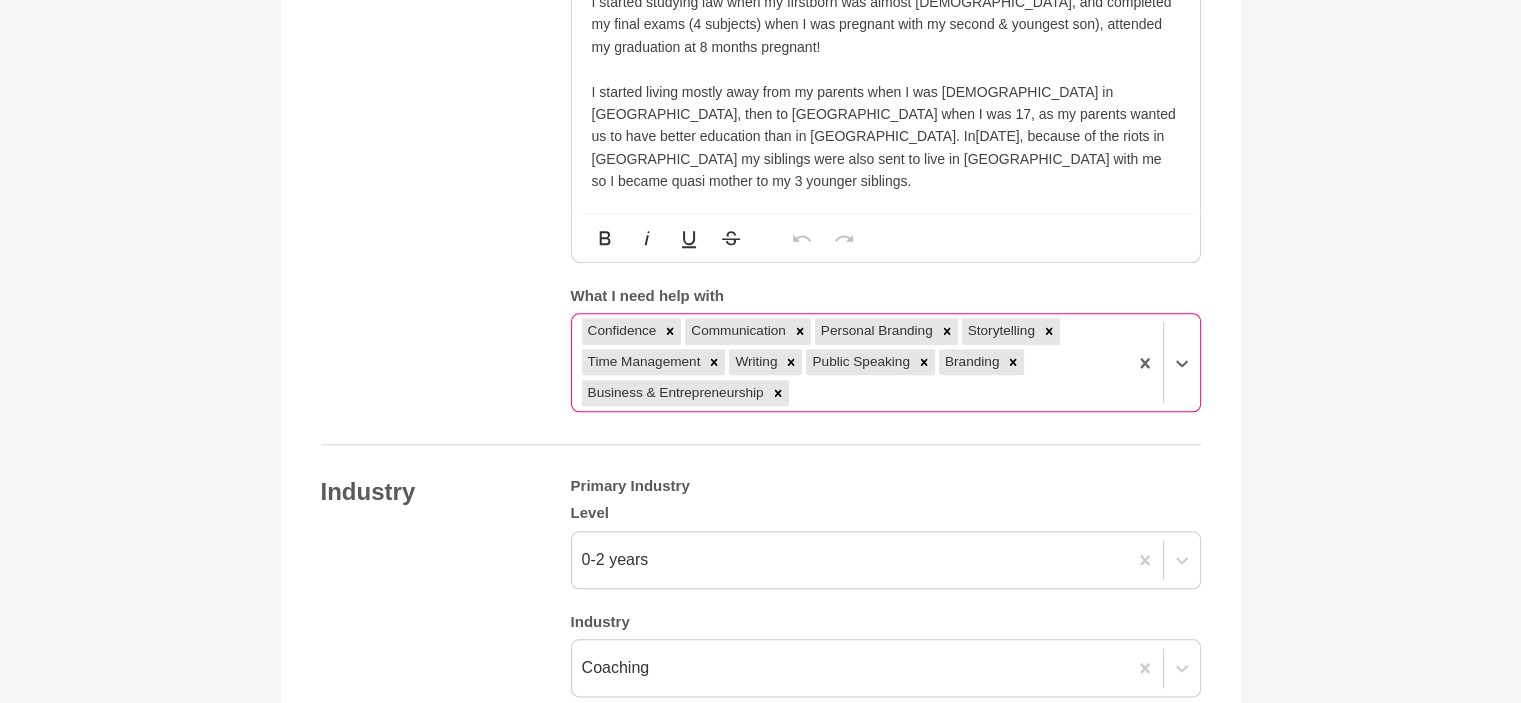 click on "Your details Name  * [PERSON_NAME] Role / Title  * Lawyer | AuDHD Mom | Youth Leadership & Parenting | Certified Trainer/Coach/Speaker Company [PERSON_NAME][GEOGRAPHIC_DATA] Country  * [GEOGRAPHIC_DATA] Postcode  * 6149 [PERSON_NAME] [PERSON_NAME], [GEOGRAPHIC_DATA] Photo  * About me My bio  * Hi, I’m [PERSON_NAME], but you can call me [PERSON_NAME]! Born in [DEMOGRAPHIC_DATA] to [DEMOGRAPHIC_DATA] parents, I moved to [GEOGRAPHIC_DATA] at 12 for better education opportunities, then to [GEOGRAPHIC_DATA] for university. I’ve had a rich and diverse career in banking, the government sector, and law, but my most transformative experiences have come from being a mother to a neurodiverse child. In [DATE], I left my career as a lawyer to create [PERSON_NAME], a business born from the heart. “Manna” symbolizes divine provision and sustenance in difficult times, while “[PERSON_NAME]”—my baptism name, given by my mother—represents [PERSON_NAME], kindness, and favor. Together, [PERSON_NAME] reflects the grace-filled provision I aim to offer individuals and families. Bold Italic Underline" at bounding box center (761, 334) 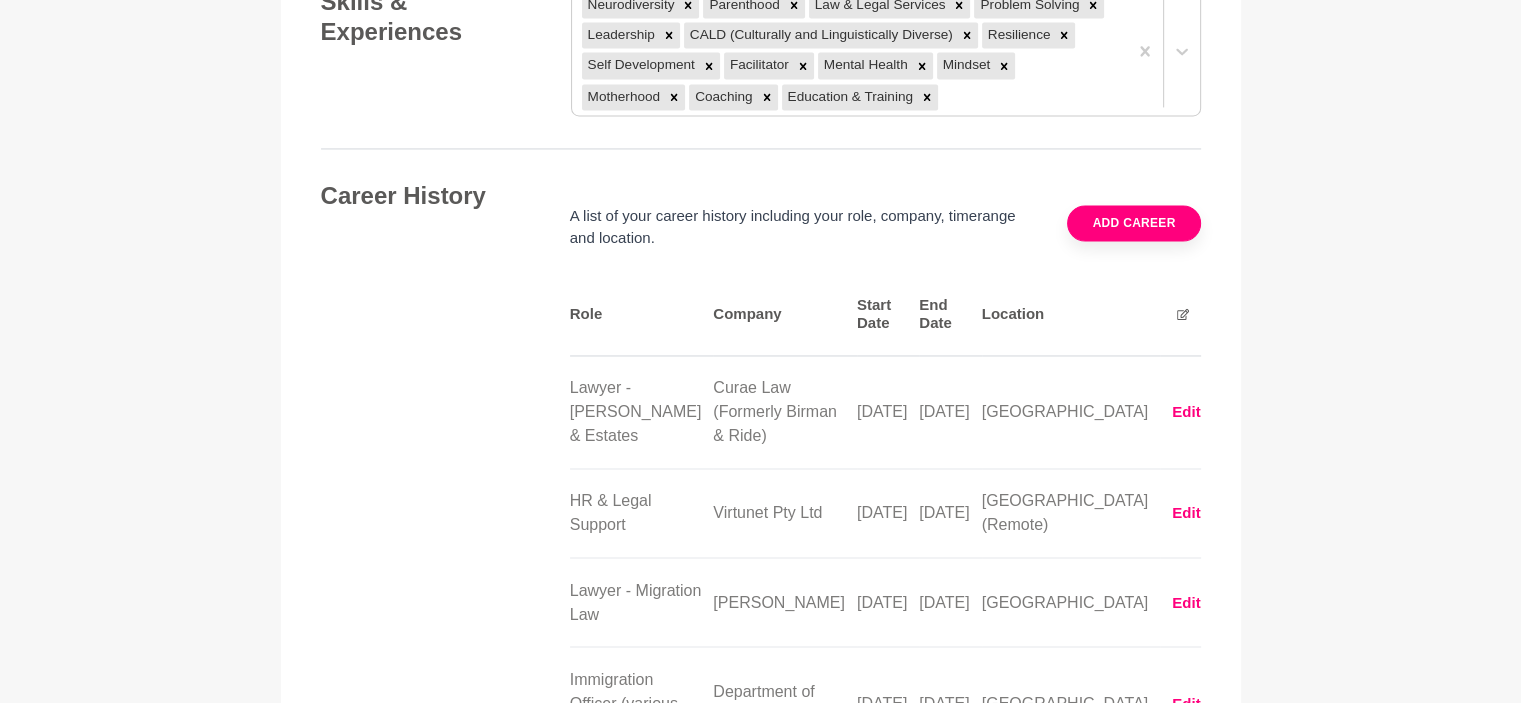 scroll, scrollTop: 3200, scrollLeft: 0, axis: vertical 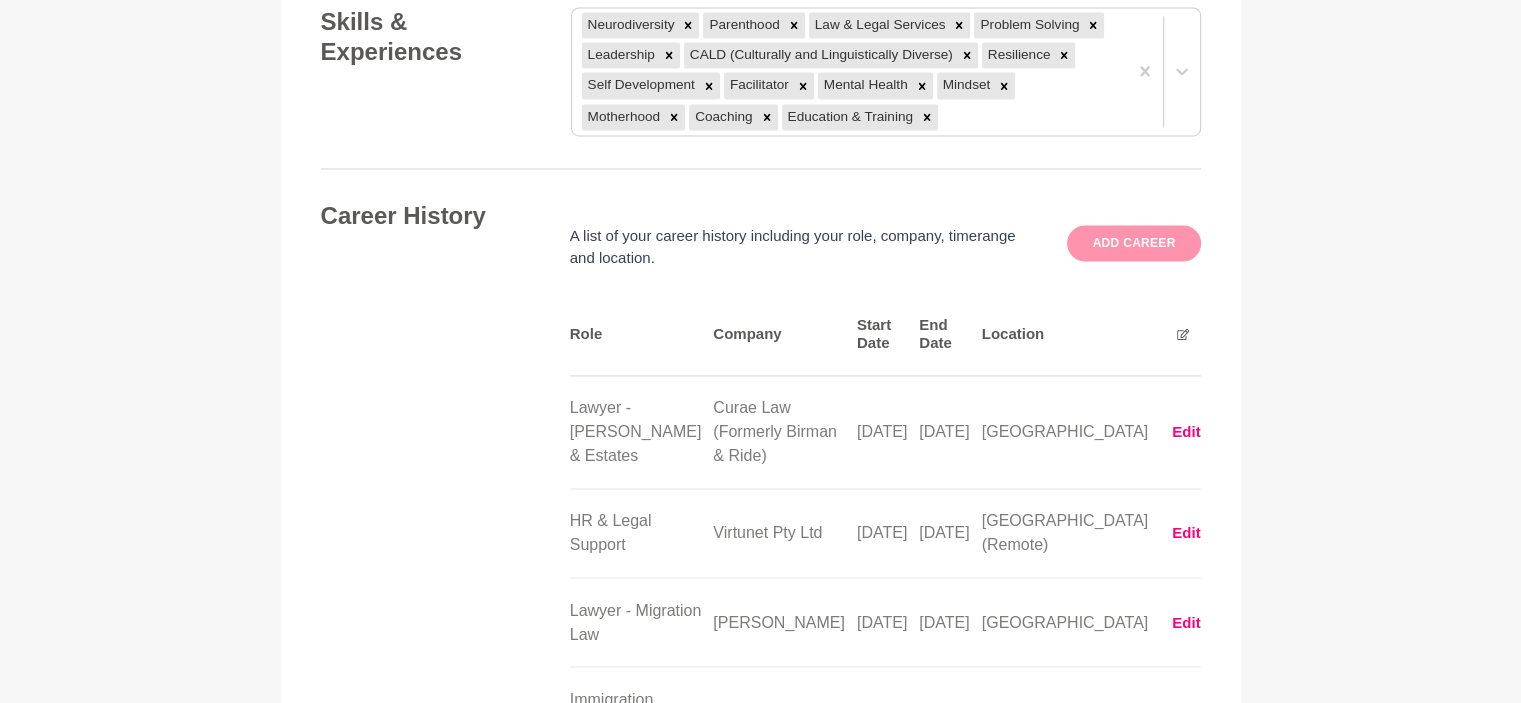 click on "Add career" at bounding box center [1133, 243] 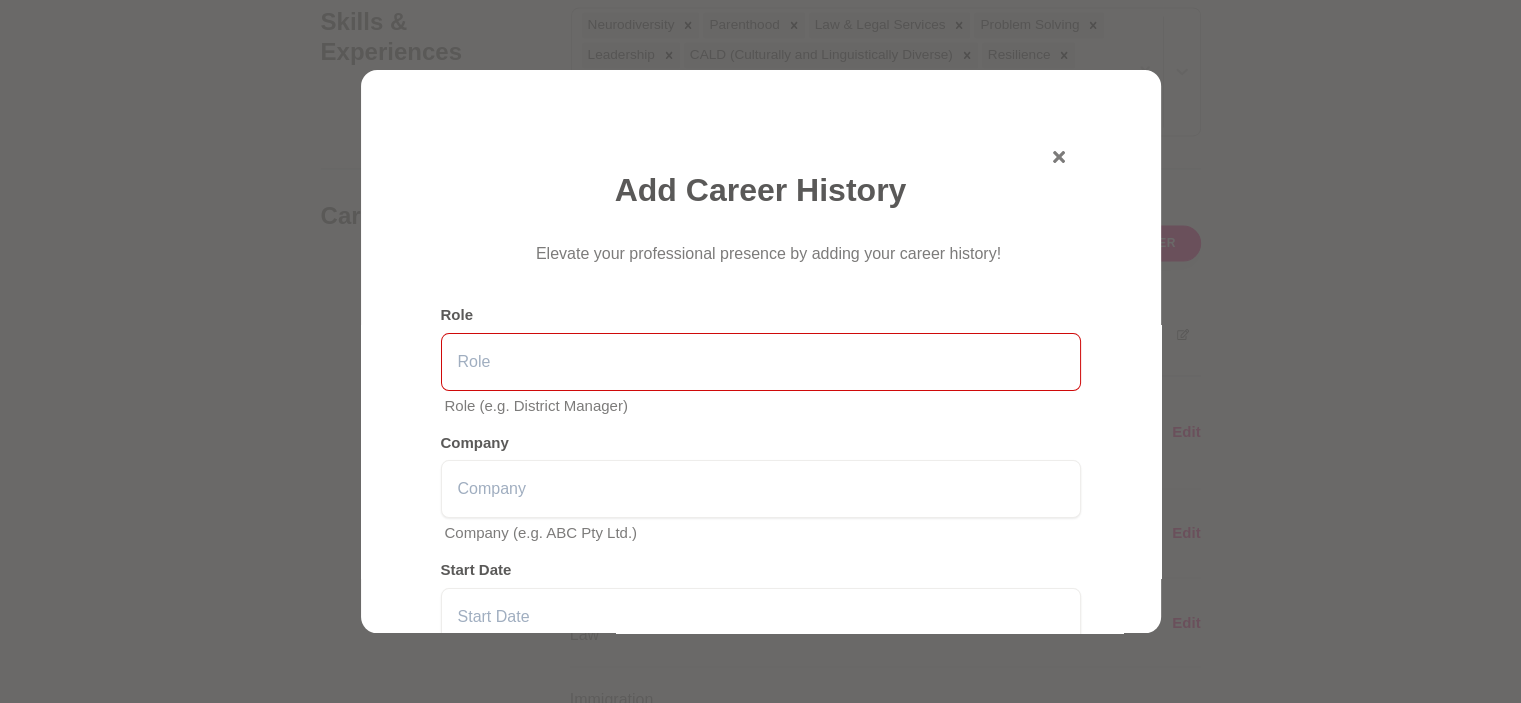 click at bounding box center (761, 362) 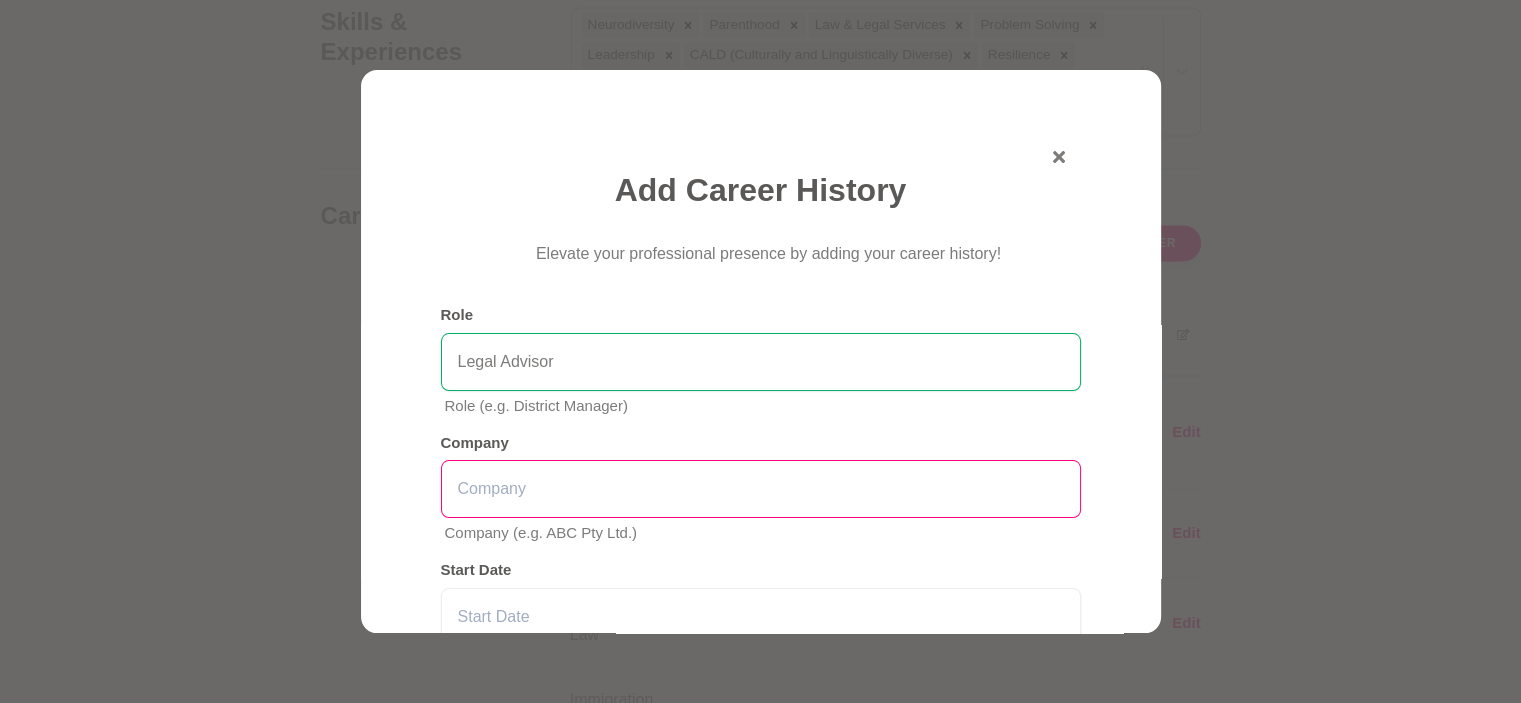 type on "Legal Advisor" 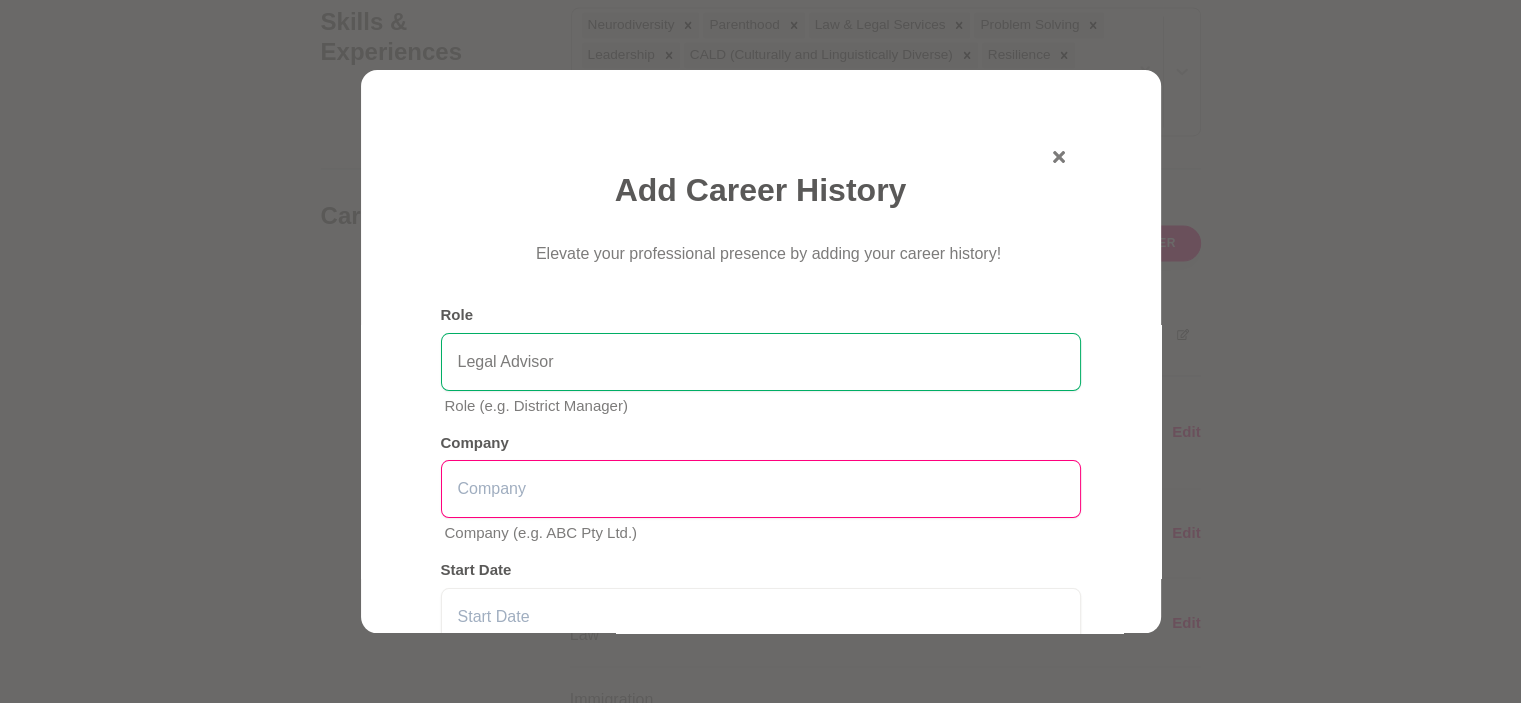type on "[PERSON_NAME][GEOGRAPHIC_DATA]" 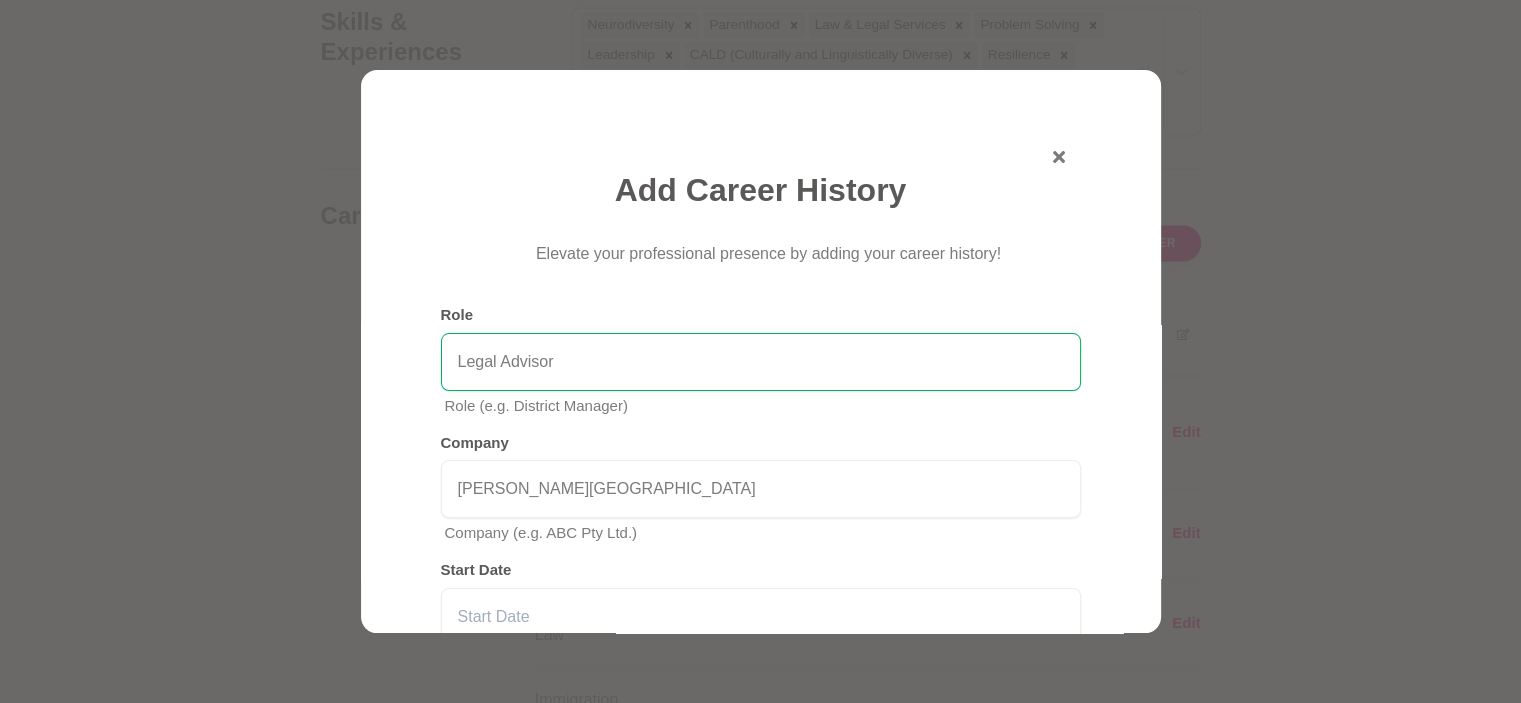 click on "Add Career History Elevate your professional presence by adding your career history! Role Legal Advisor Role (e.g. District Manager) Company [PERSON_NAME] University Company (e.g. ABC Pty Ltd.) Start Date Start date (e.g. [DATE]) End Date End date (e.g. [DATE] or 'Current') Location Location (e.g. [GEOGRAPHIC_DATA], [GEOGRAPHIC_DATA]) Upload a file  or drag and drop PNG, JPG, up to 10MB 500px × 500px recommended Save" at bounding box center (761, 351) 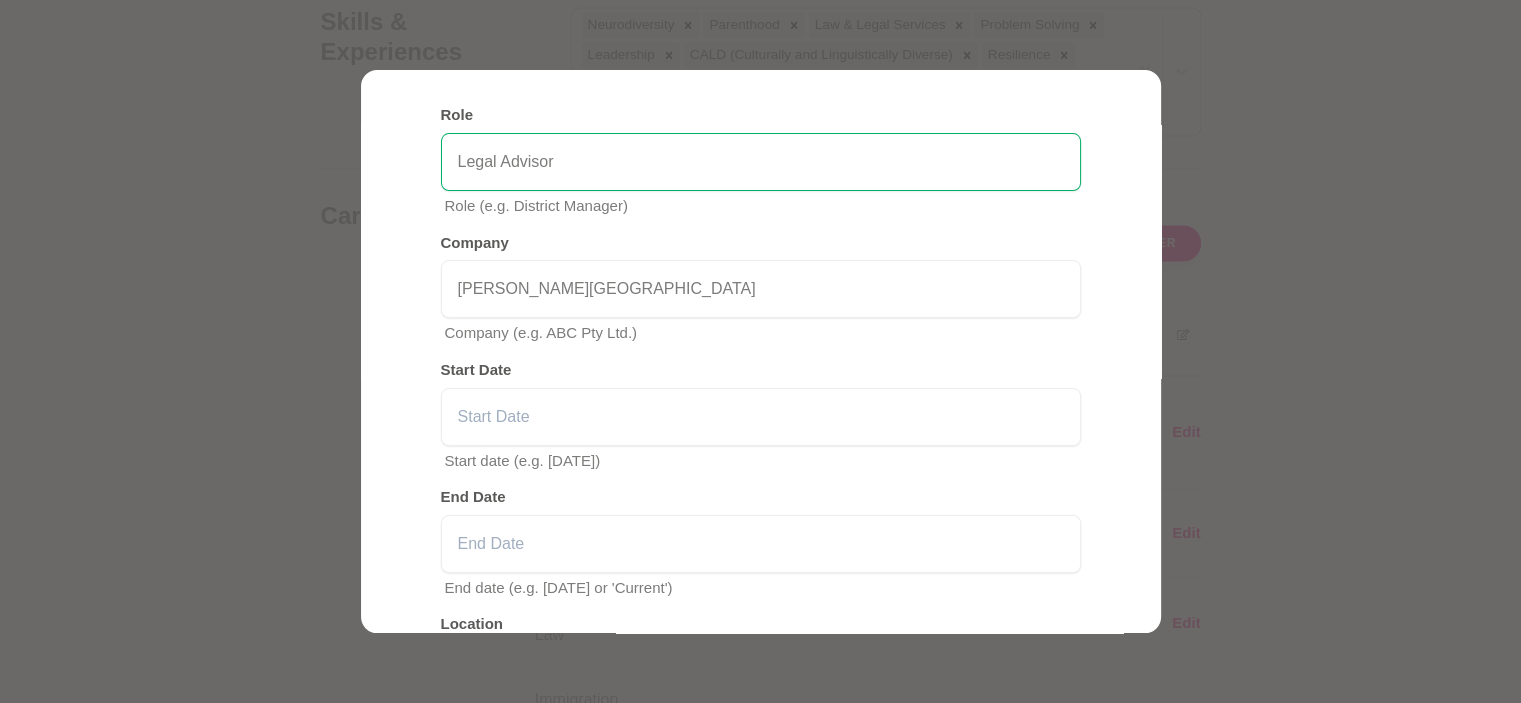 scroll, scrollTop: 300, scrollLeft: 0, axis: vertical 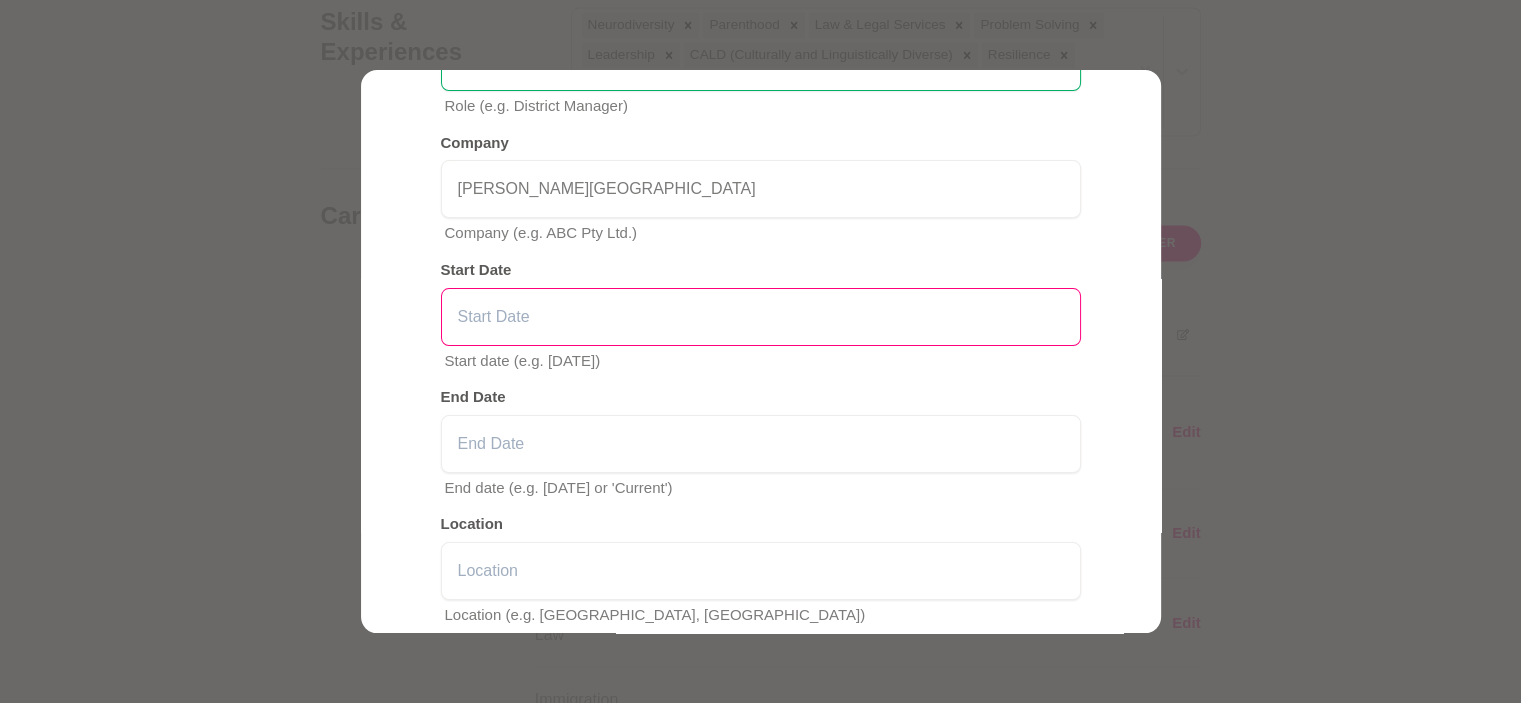 click at bounding box center [761, 317] 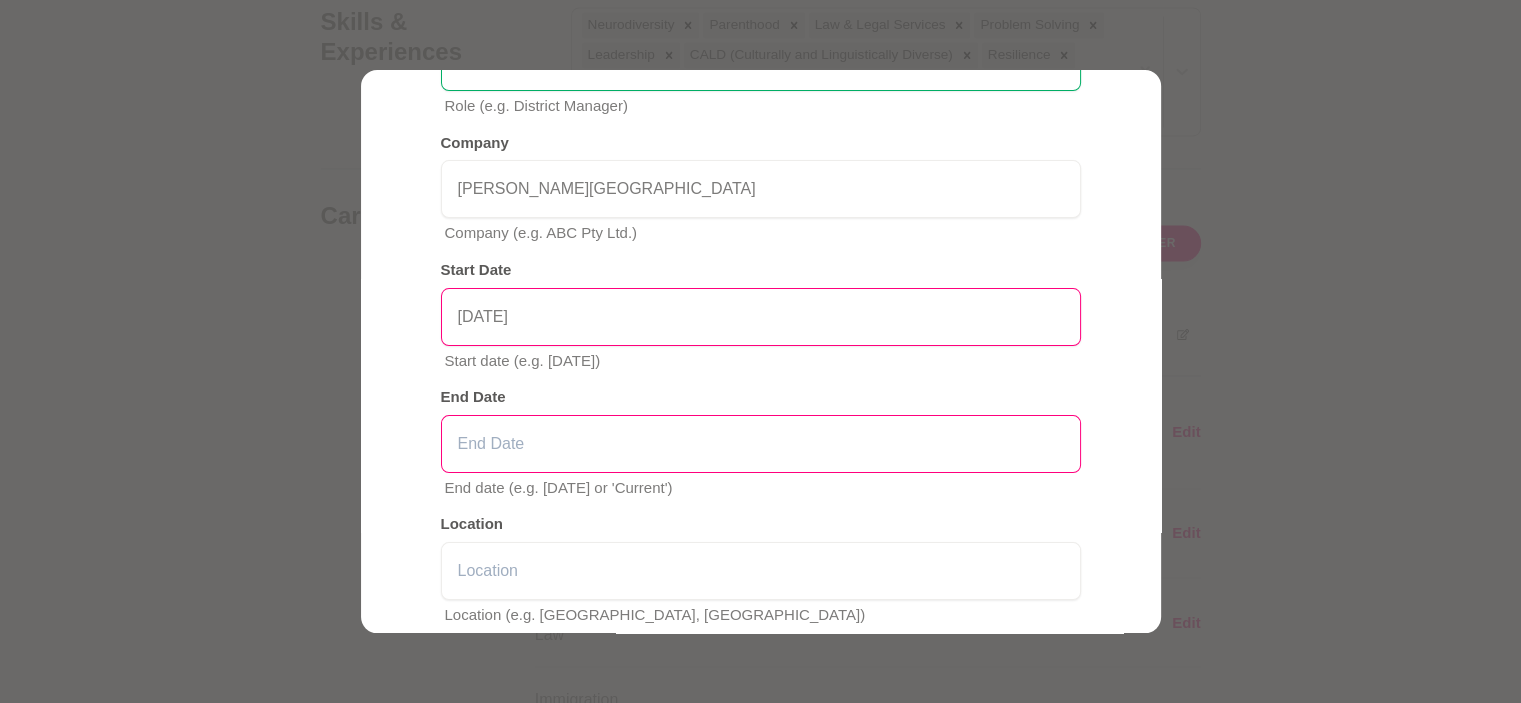type on "[DATE]" 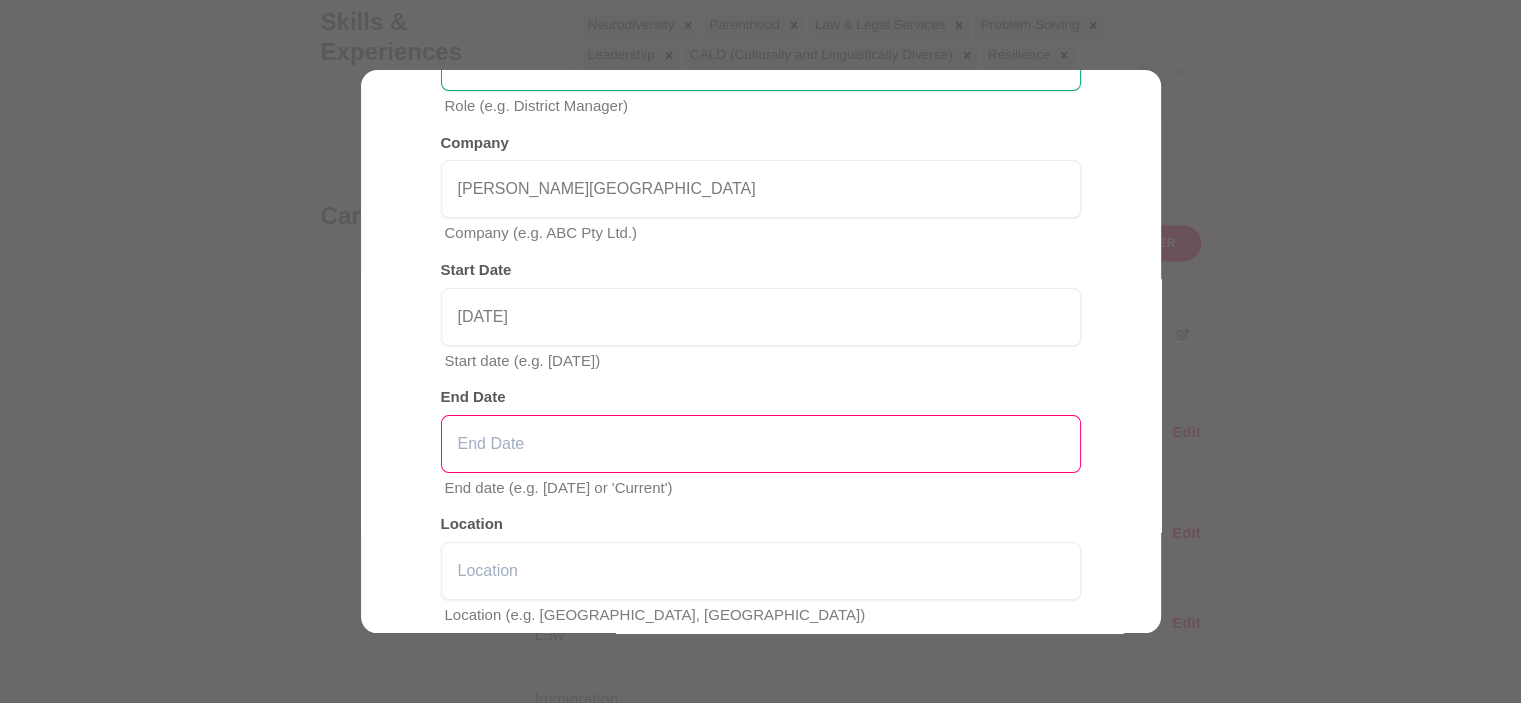 click at bounding box center (761, 444) 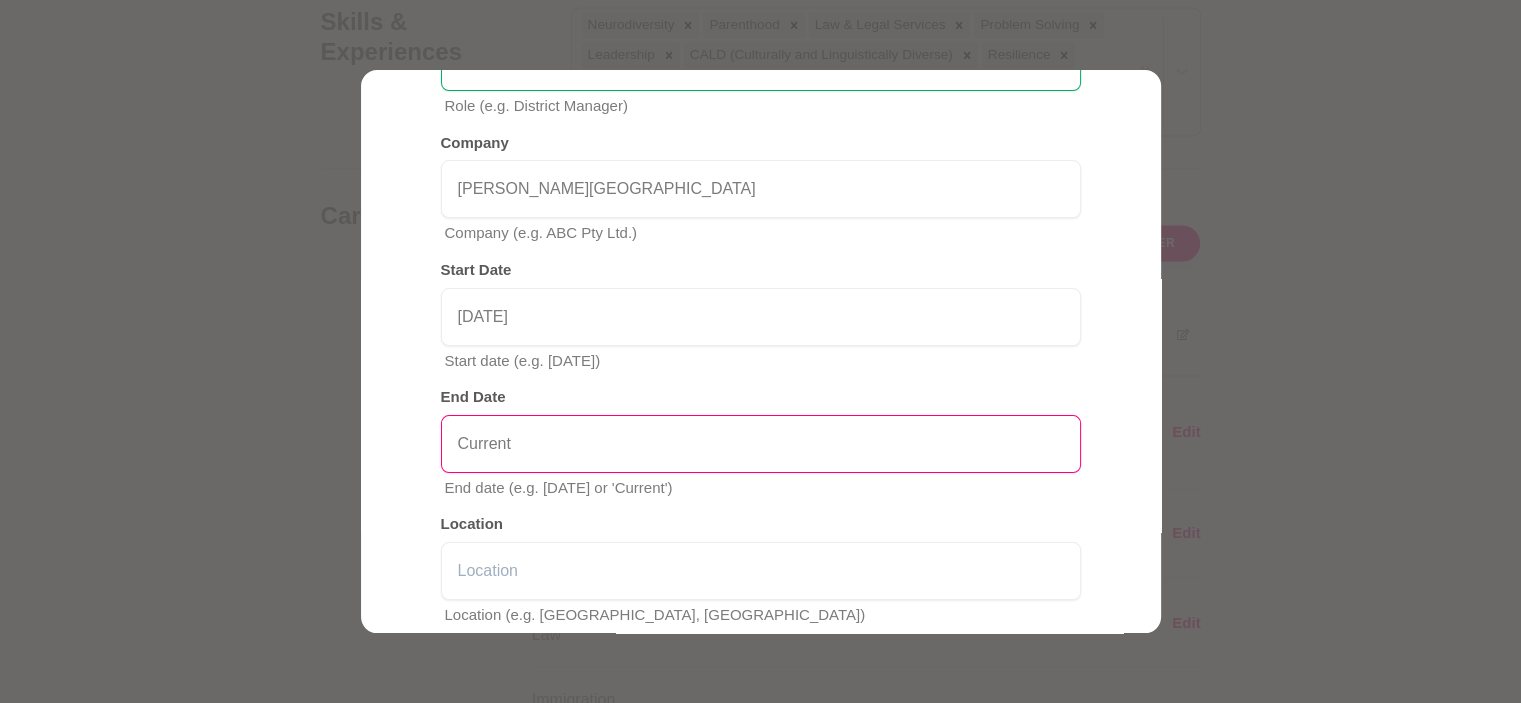 type on "Current" 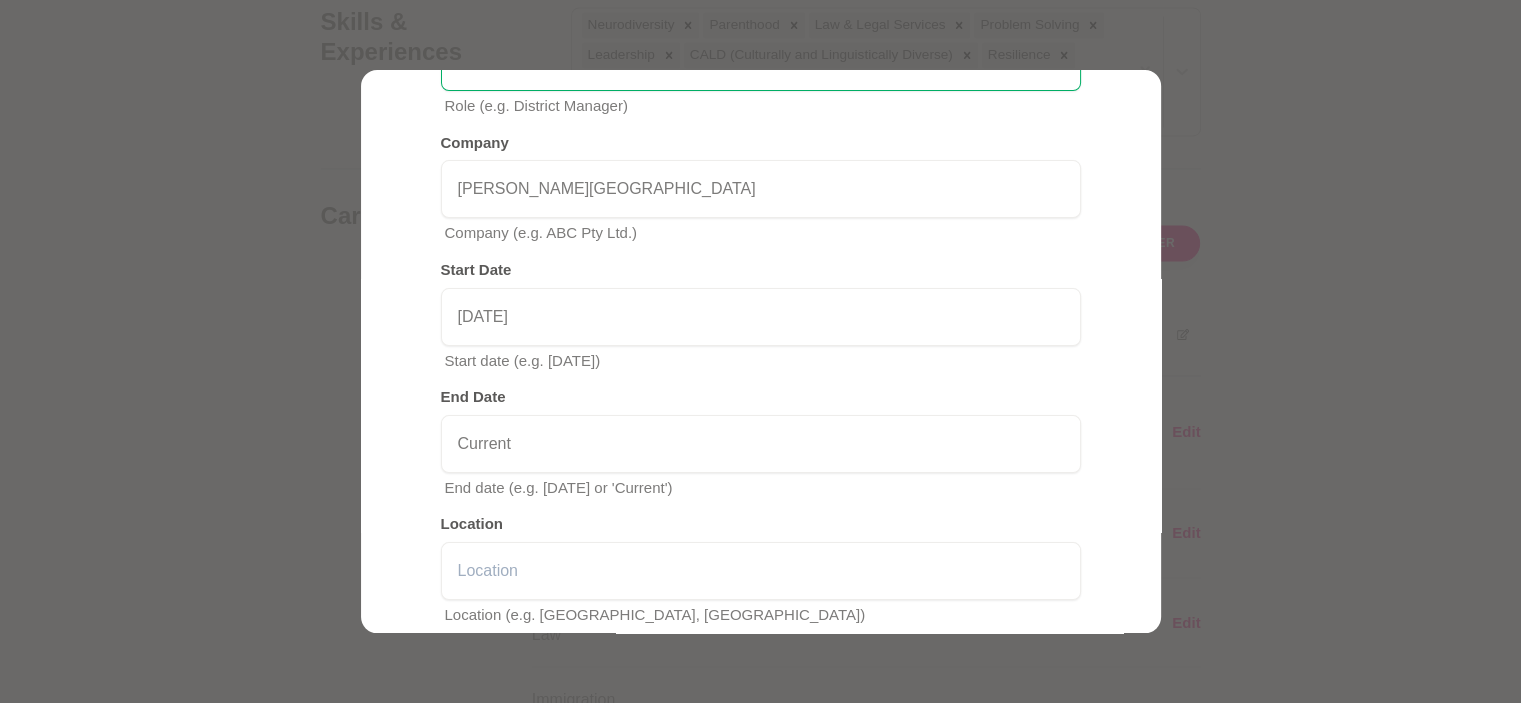click at bounding box center (760, 351) 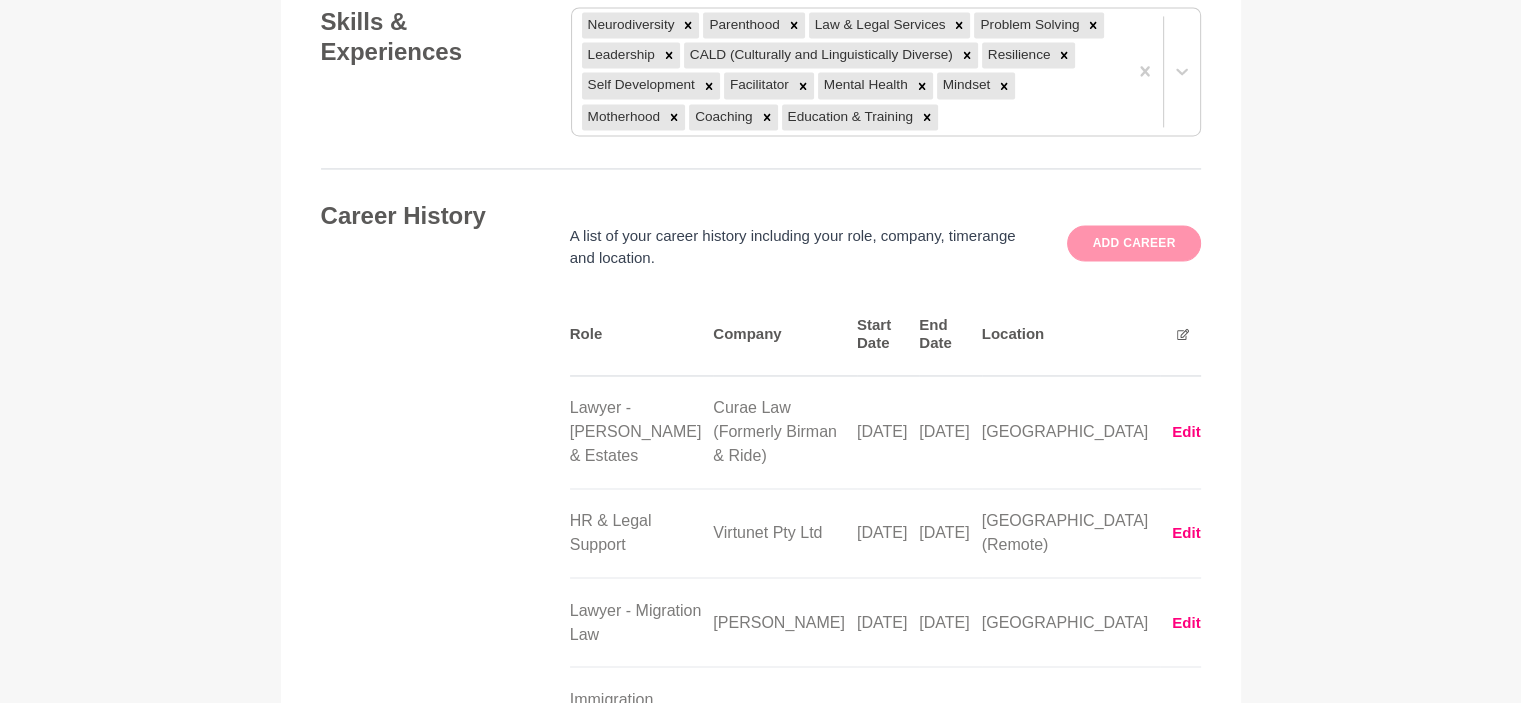 click on "Add career" at bounding box center (1133, 243) 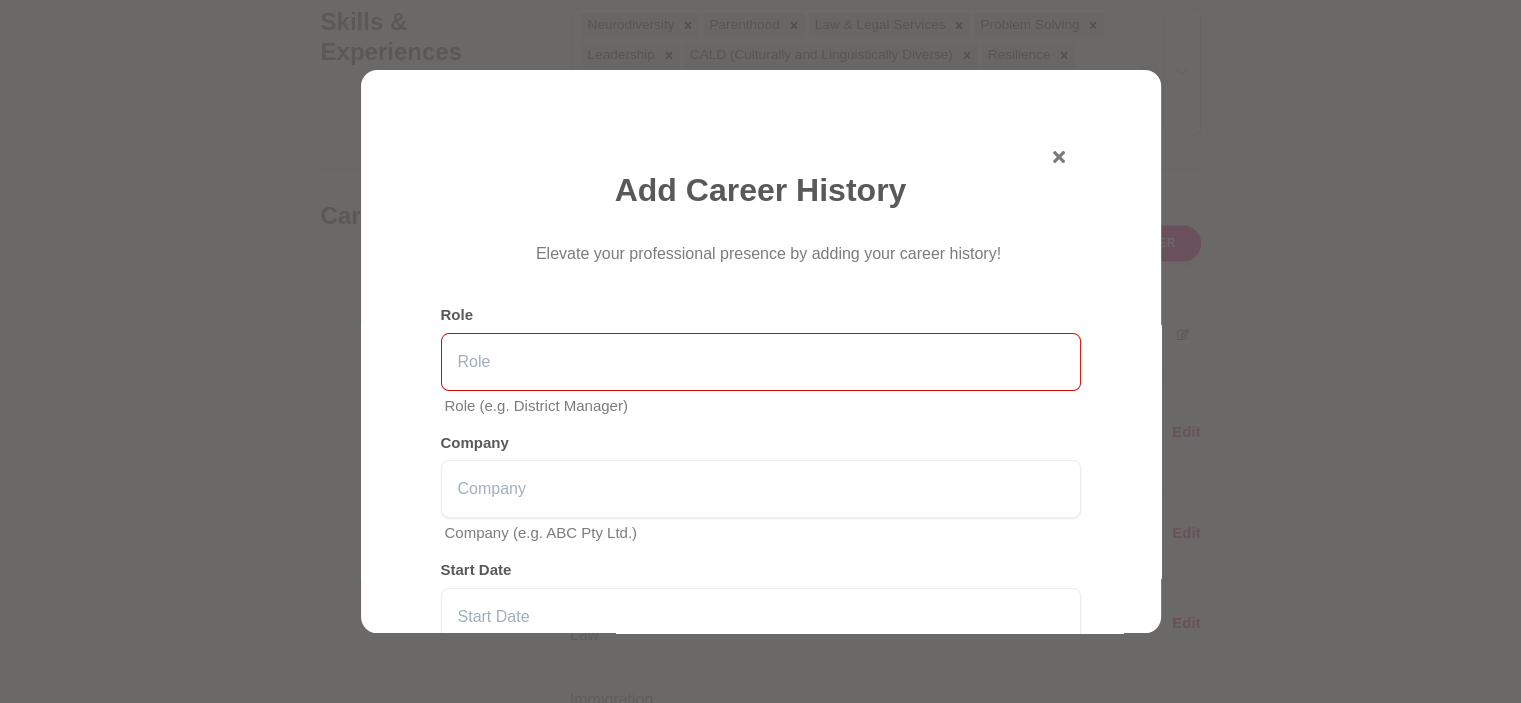 click at bounding box center [761, 362] 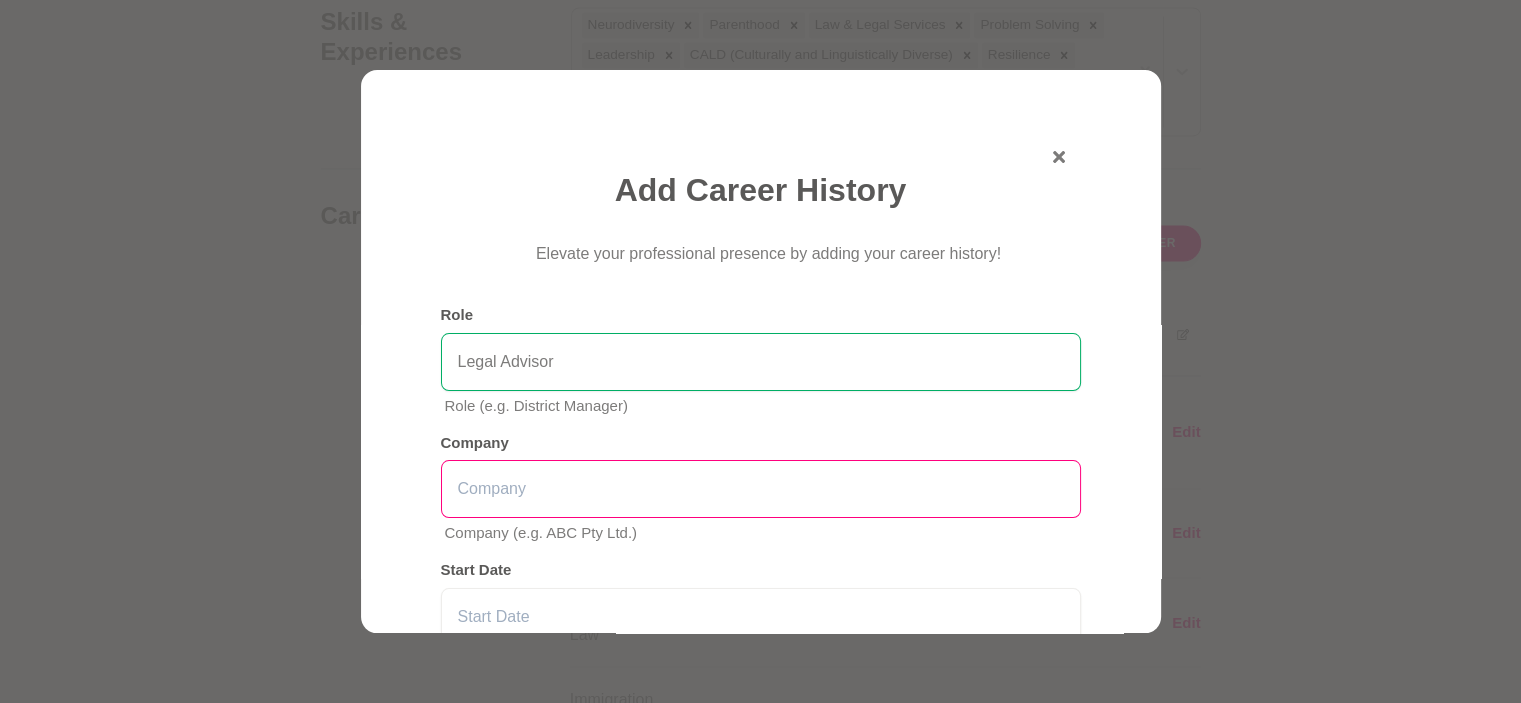 type on "Legal Advisor" 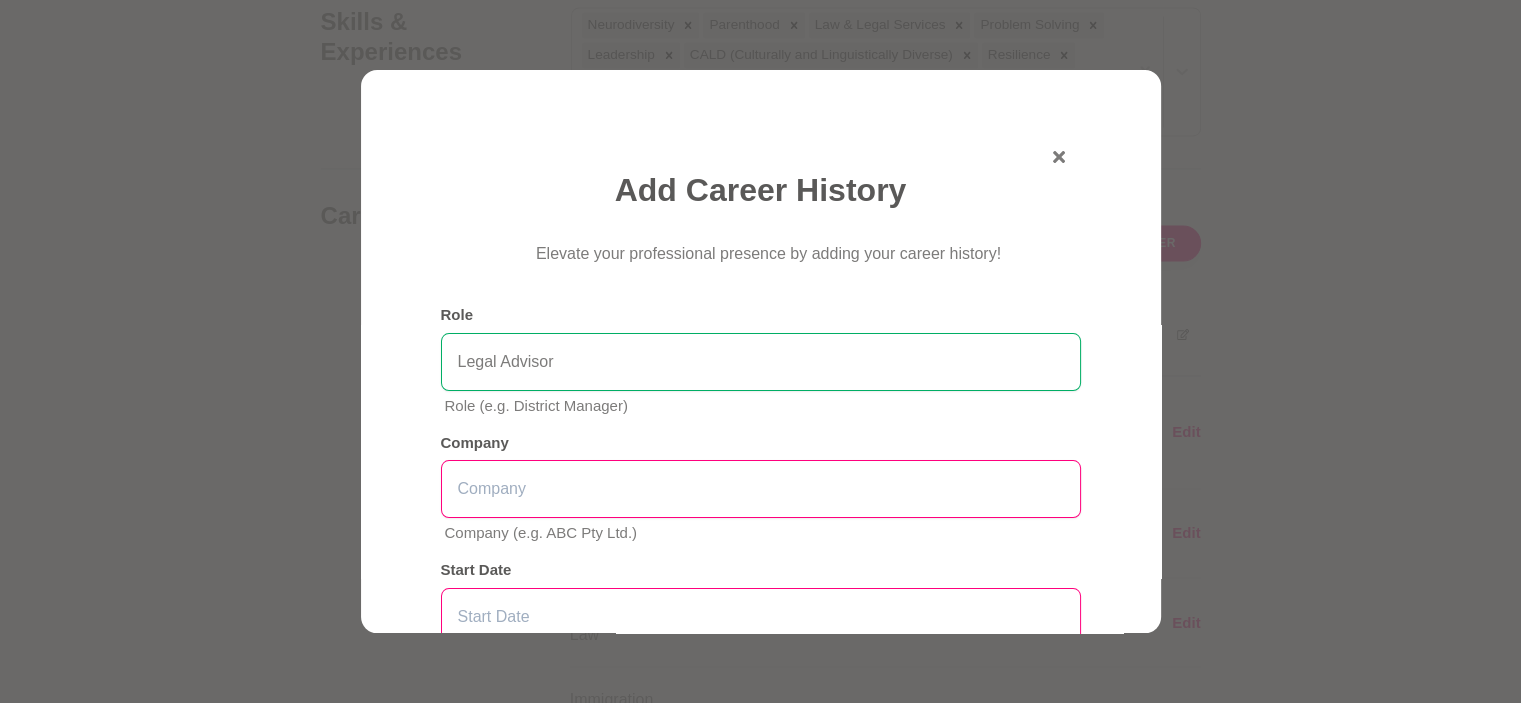 type on "[PERSON_NAME][GEOGRAPHIC_DATA]" 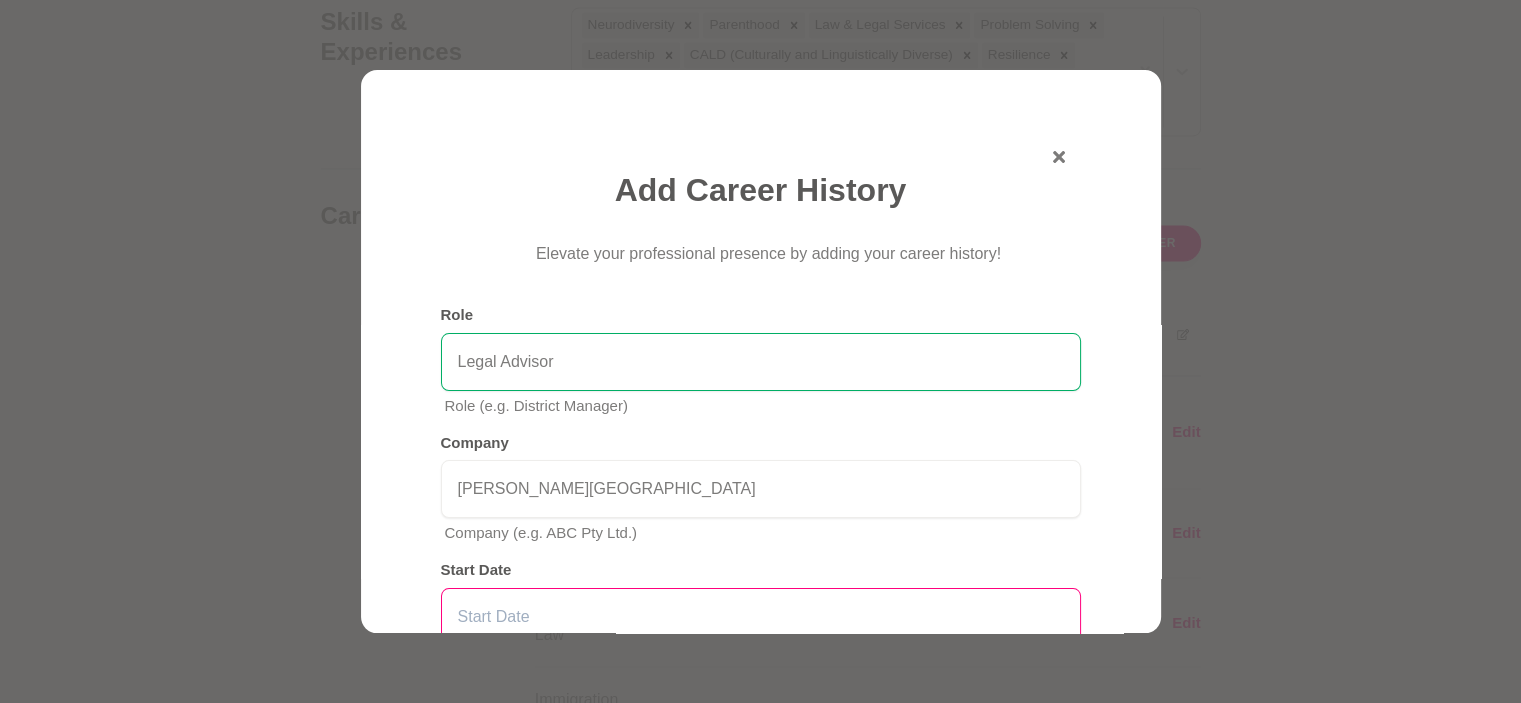 click at bounding box center (761, 617) 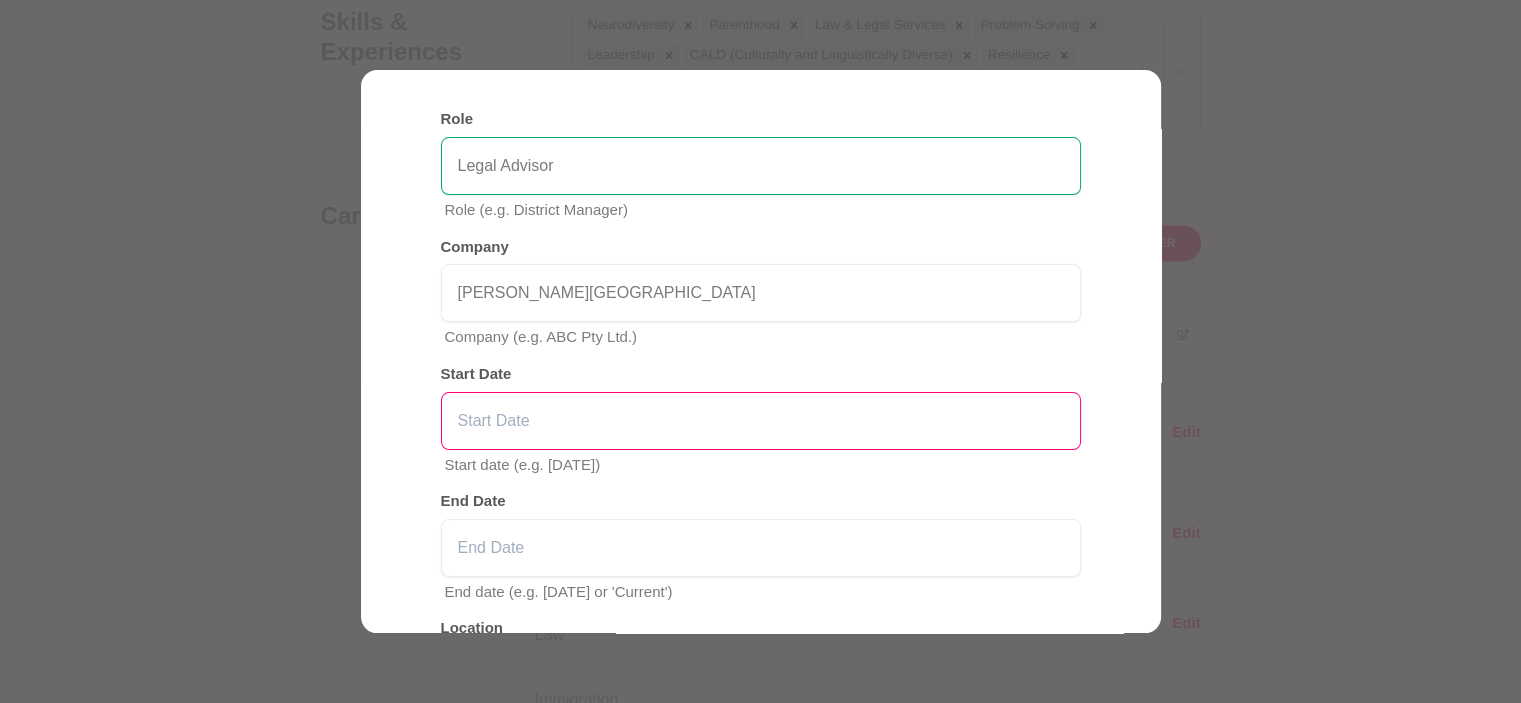 scroll, scrollTop: 200, scrollLeft: 0, axis: vertical 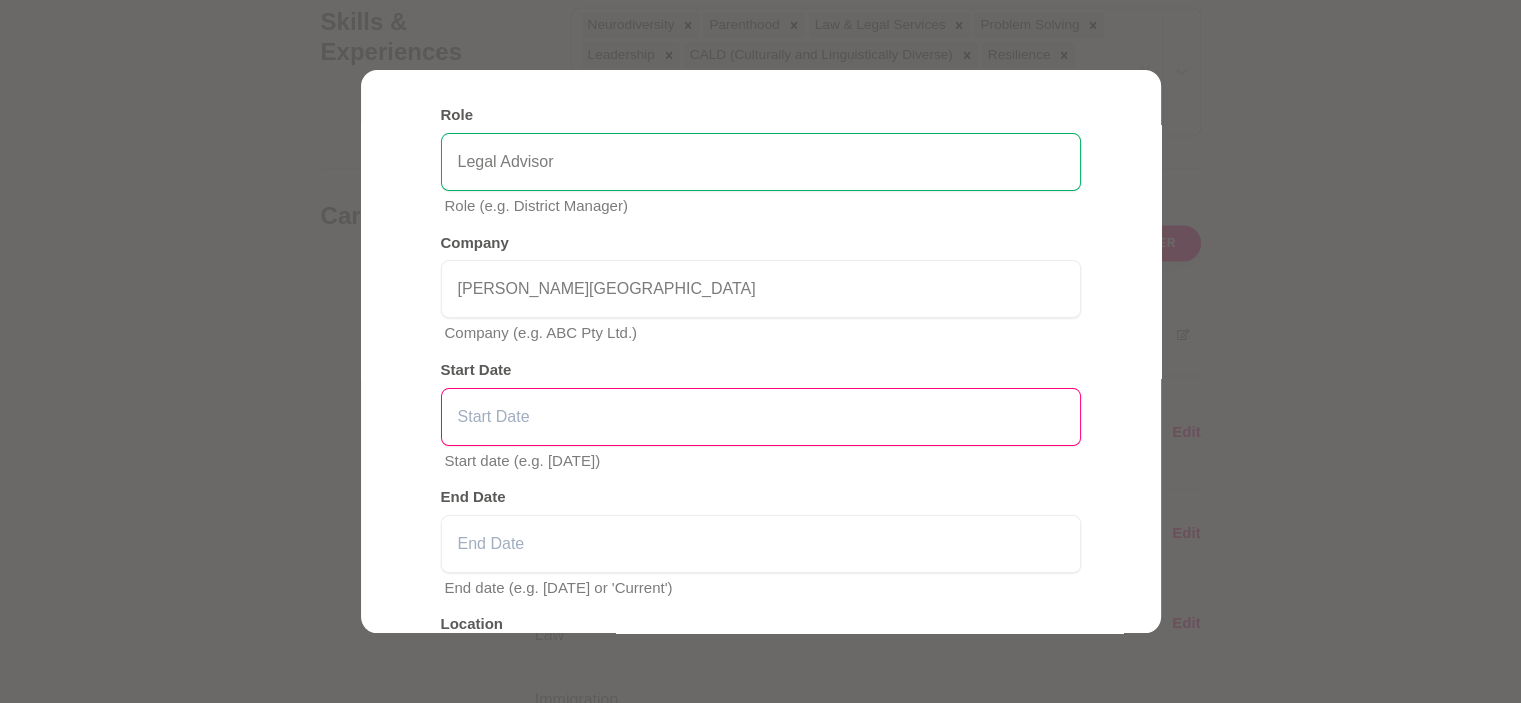 type on "[DATE]" 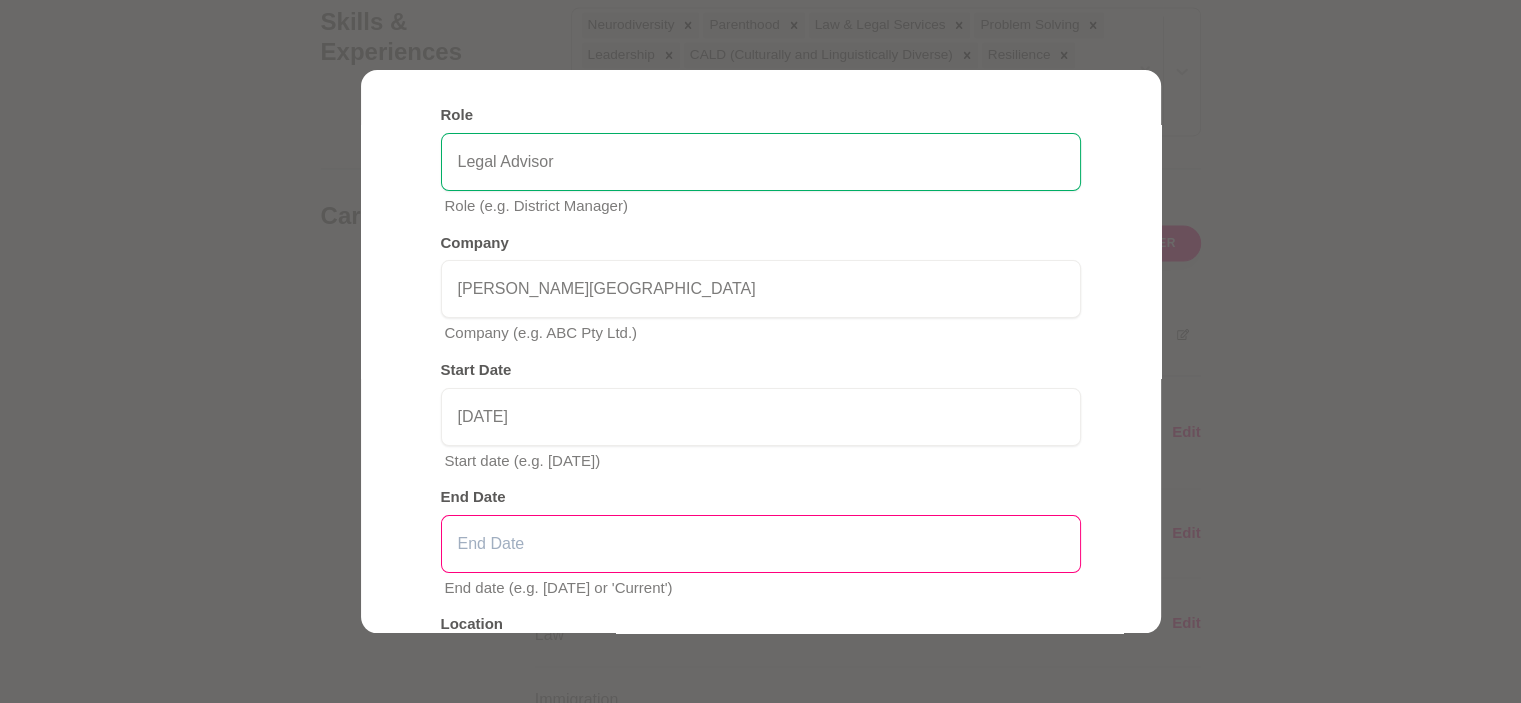 click at bounding box center (761, 544) 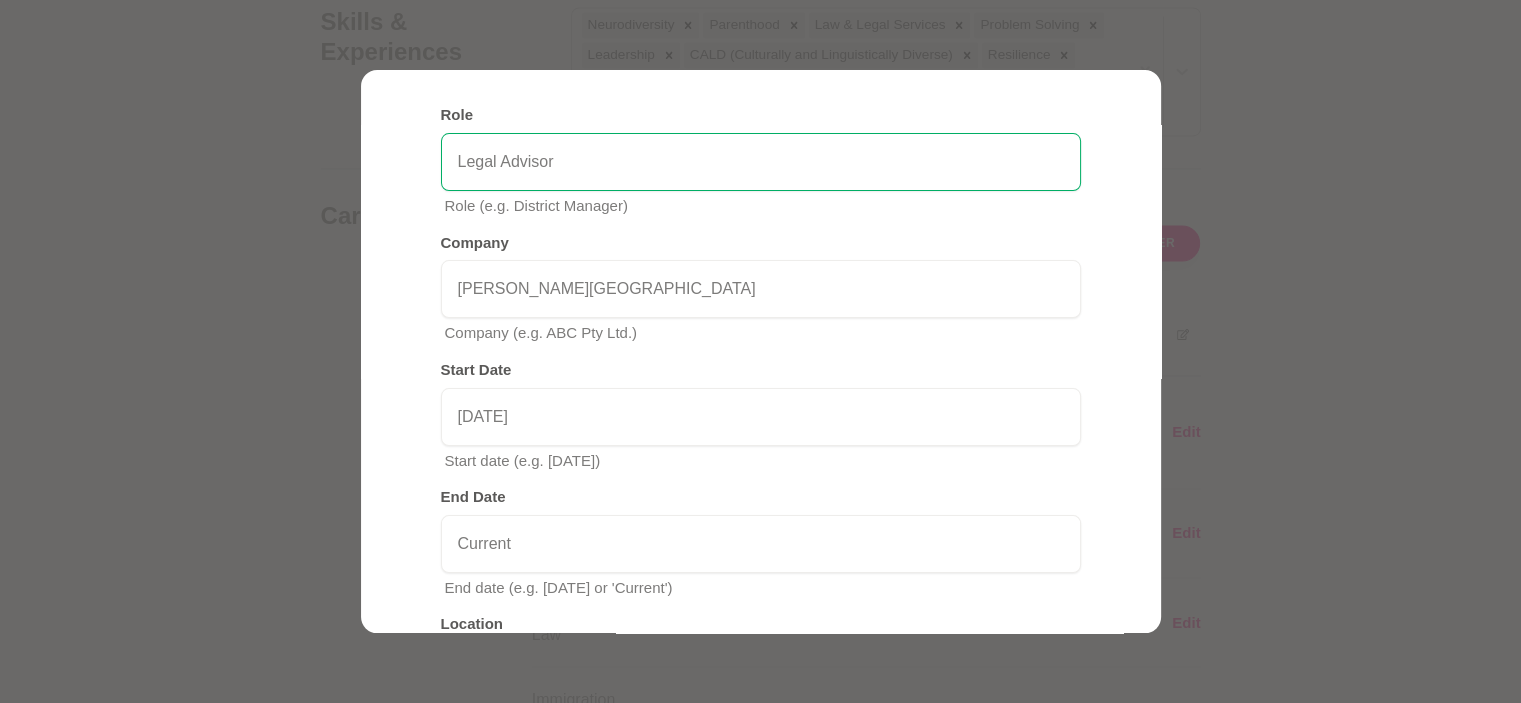 click on "Add Career History Elevate your professional presence by adding your career history! Role Legal Advisor Role (e.g. District Manager) Company [PERSON_NAME] University Company (e.g. ABC Pty Ltd.) Start Date [DATE] Start date (e.g. [DATE]) End Date Current End date (e.g. [DATE] or 'Current') Location Location (e.g. [GEOGRAPHIC_DATA], [GEOGRAPHIC_DATA]) Upload a file  or drag and drop PNG, JPG, up to 10MB 500px × 500px recommended Save" at bounding box center [761, 465] 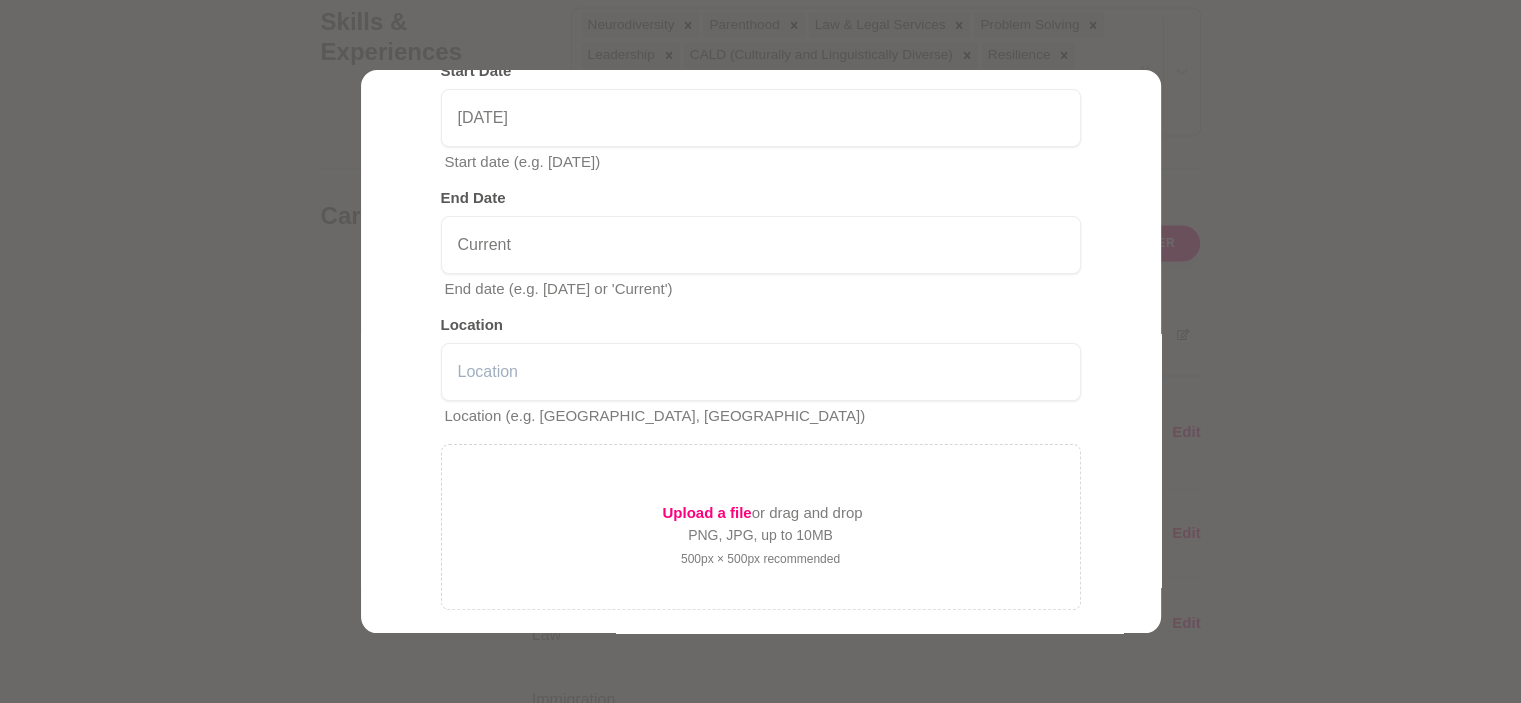 scroll, scrollTop: 500, scrollLeft: 0, axis: vertical 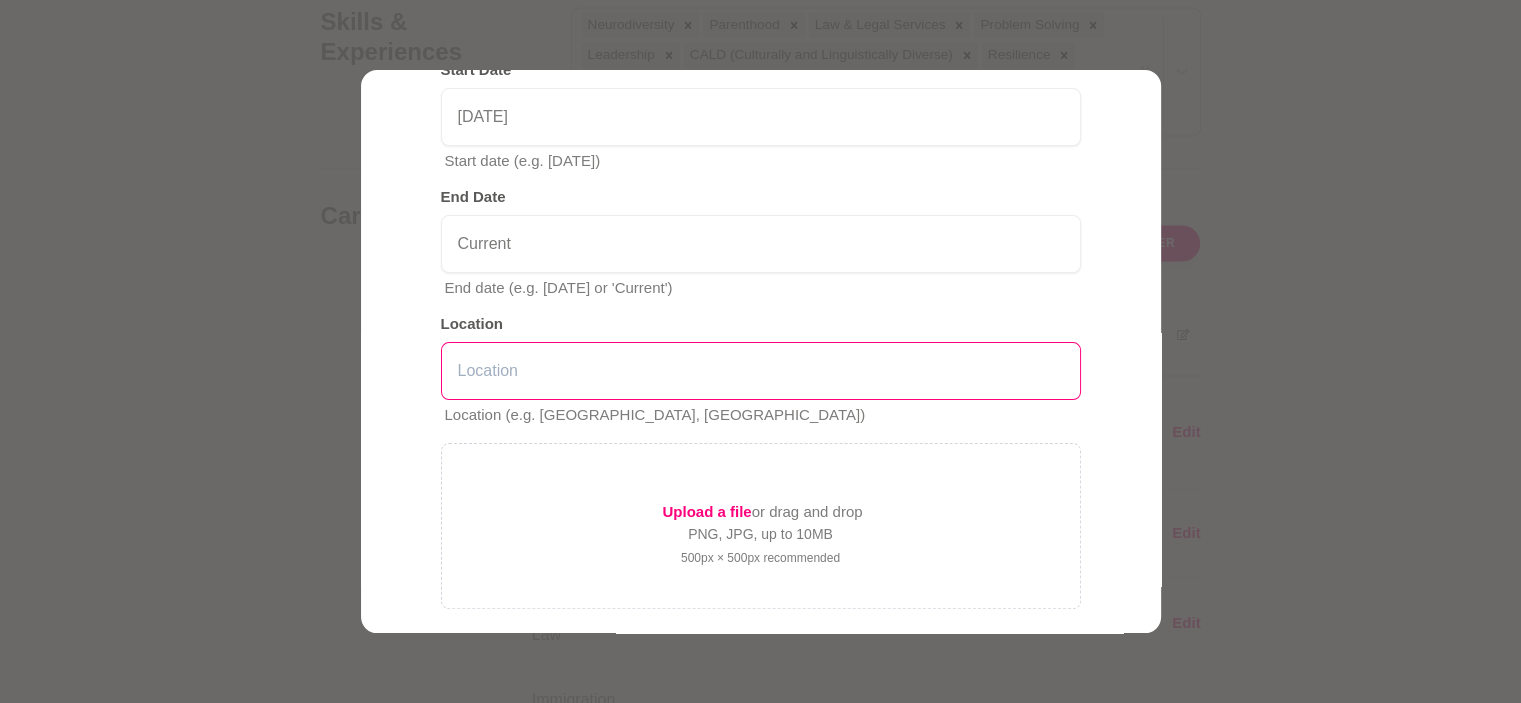click at bounding box center [761, 371] 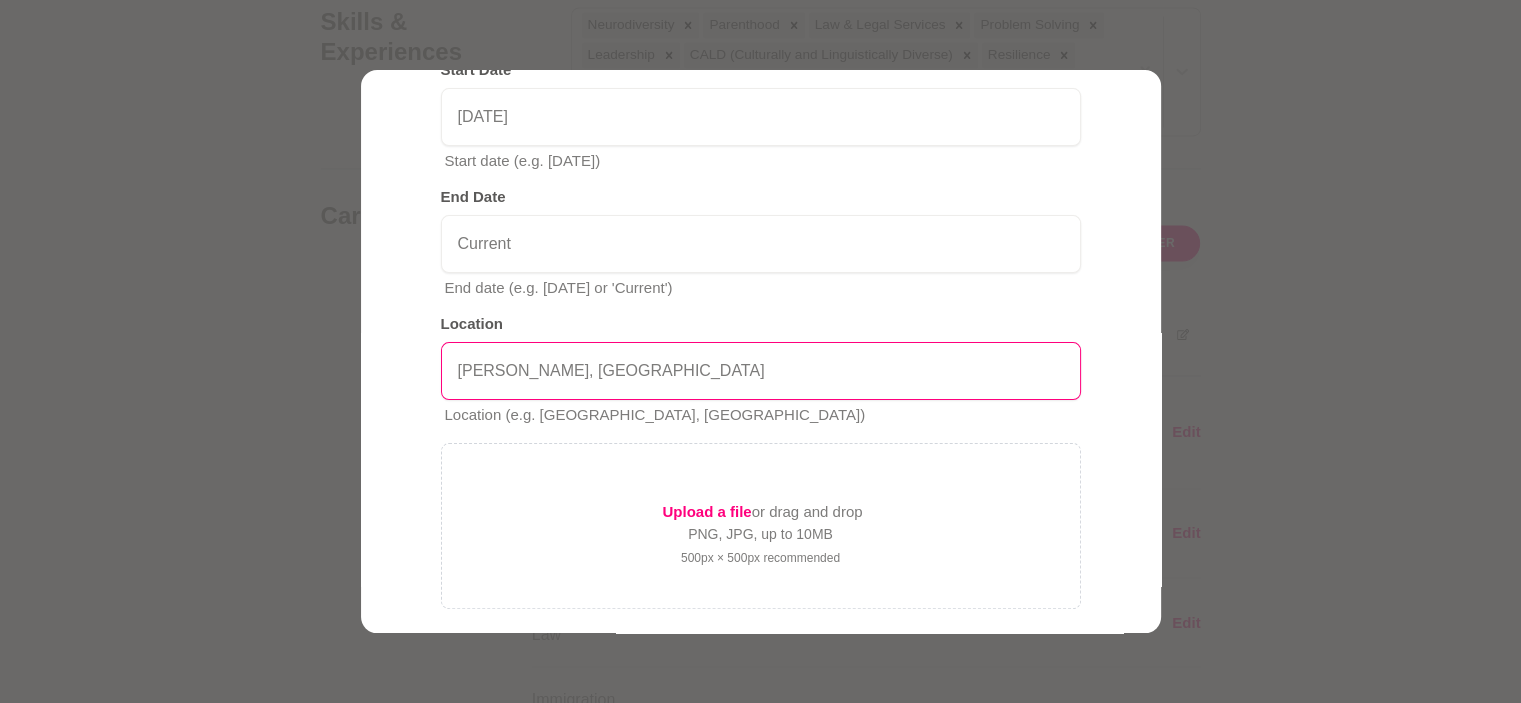 type on "[PERSON_NAME], [GEOGRAPHIC_DATA]" 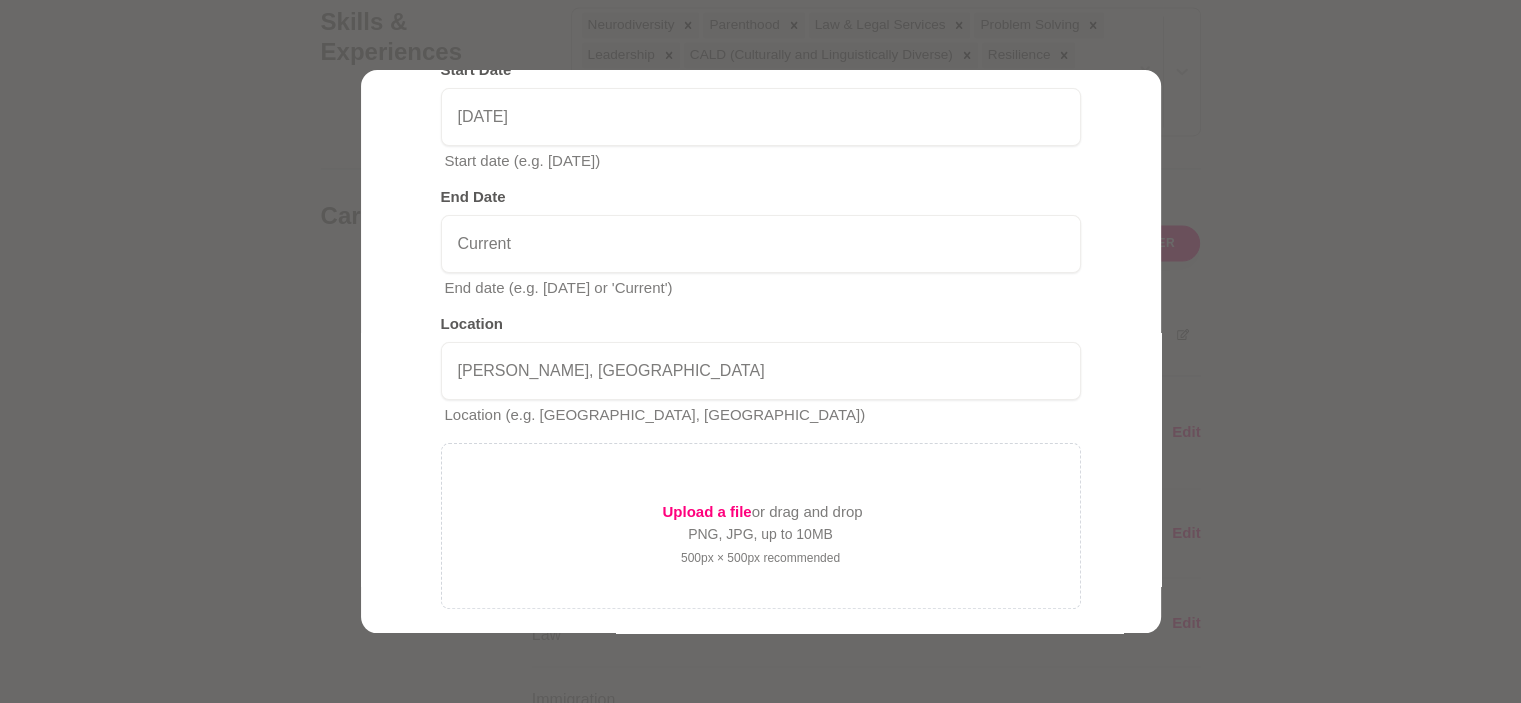 click on "Add Career History Elevate your professional presence by adding your career history! Role Legal Advisor Role (e.g. District Manager) Company [PERSON_NAME] University Company (e.g. ABC Pty Ltd.) Start Date [DATE] Start date (e.g. [DATE]) End Date Current End date (e.g. [DATE] or 'Current') Location [GEOGRAPHIC_DATA], [GEOGRAPHIC_DATA] Location (e.g. [GEOGRAPHIC_DATA], [GEOGRAPHIC_DATA]) Upload a file  or drag and drop PNG, JPG, up to 10MB 500px × 500px recommended Save" at bounding box center (761, 165) 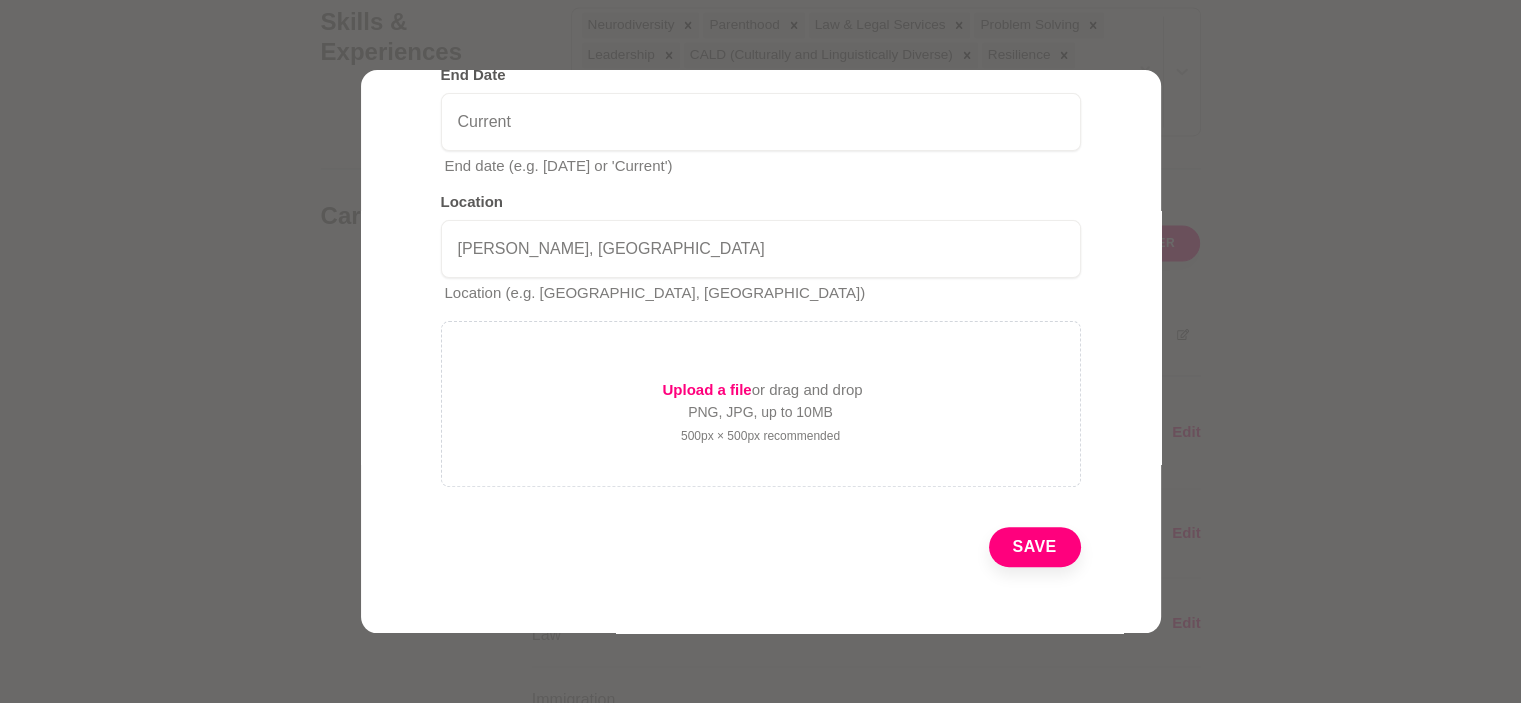 scroll, scrollTop: 625, scrollLeft: 0, axis: vertical 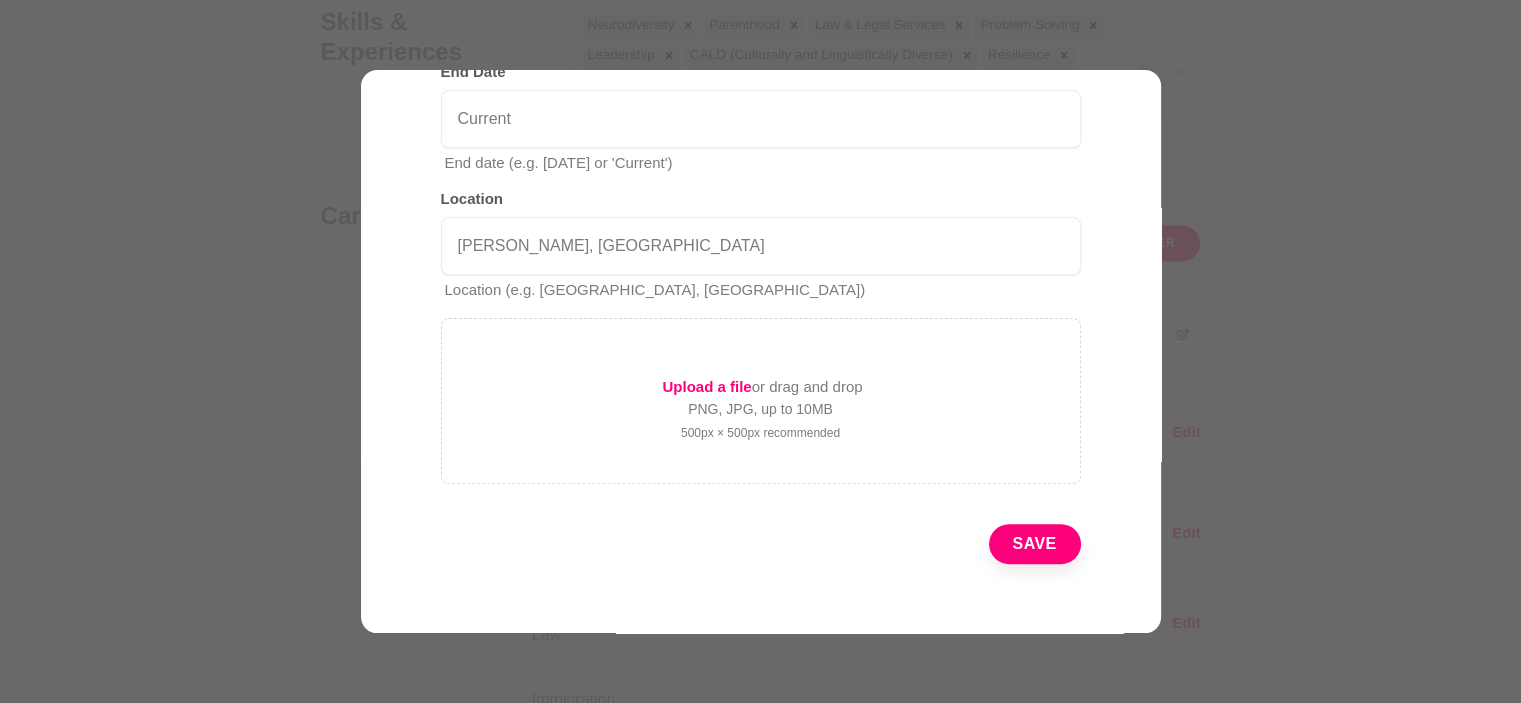 click on "Save" at bounding box center [1035, 544] 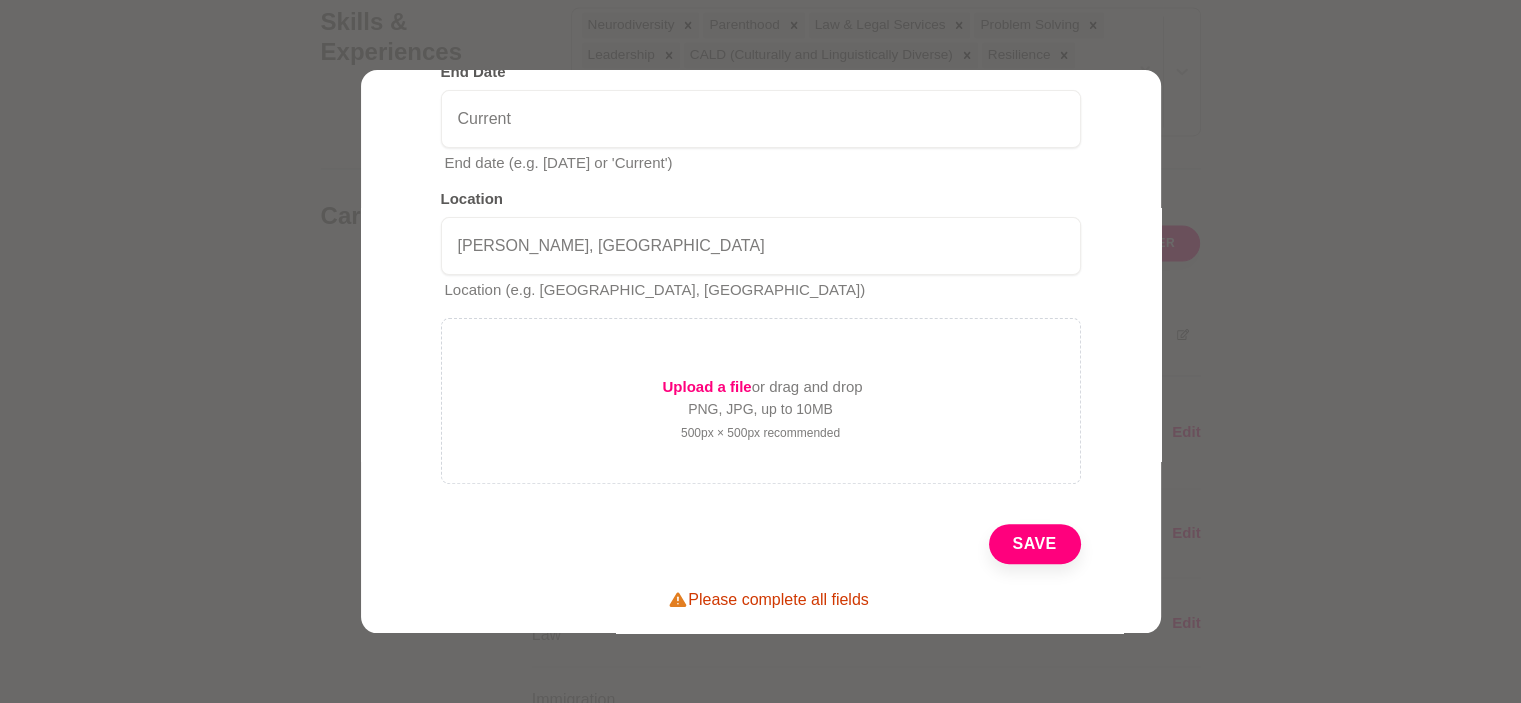 click on "Save" at bounding box center (1035, 544) 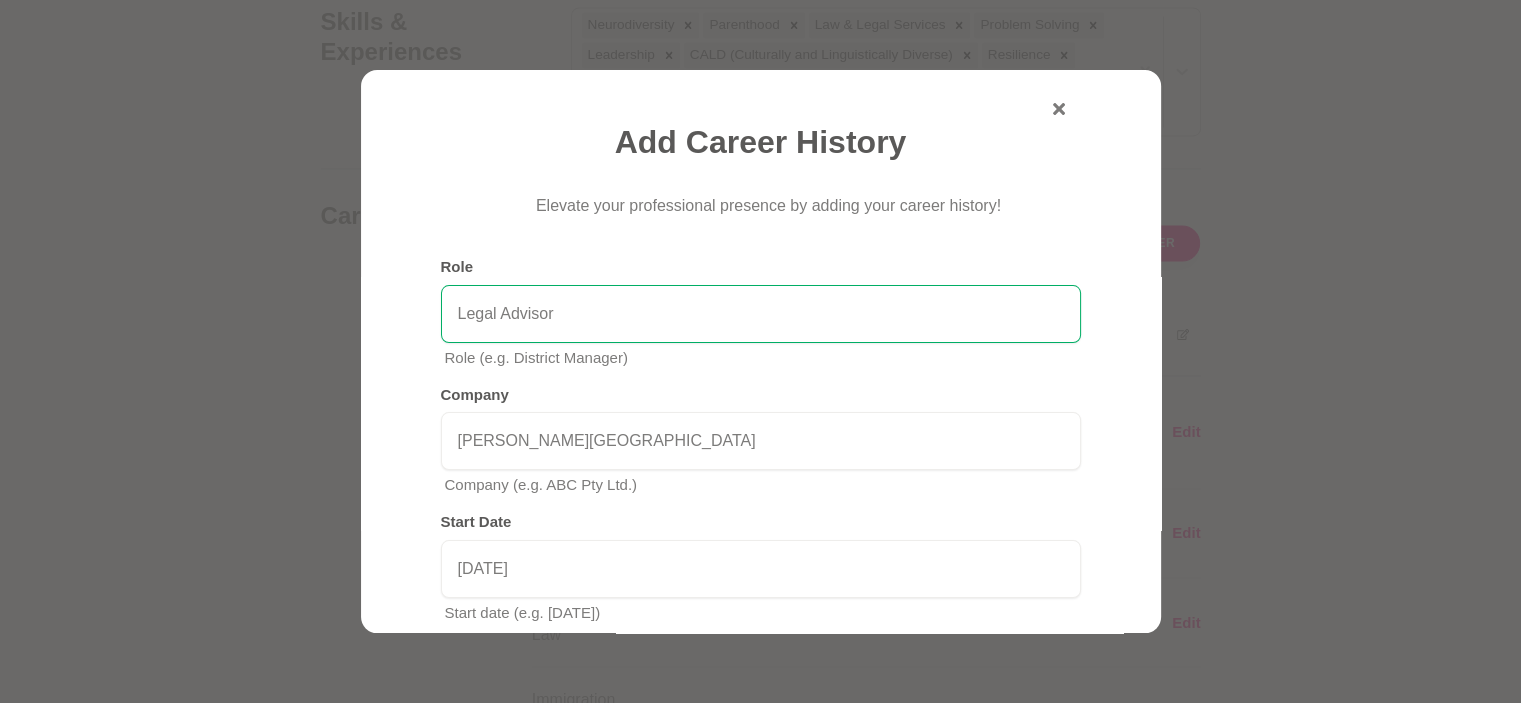 scroll, scrollTop: 25, scrollLeft: 0, axis: vertical 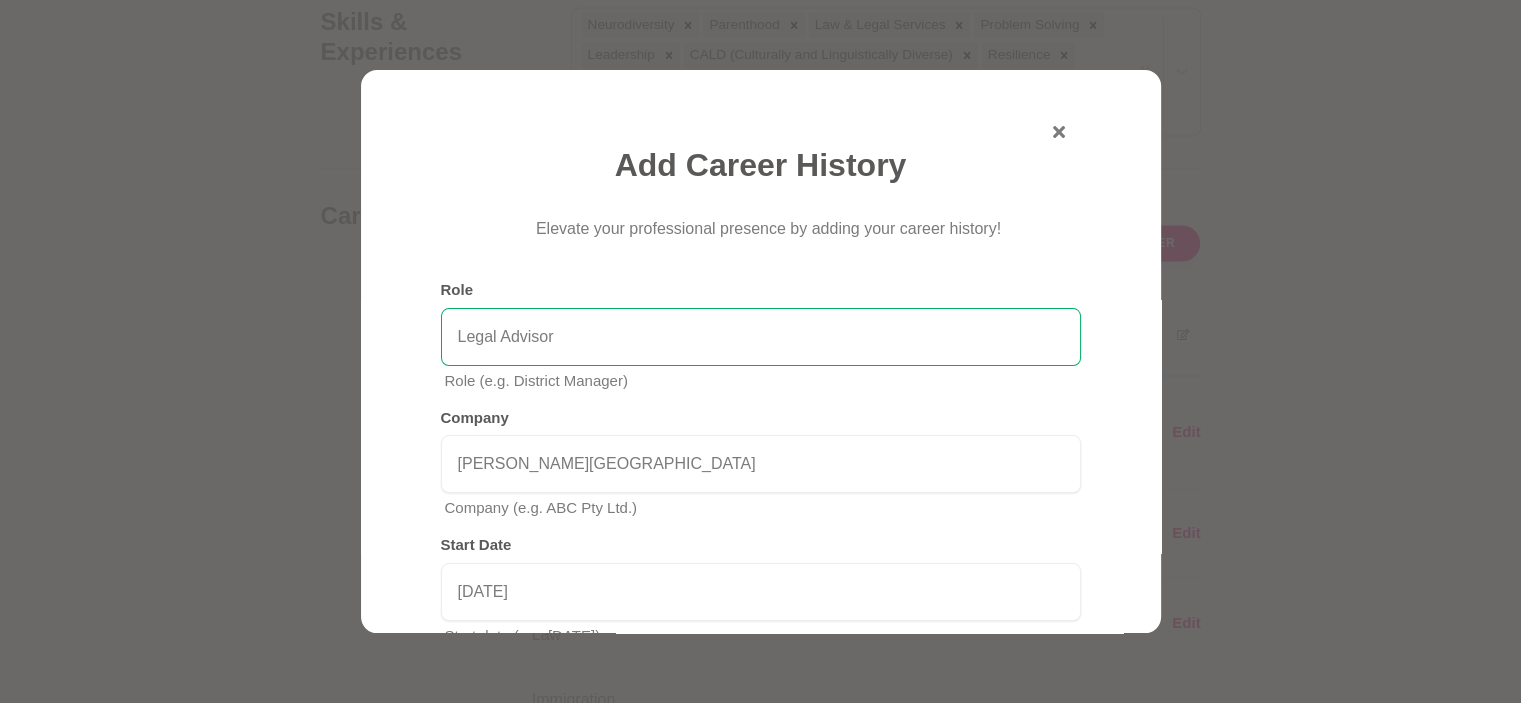 click on "Legal Advisor" at bounding box center [761, 337] 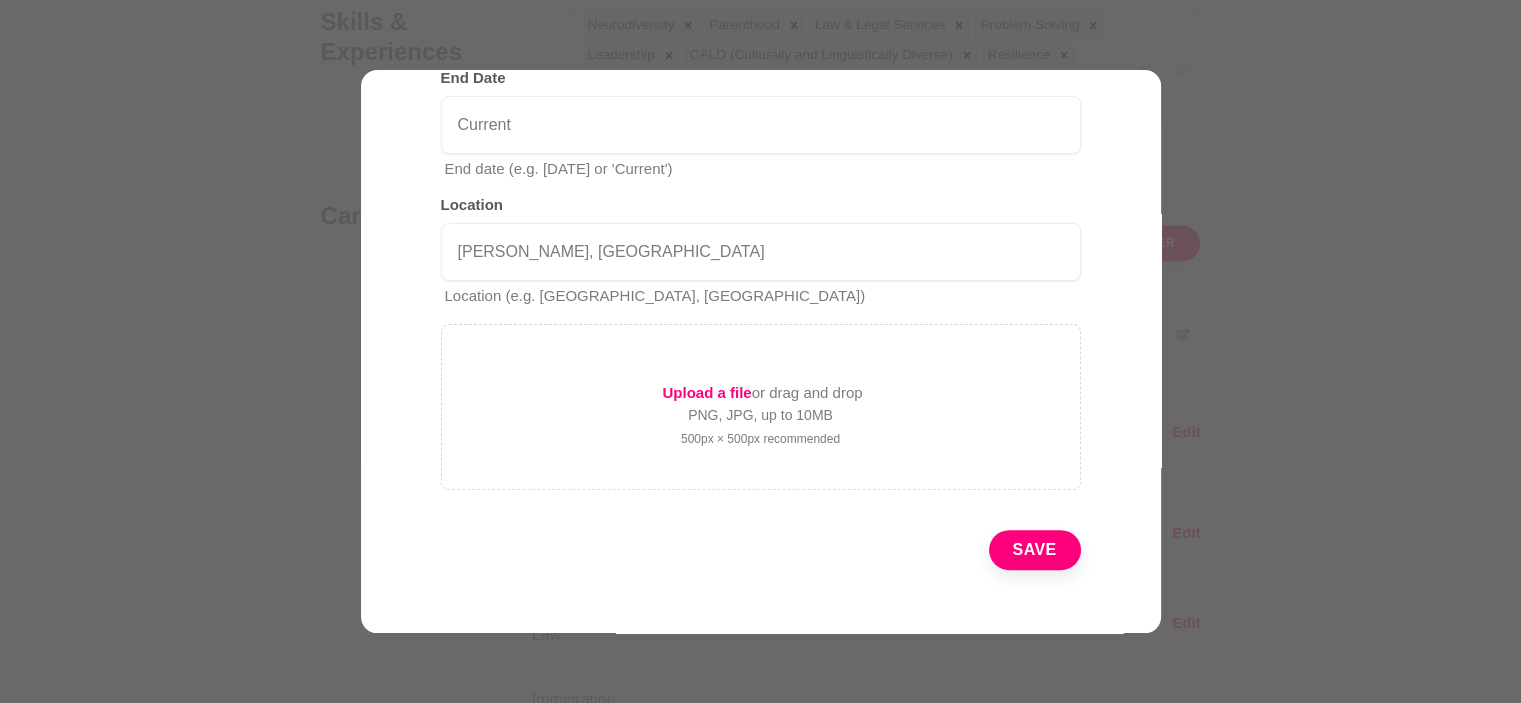 scroll, scrollTop: 625, scrollLeft: 0, axis: vertical 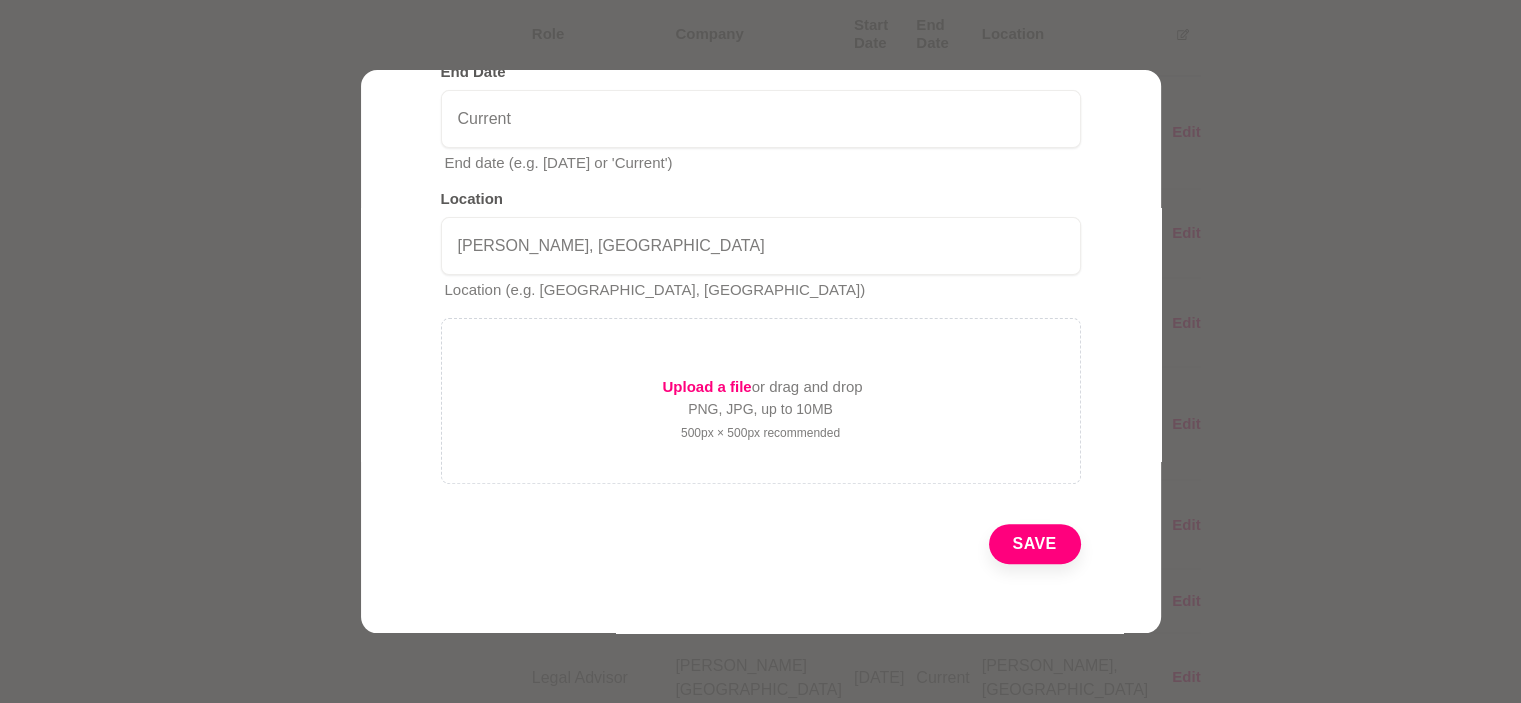 click on "Save" at bounding box center [1035, 544] 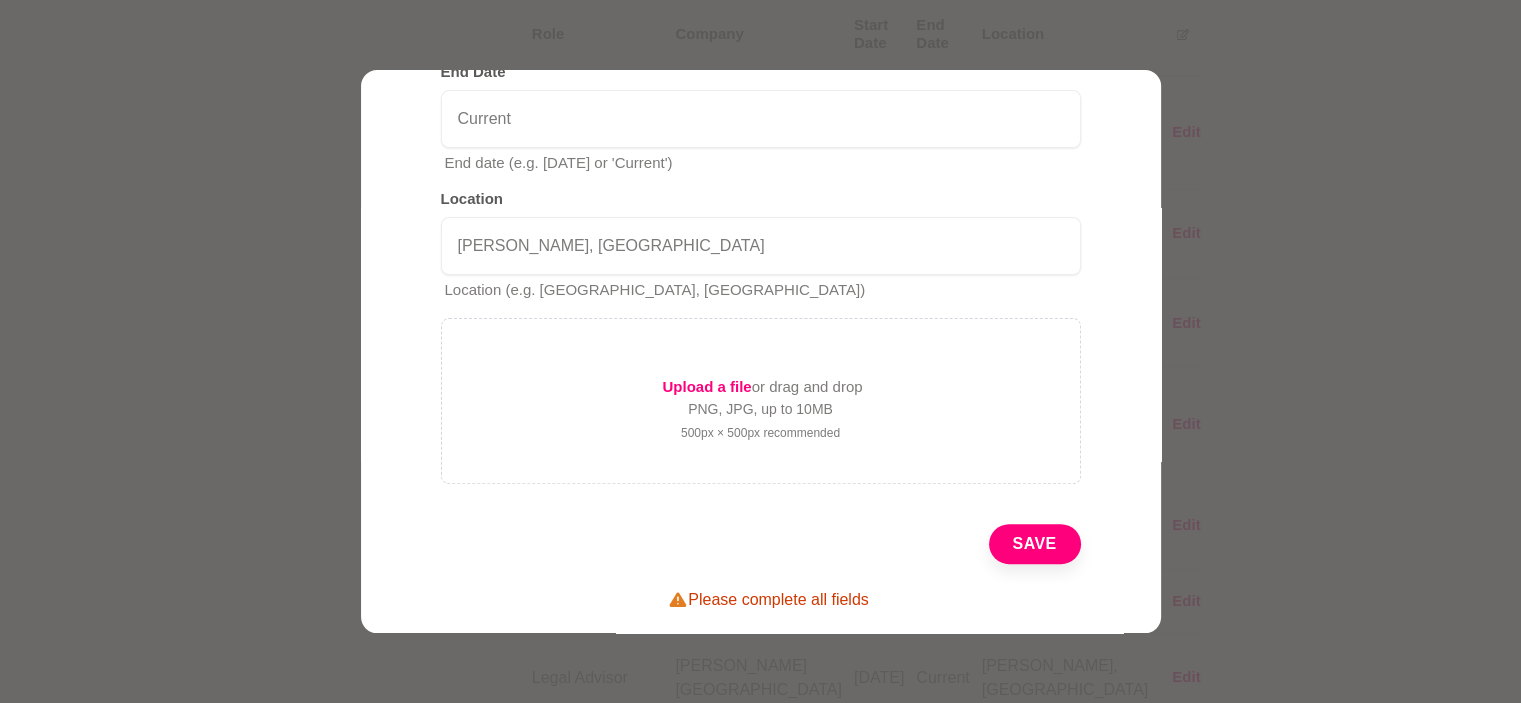 click on "Save" at bounding box center (1035, 544) 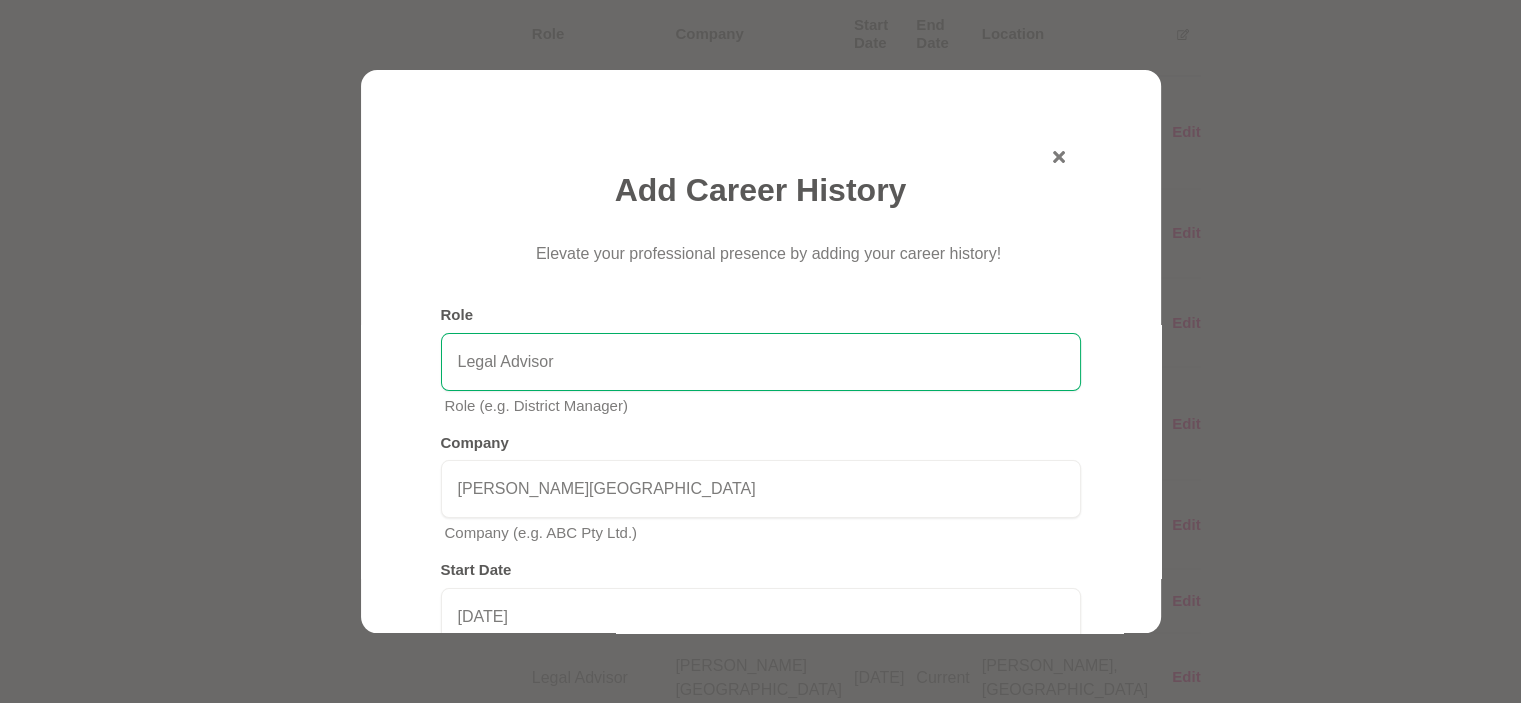 scroll, scrollTop: 100, scrollLeft: 0, axis: vertical 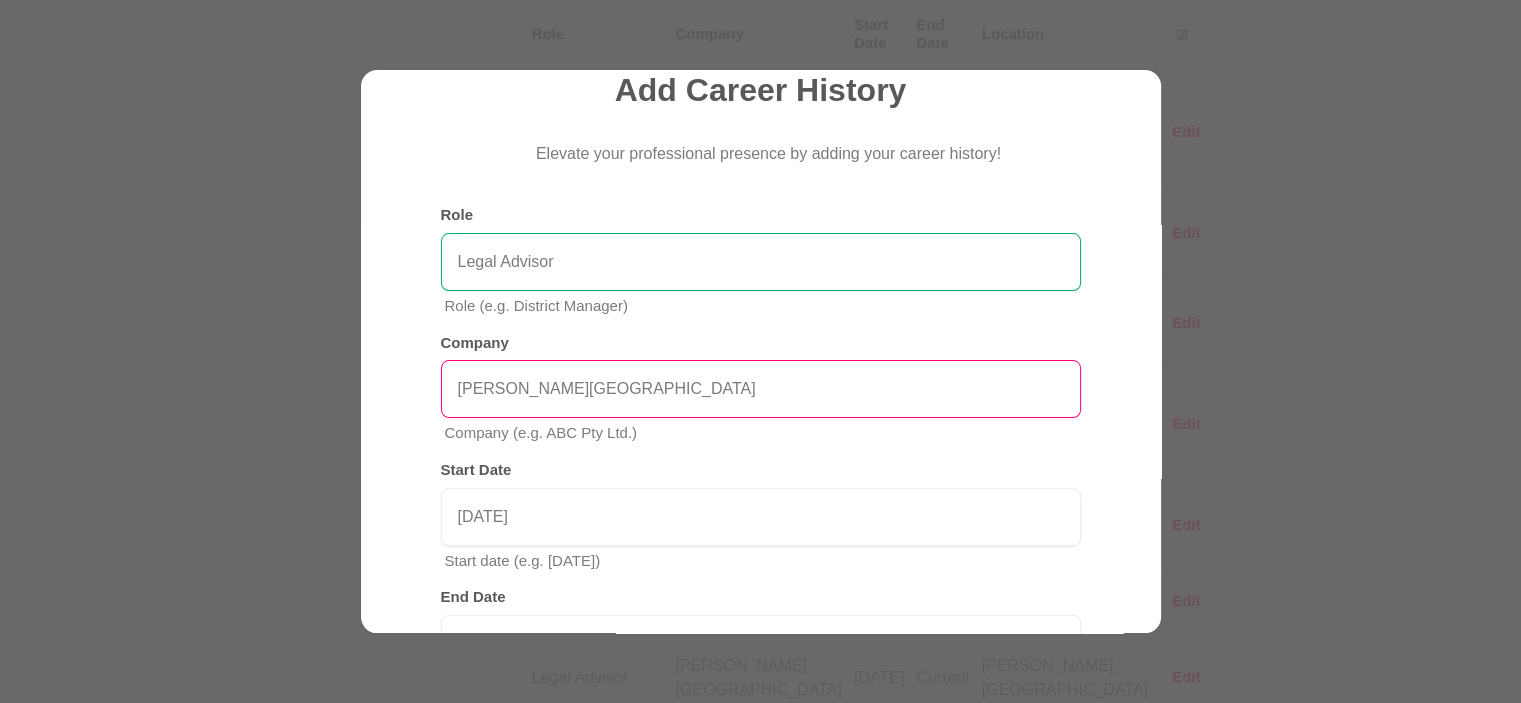 click on "[PERSON_NAME][GEOGRAPHIC_DATA]" at bounding box center [761, 389] 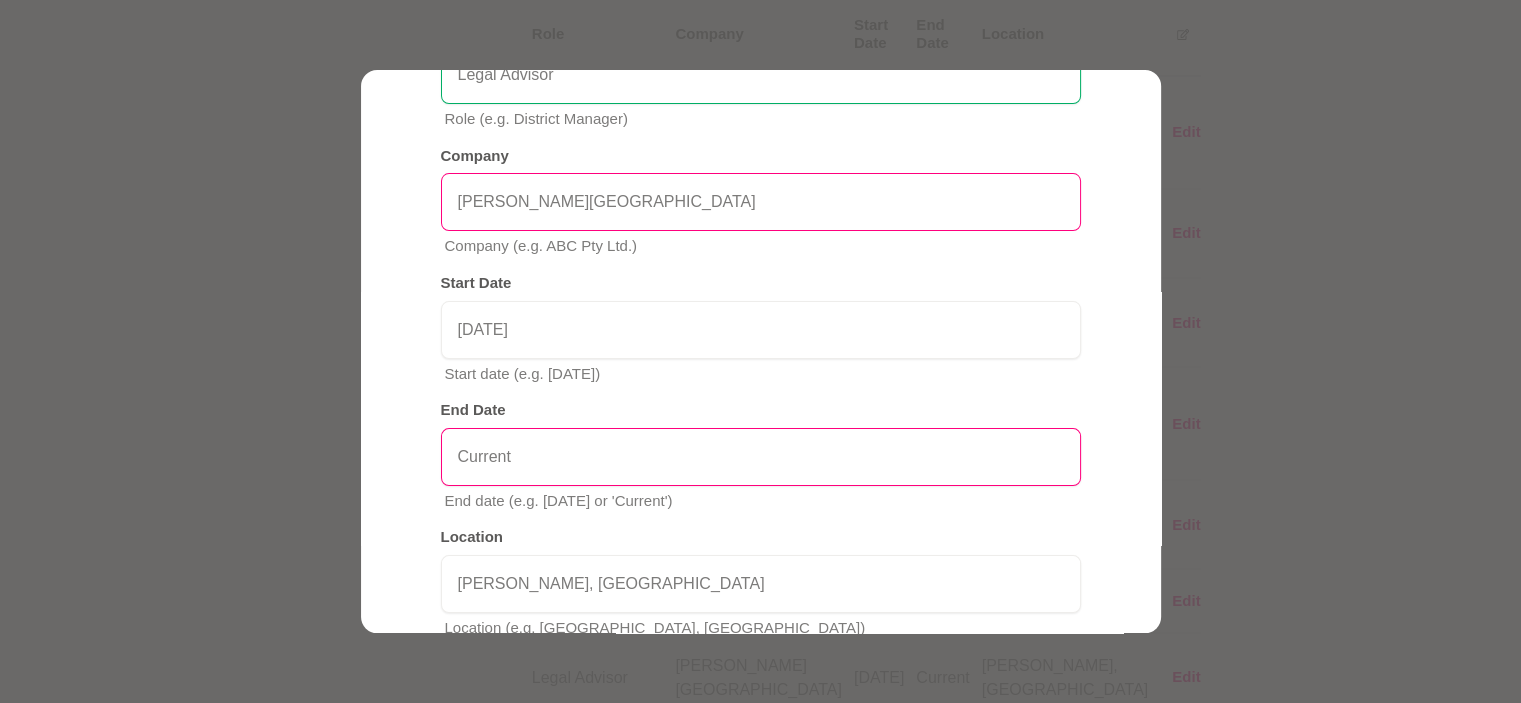 scroll, scrollTop: 338, scrollLeft: 0, axis: vertical 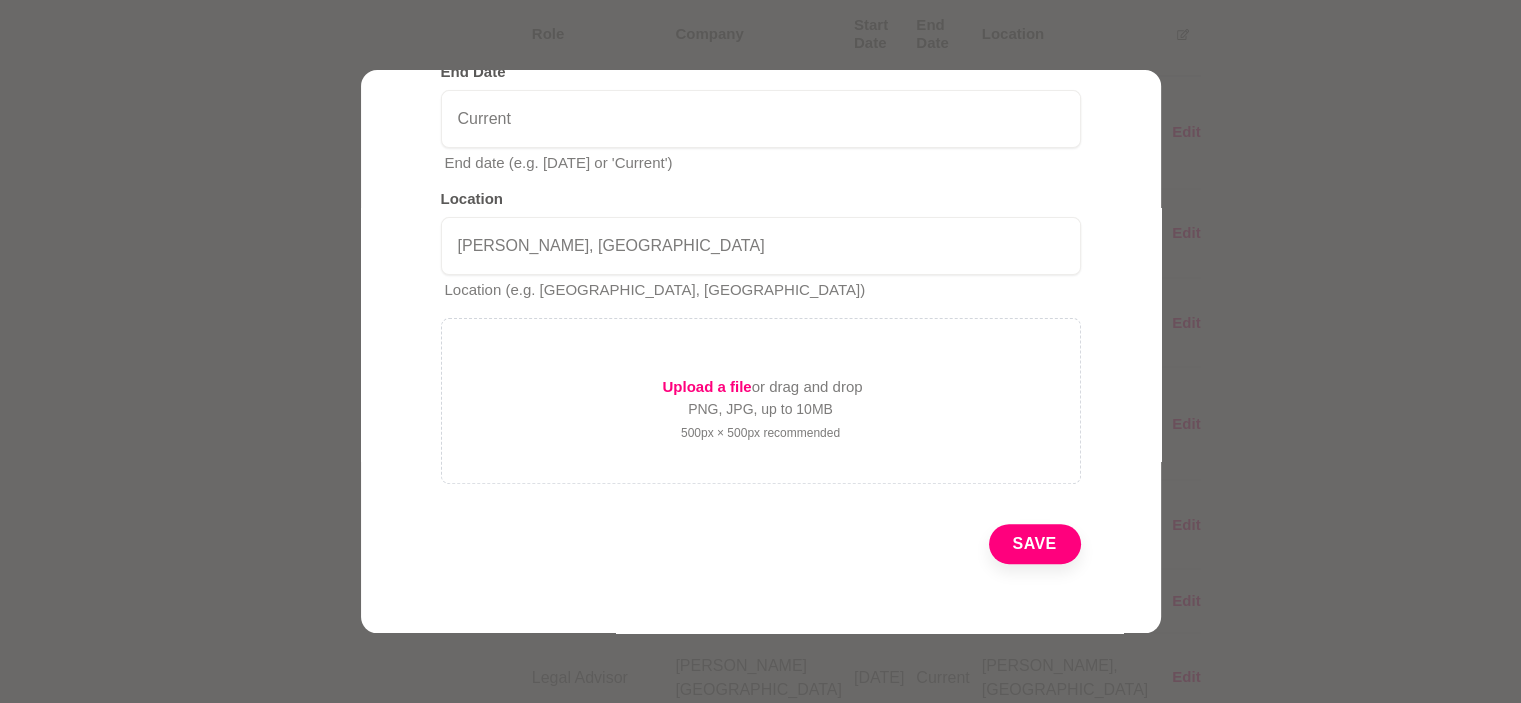 type 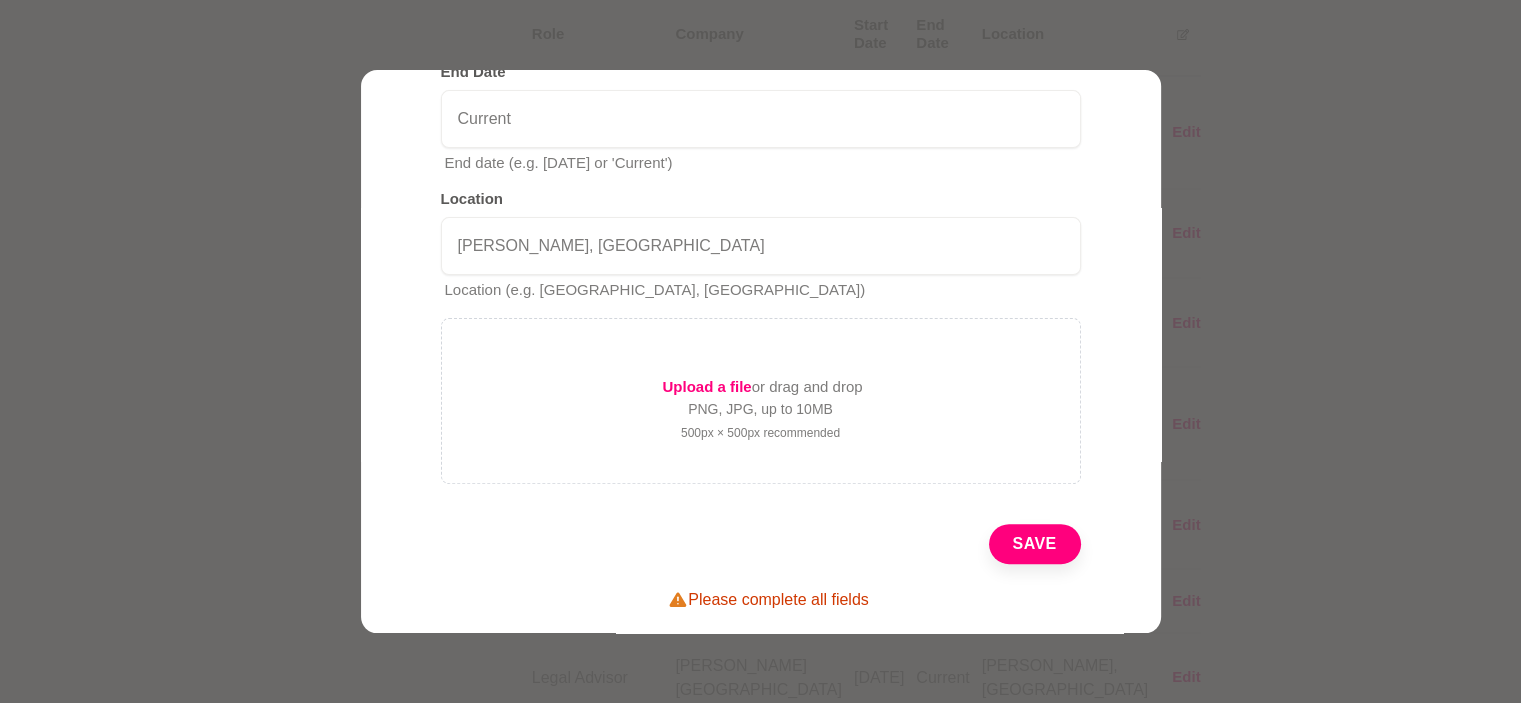 click at bounding box center [760, 351] 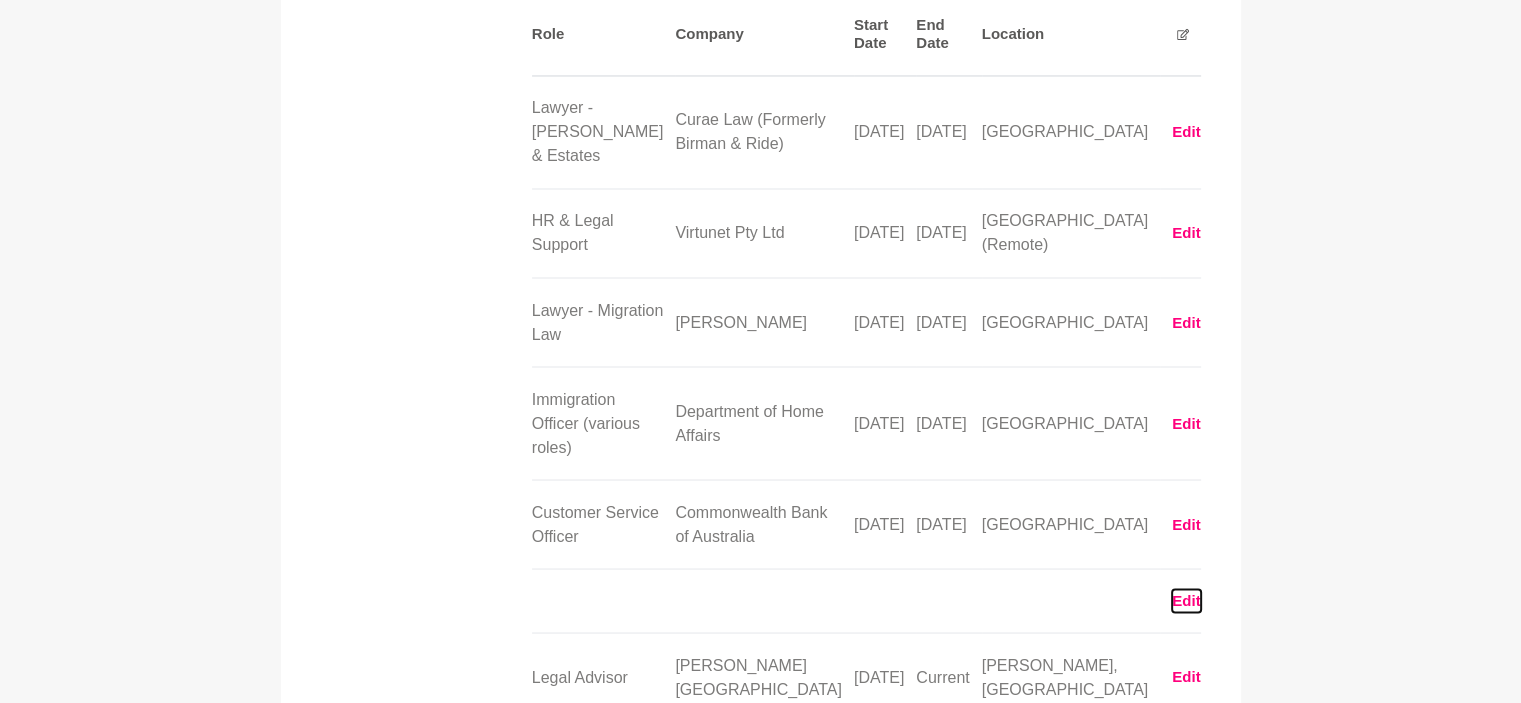 click on "Edit" at bounding box center (1186, 600) 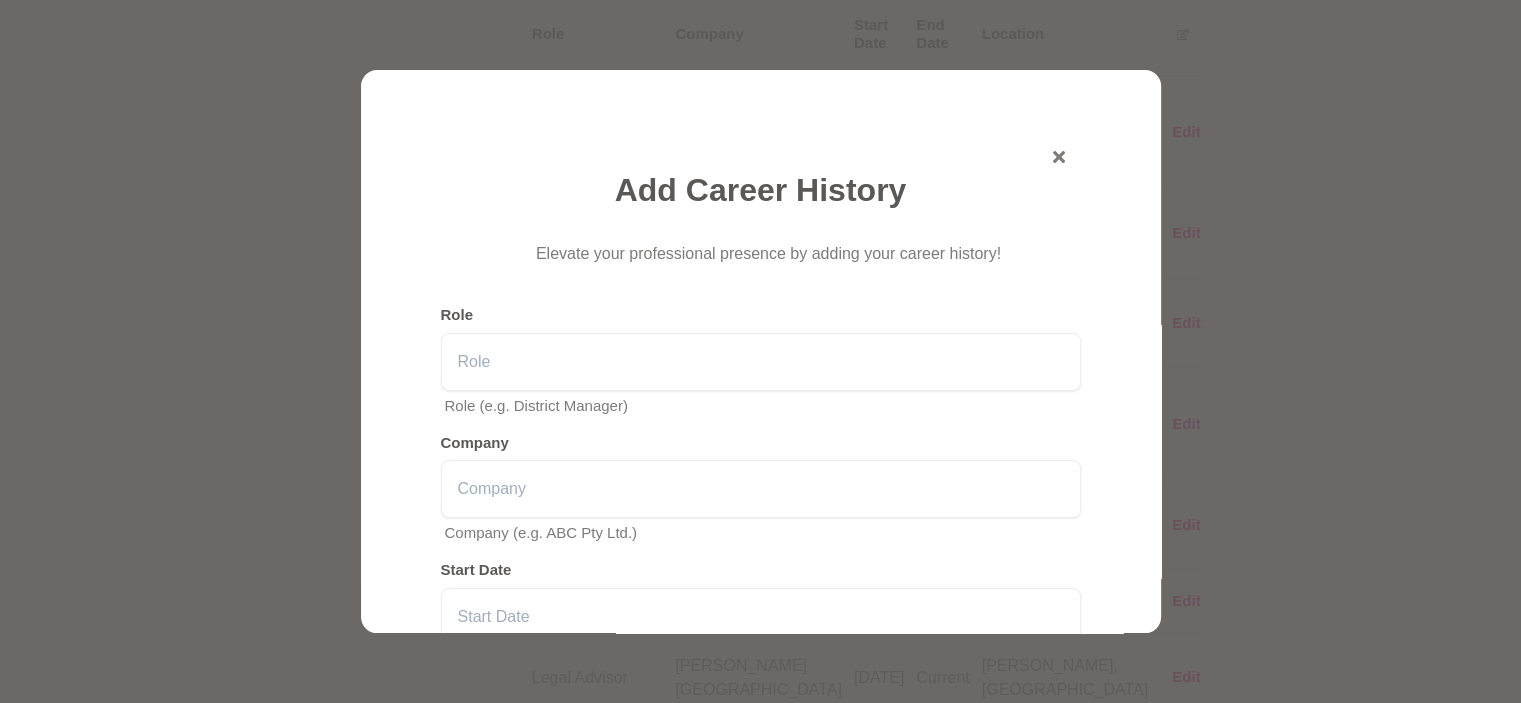 click on "Add Career History Elevate your professional presence by adding your career history! Role Role (e.g. District Manager) Company Company (e.g. ABC Pty Ltd.) Start Date Start date (e.g. [DATE]) End Date End date (e.g. [DATE] or 'Current') Location Location (e.g. [GEOGRAPHIC_DATA], [GEOGRAPHIC_DATA]) Upload a file  or drag and drop PNG, JPG, up to 10MB 500px × 500px recommended Save" at bounding box center (761, 687) 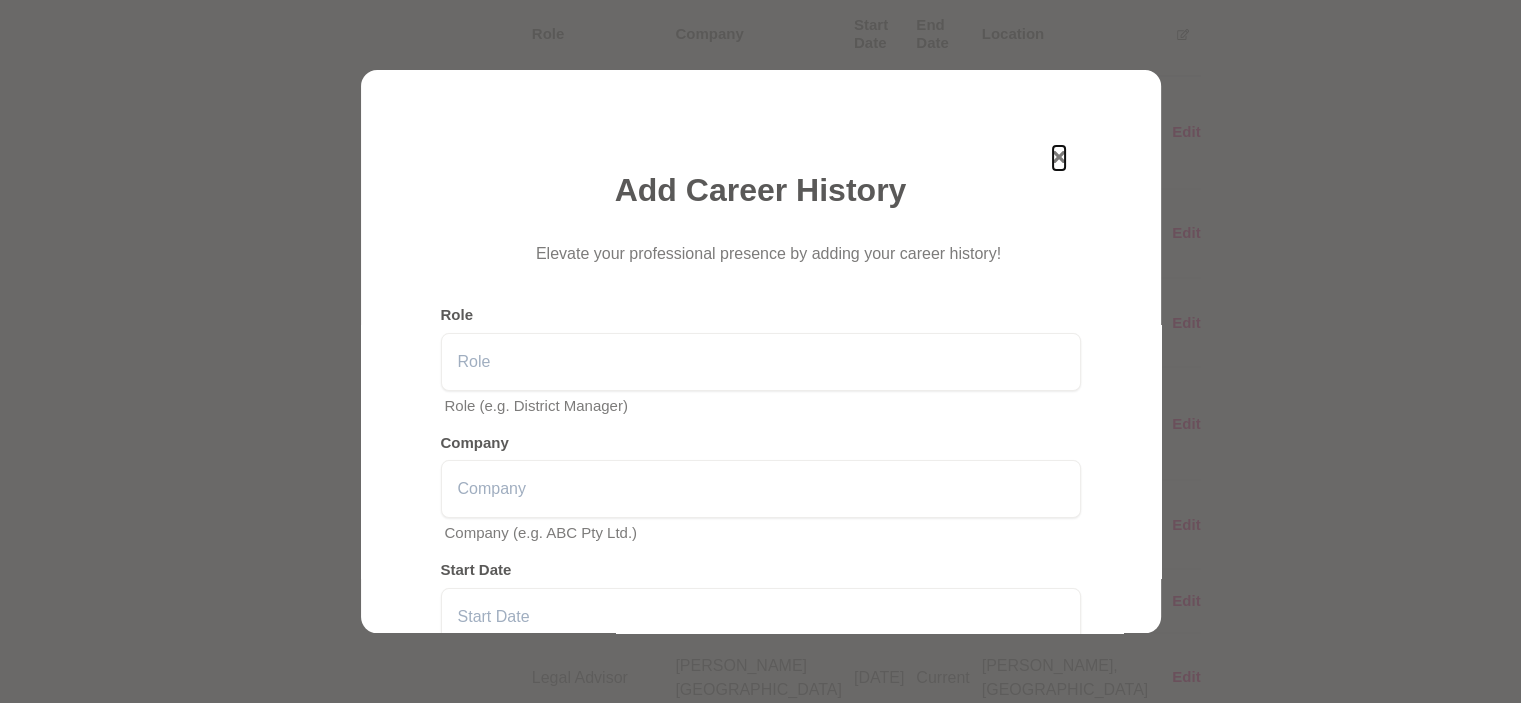click 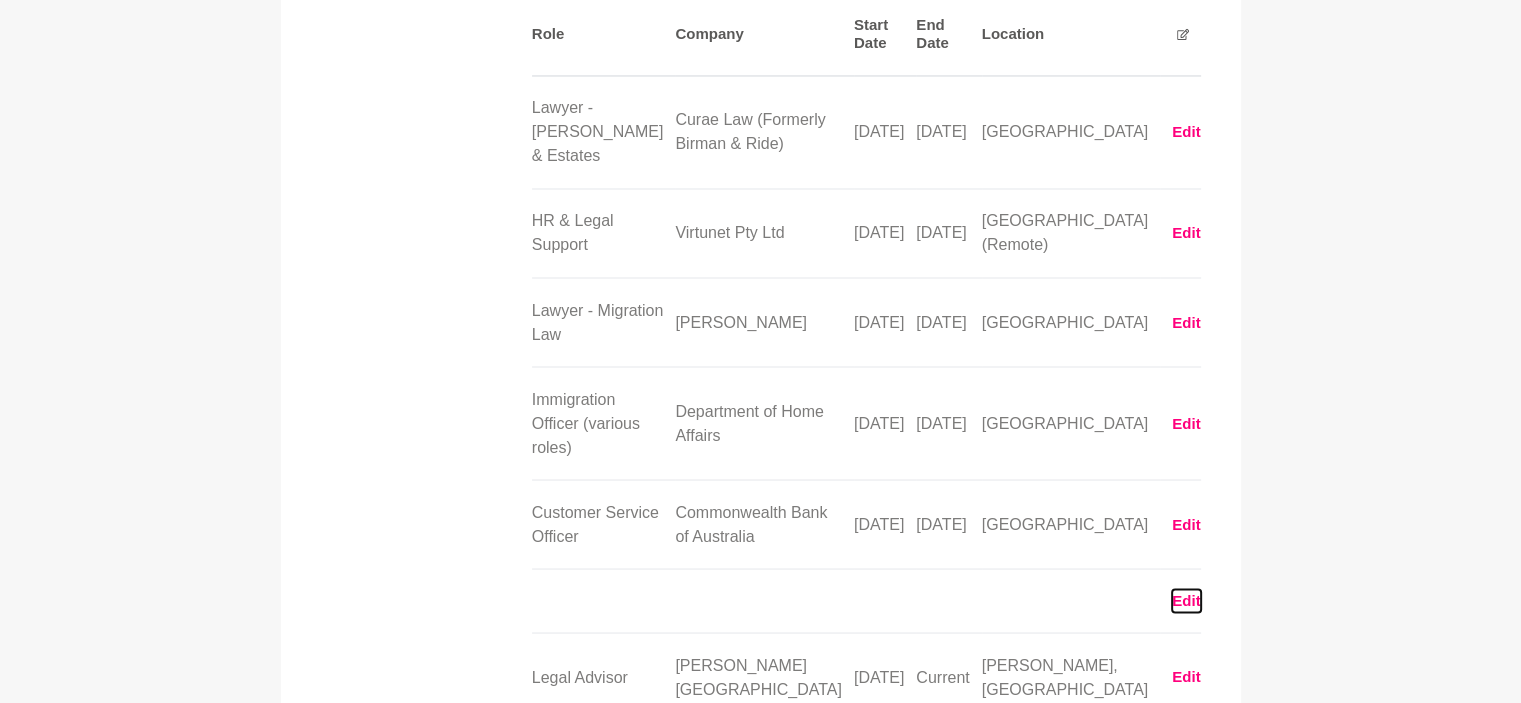 click on "Edit" at bounding box center (1186, 600) 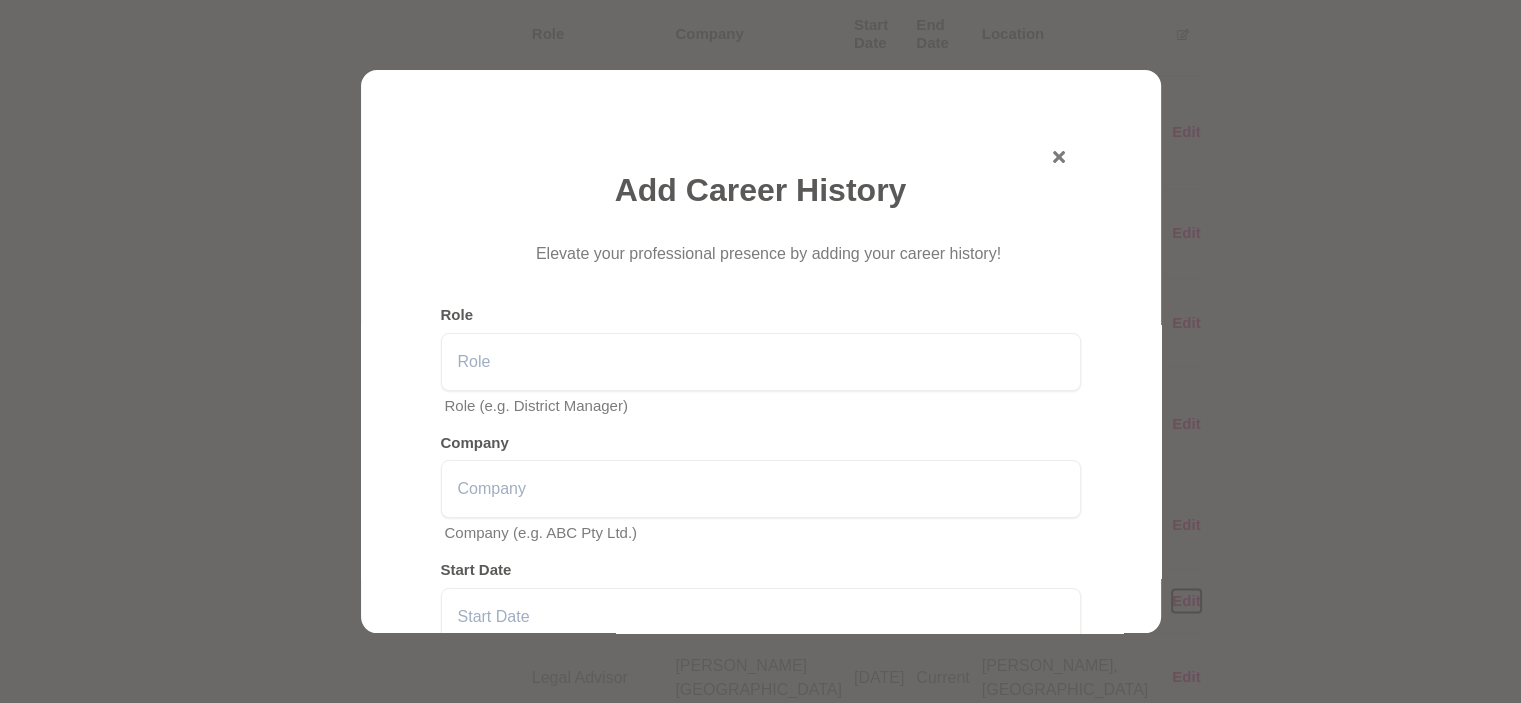 scroll, scrollTop: 669, scrollLeft: 0, axis: vertical 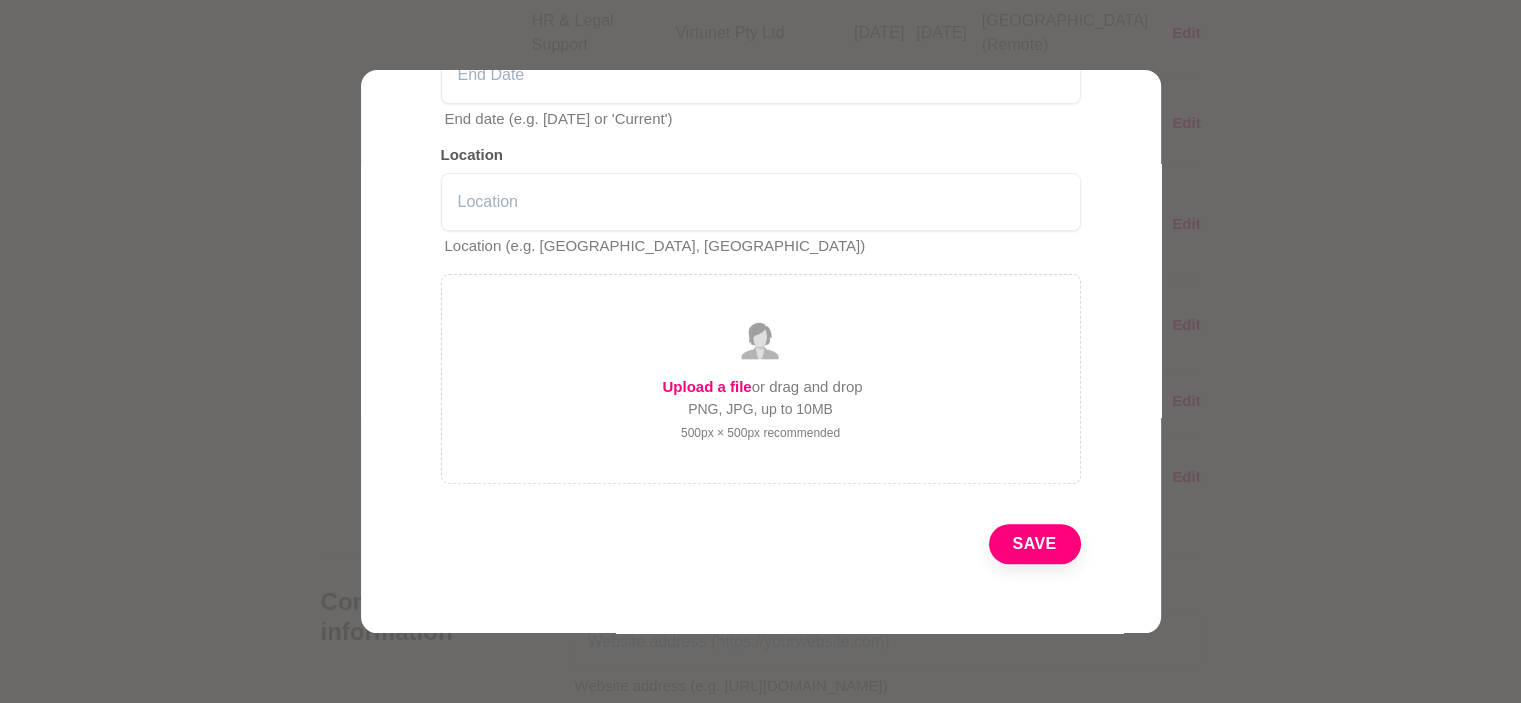 click at bounding box center [760, 351] 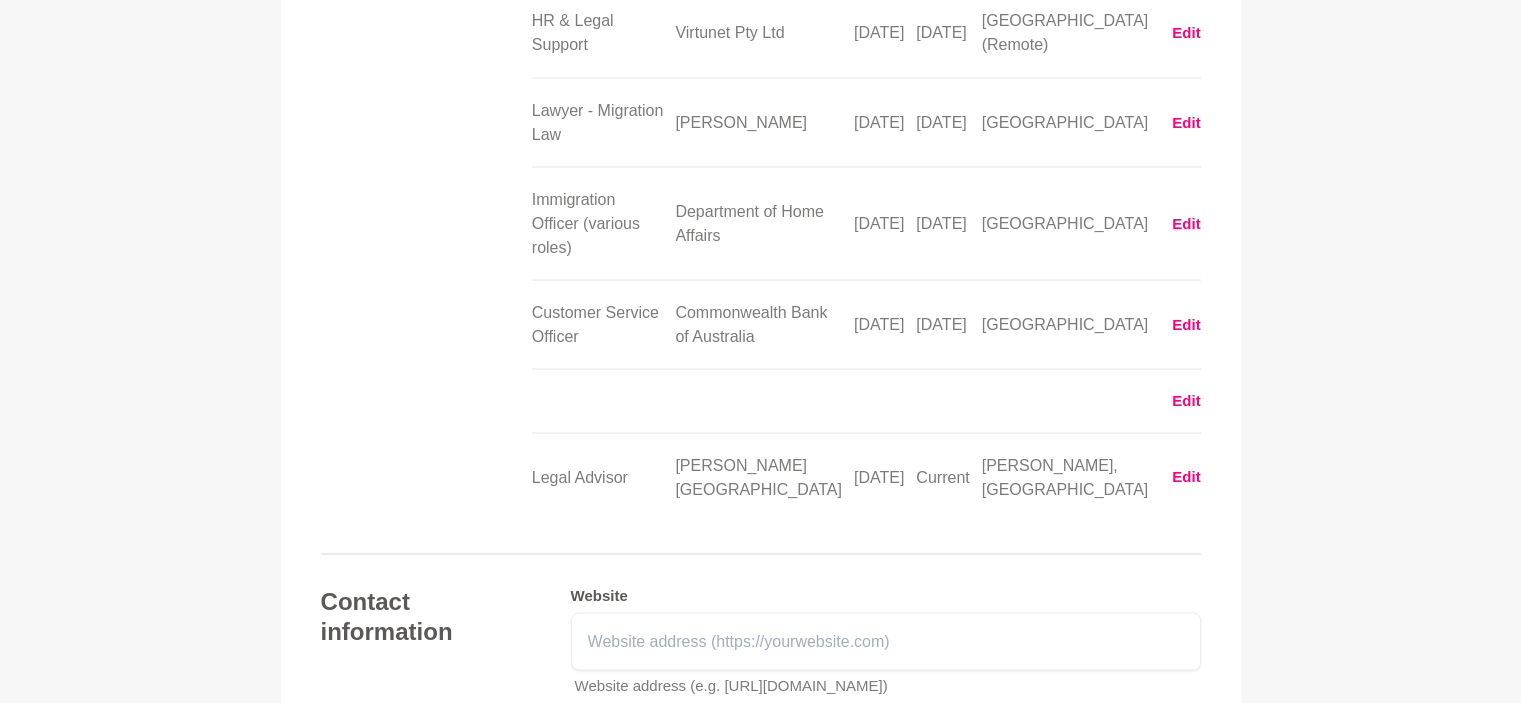 drag, startPoint x: 1176, startPoint y: 265, endPoint x: 1348, endPoint y: 295, distance: 174.59668 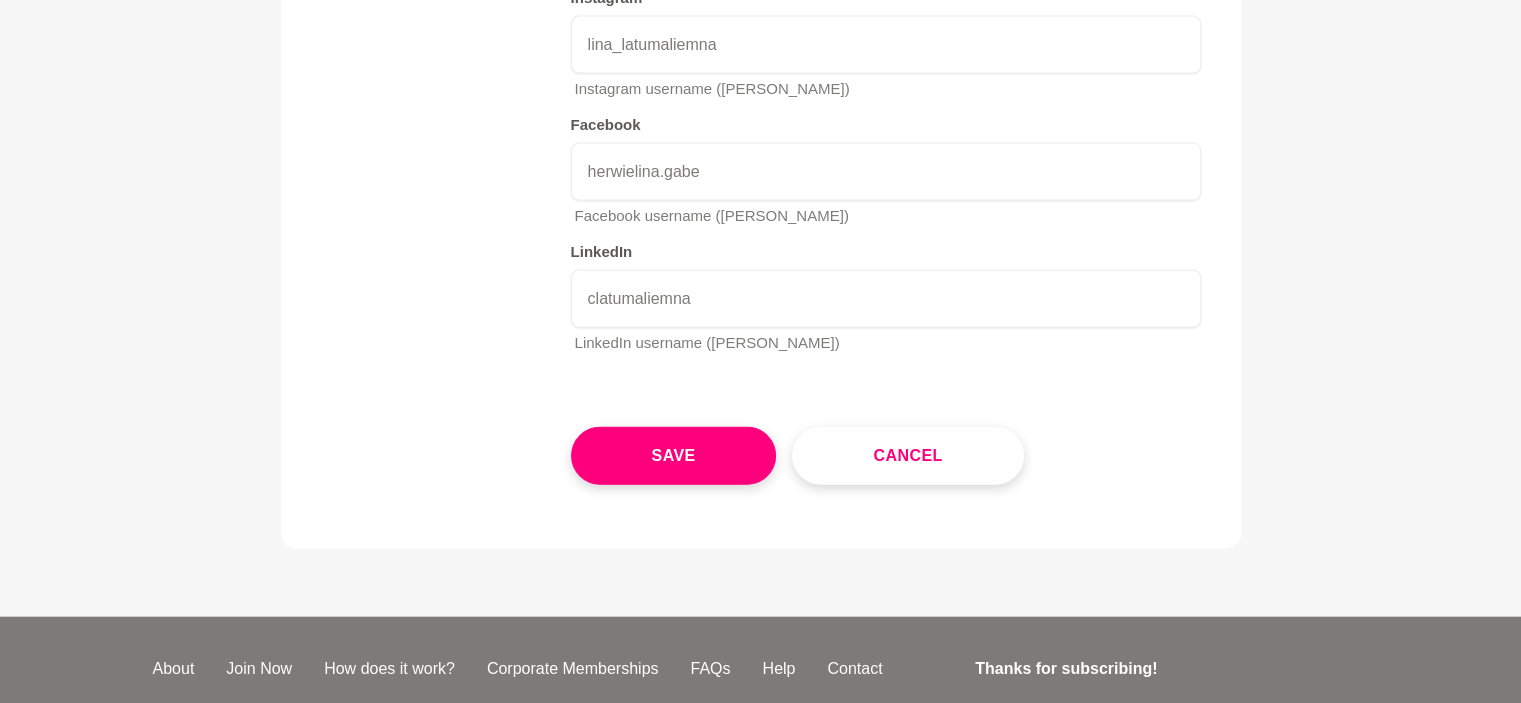scroll, scrollTop: 4437, scrollLeft: 0, axis: vertical 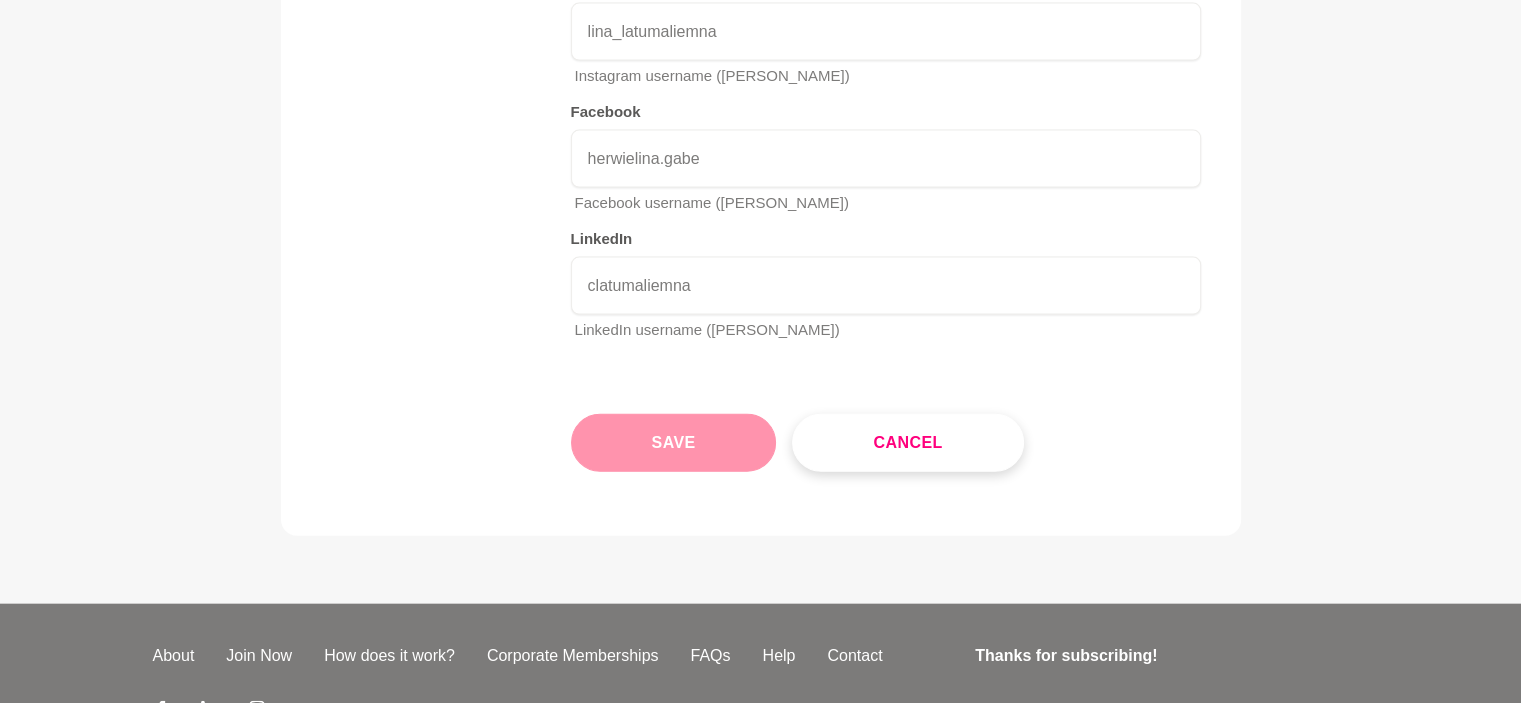 click on "Save" at bounding box center (674, 443) 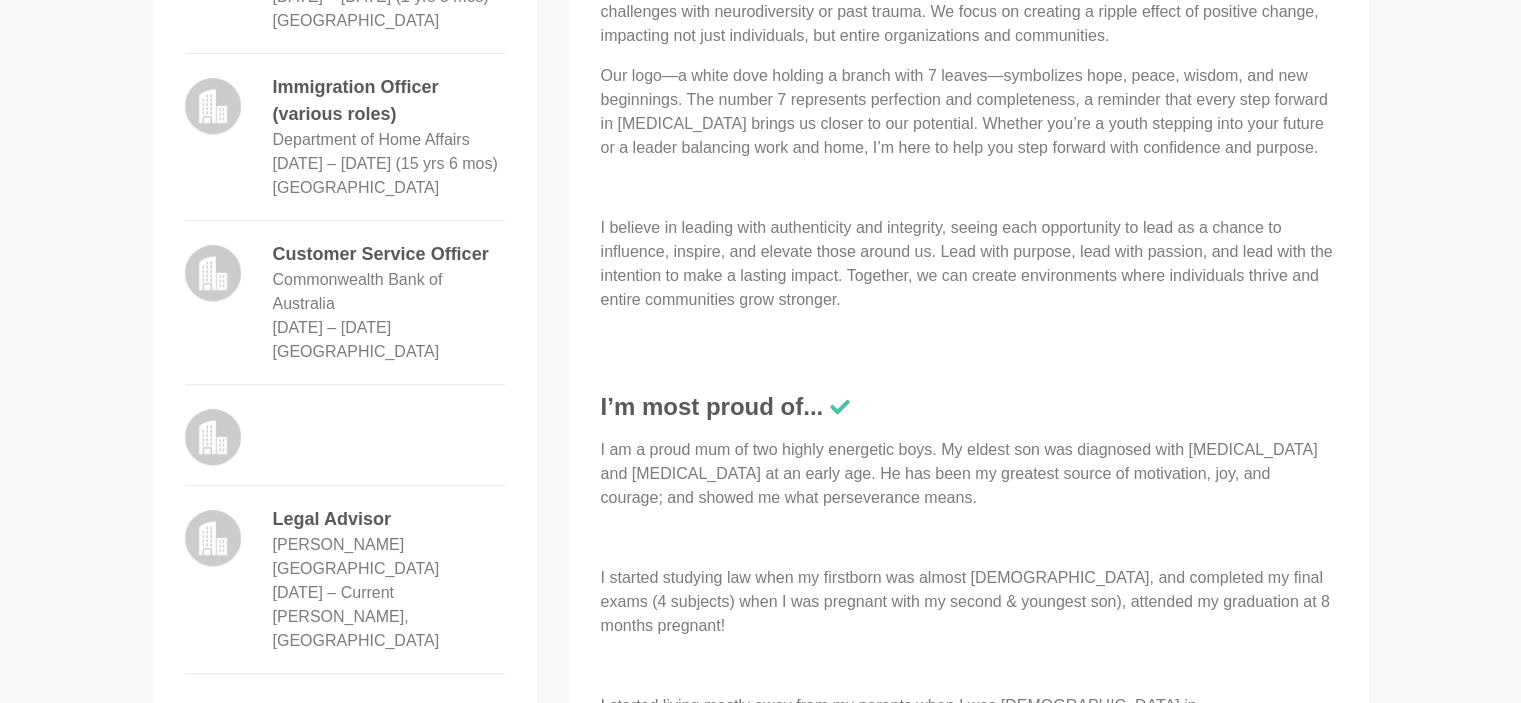 scroll, scrollTop: 1500, scrollLeft: 0, axis: vertical 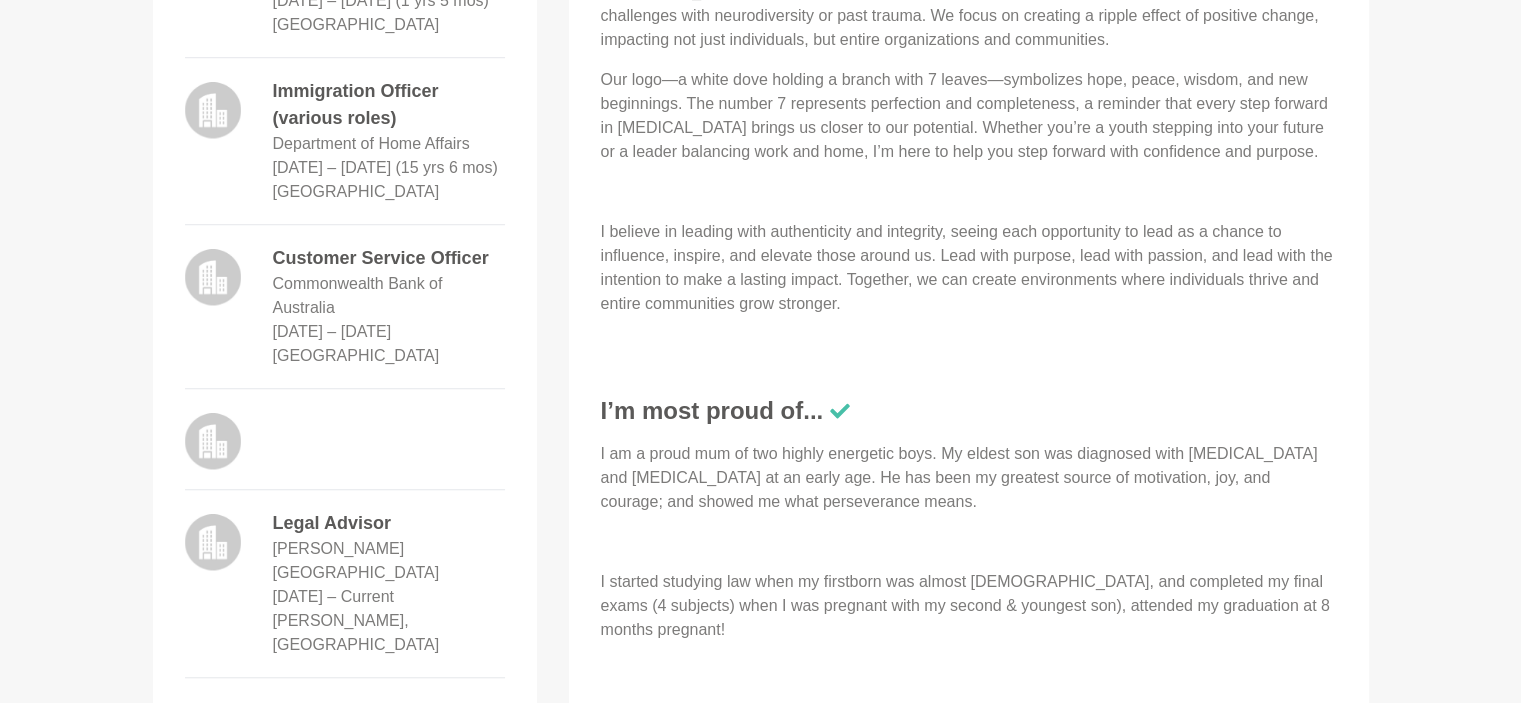 click on "Legal Advisor" at bounding box center (389, 523) 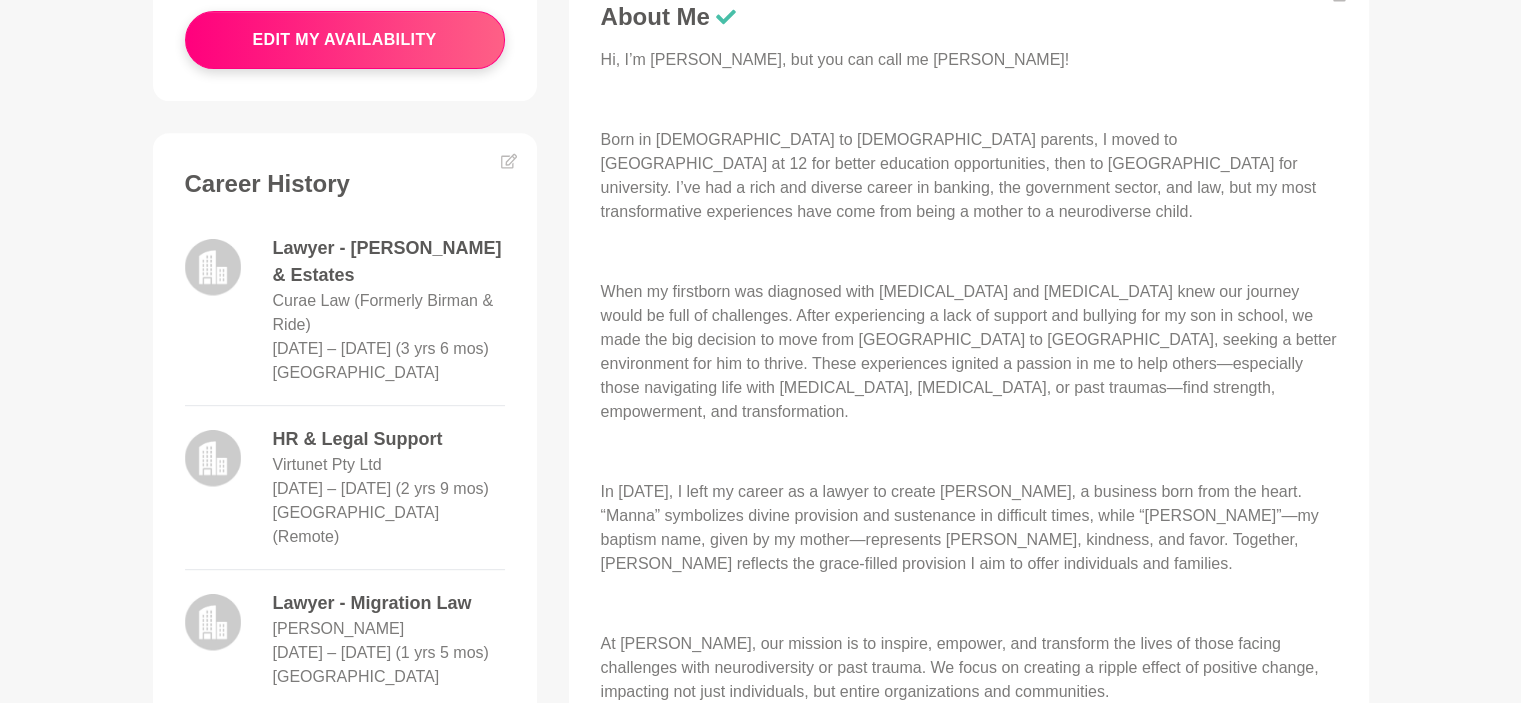 scroll, scrollTop: 800, scrollLeft: 0, axis: vertical 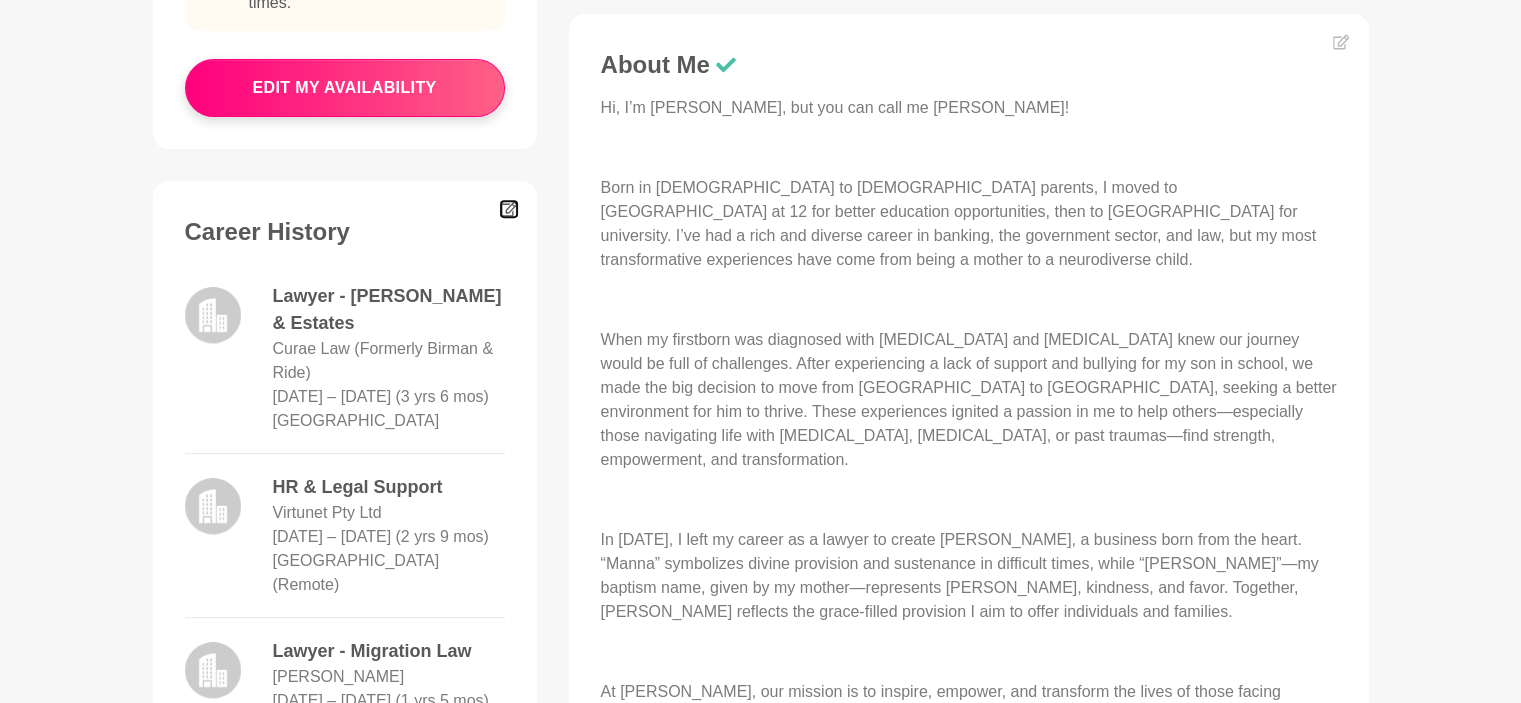 click 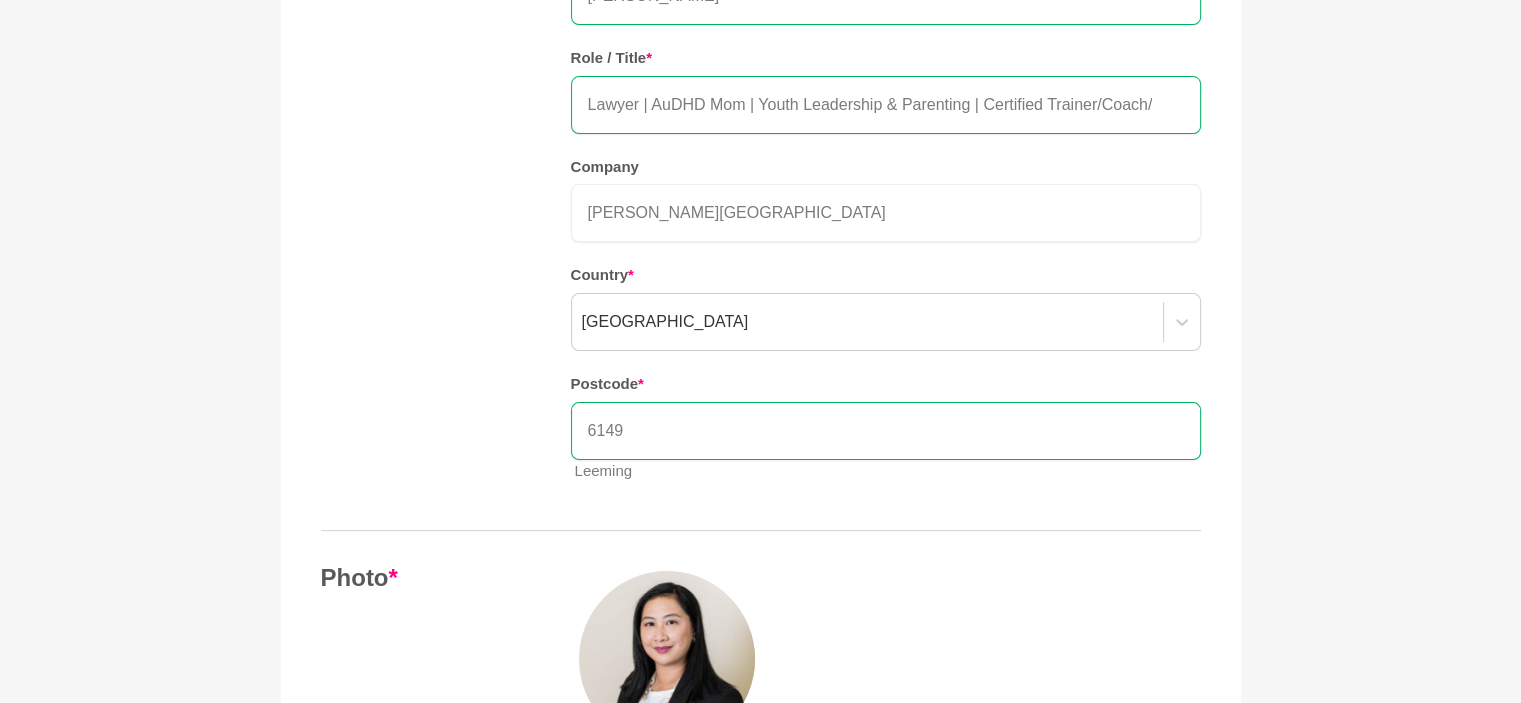 scroll, scrollTop: 0, scrollLeft: 0, axis: both 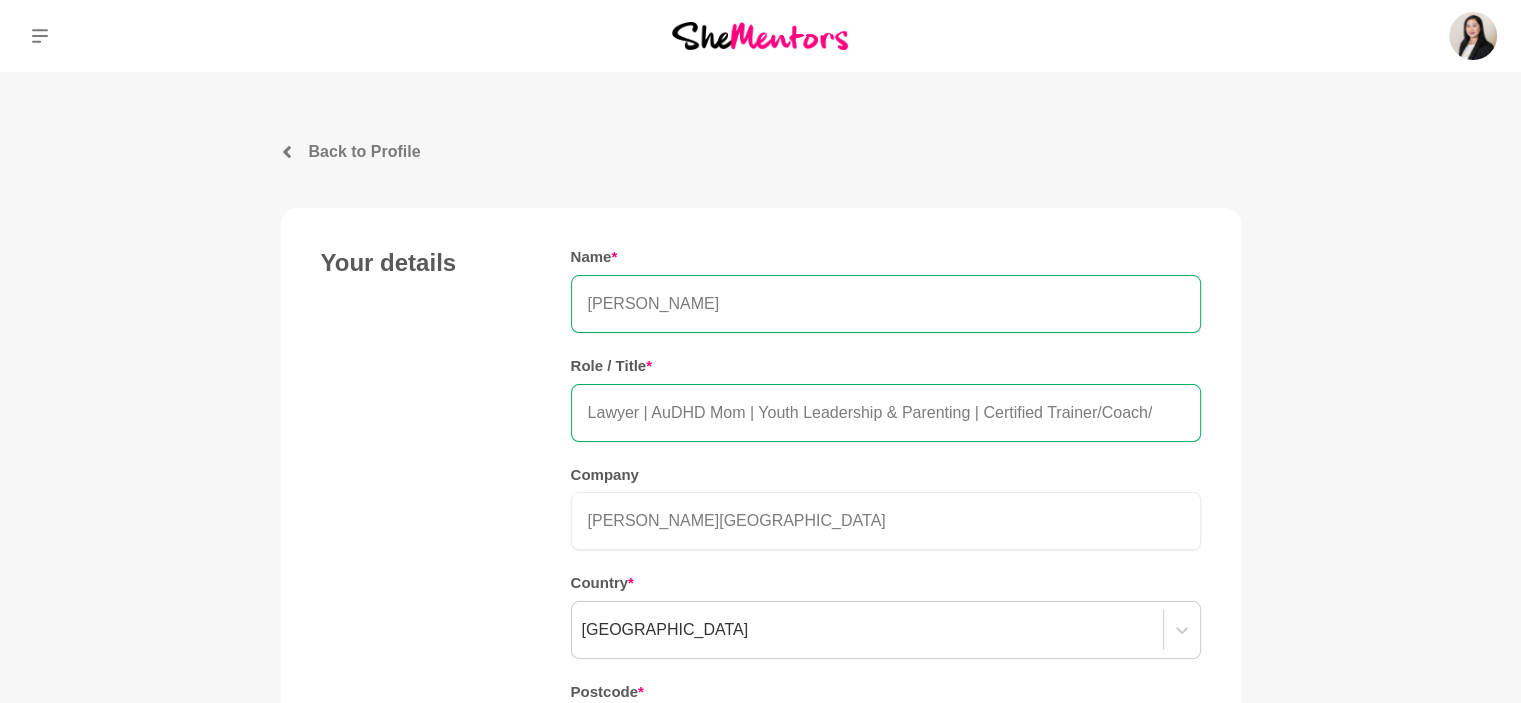 click on "Back to Profile" at bounding box center [365, 152] 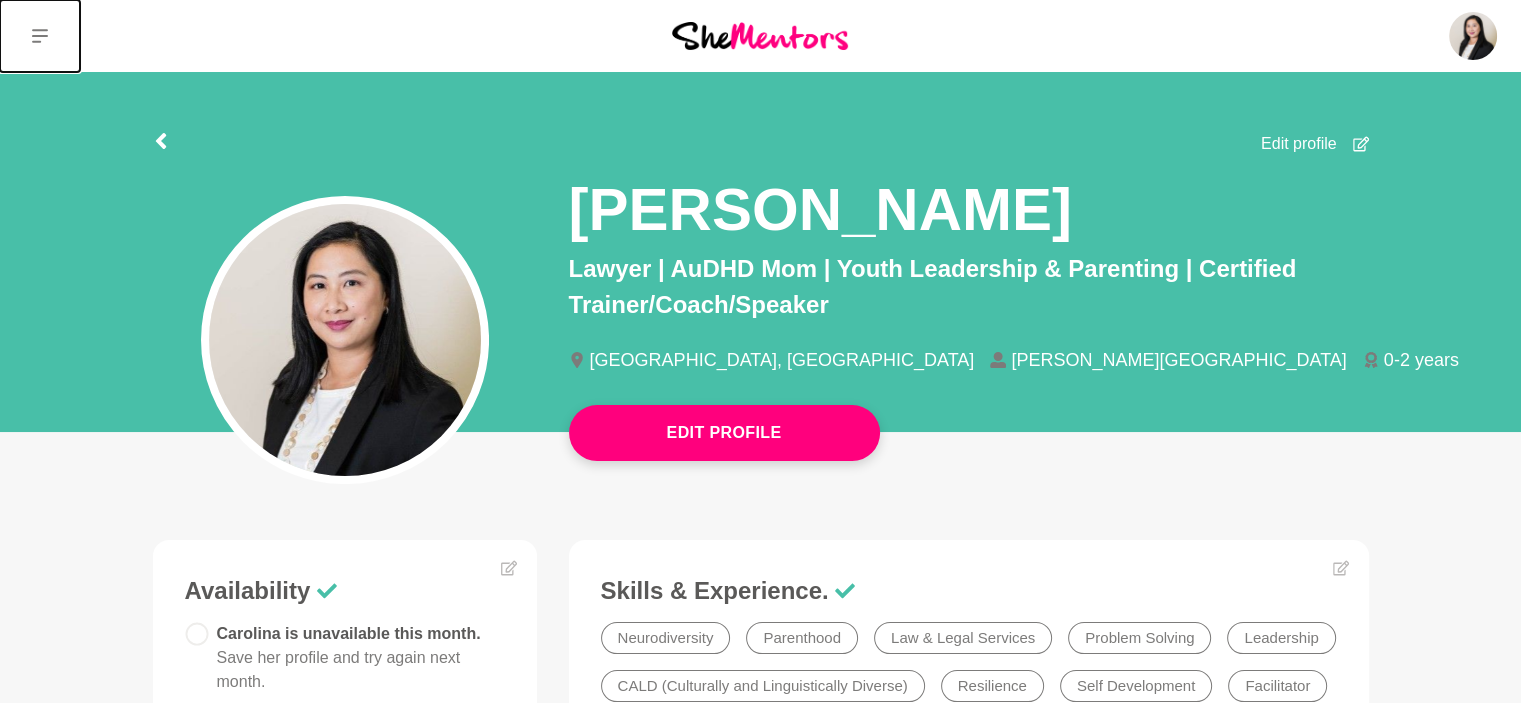 click 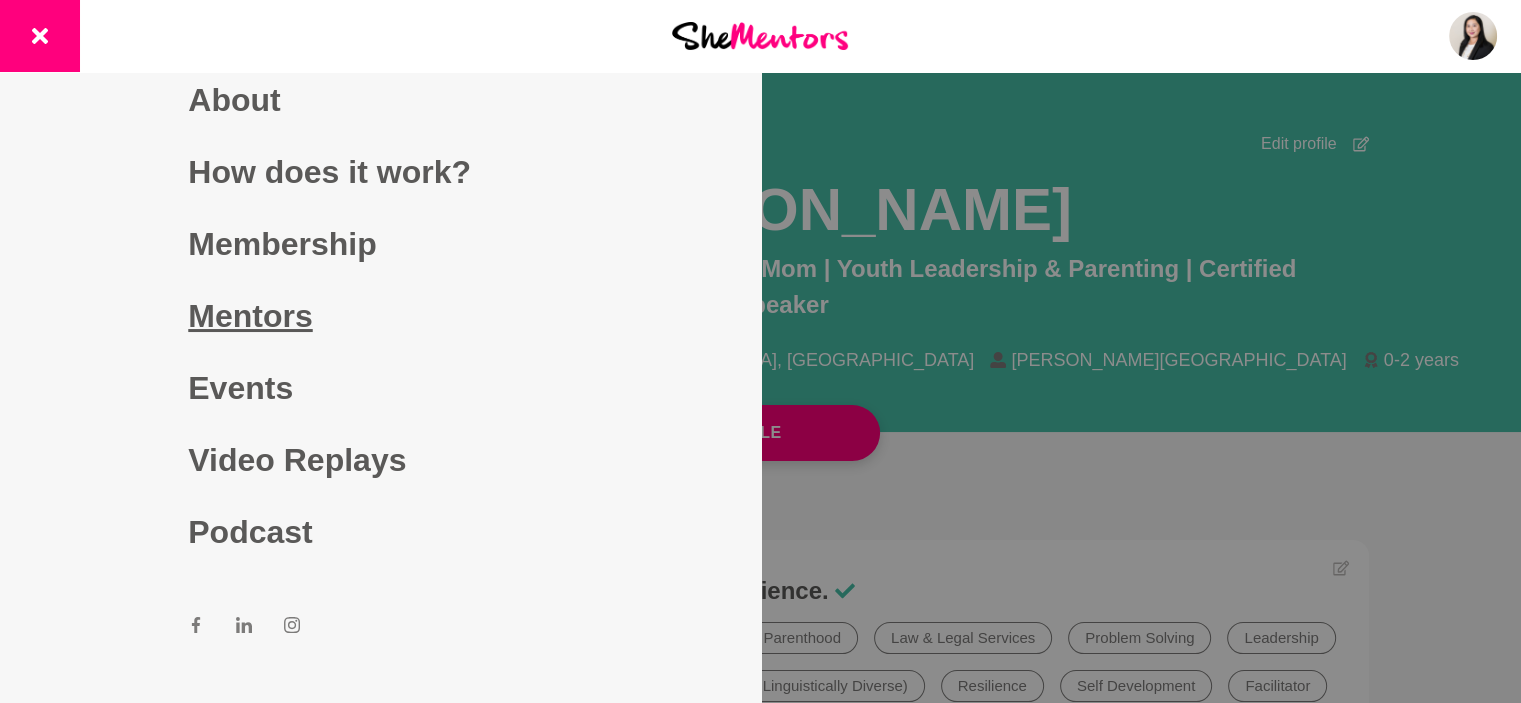 click on "Mentors" at bounding box center (380, 316) 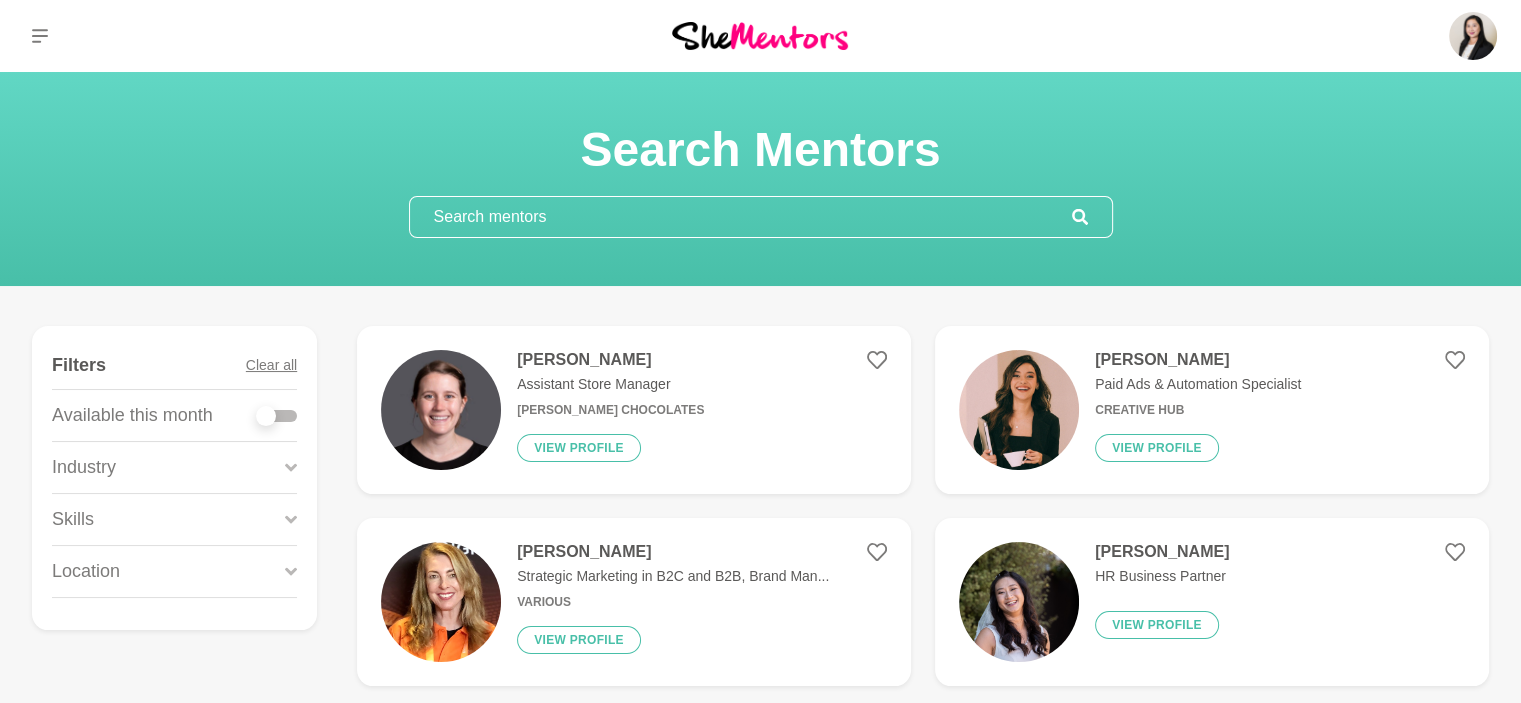 click at bounding box center (741, 217) 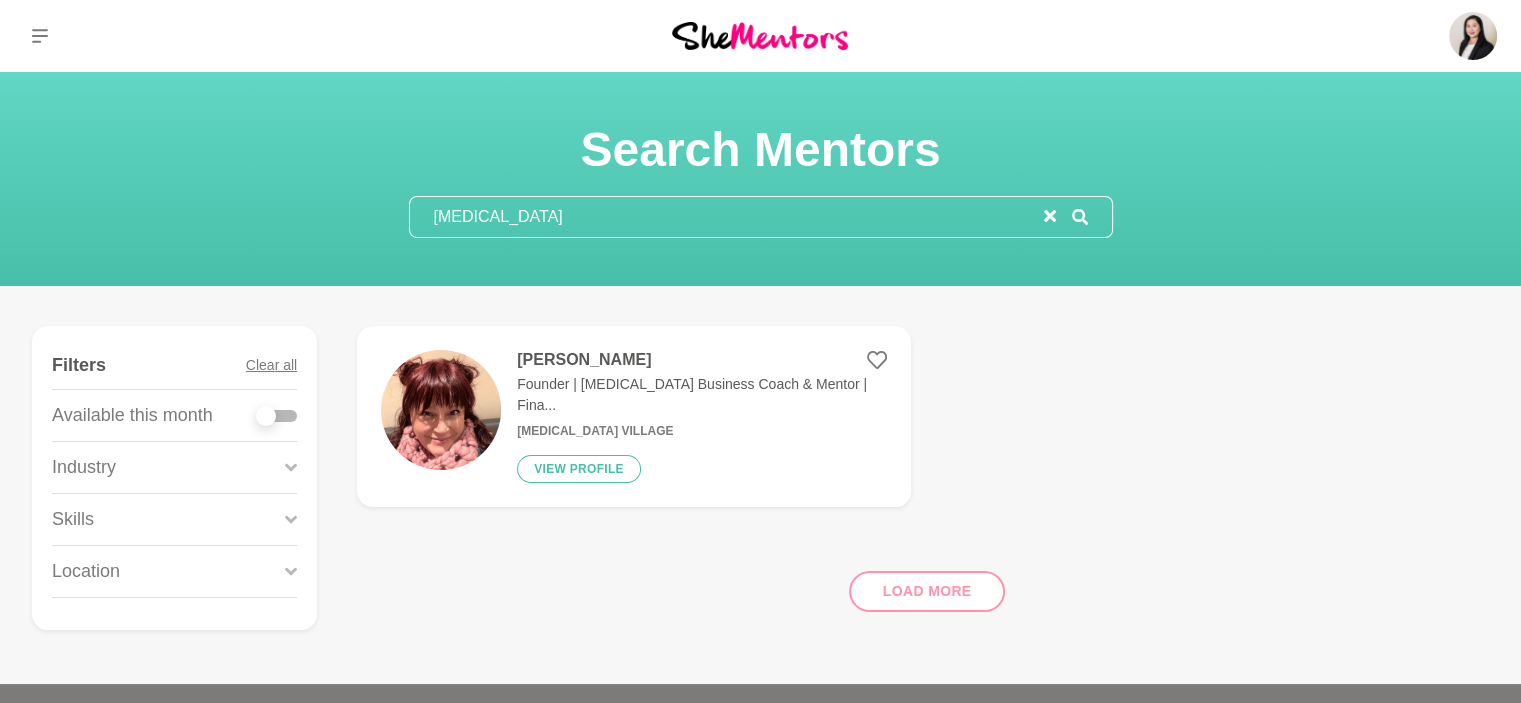 type on "[MEDICAL_DATA]" 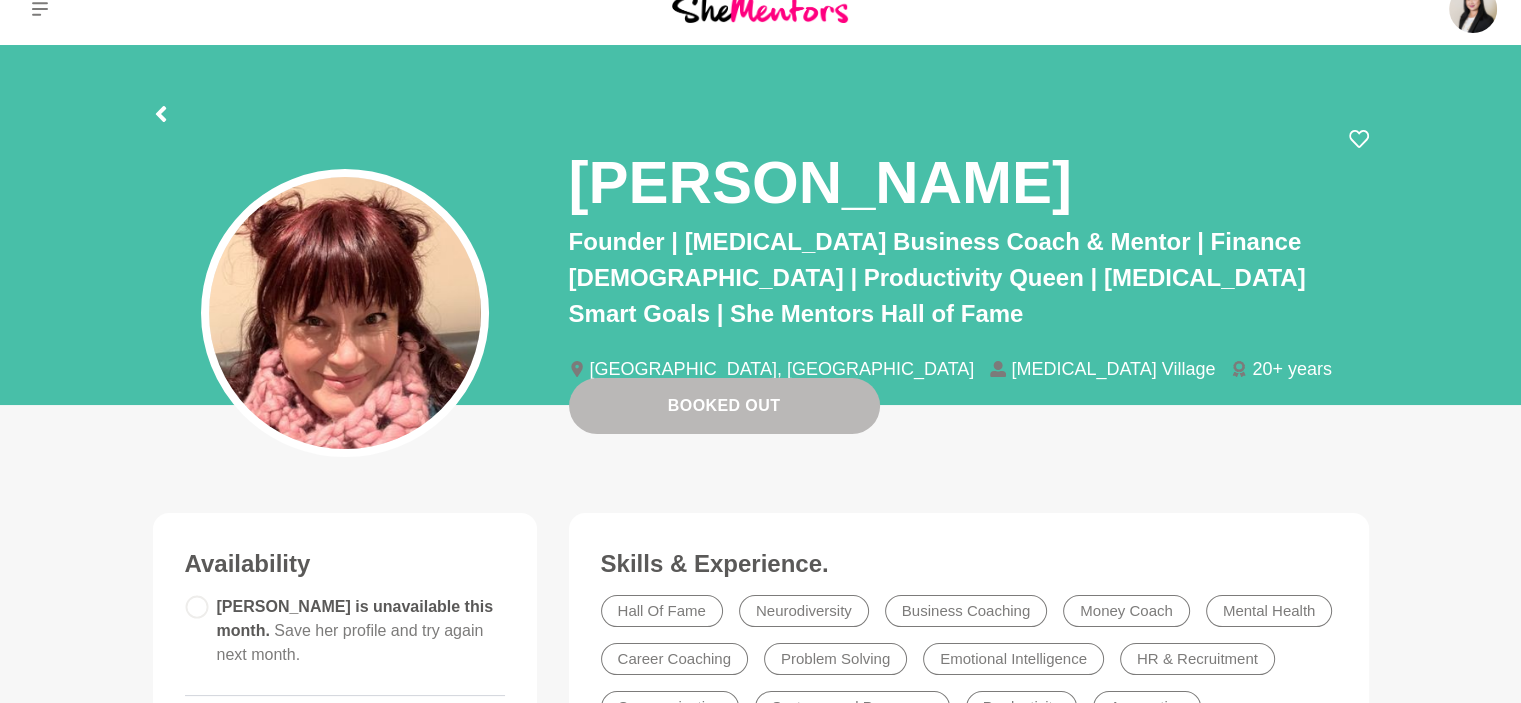 scroll, scrollTop: 0, scrollLeft: 0, axis: both 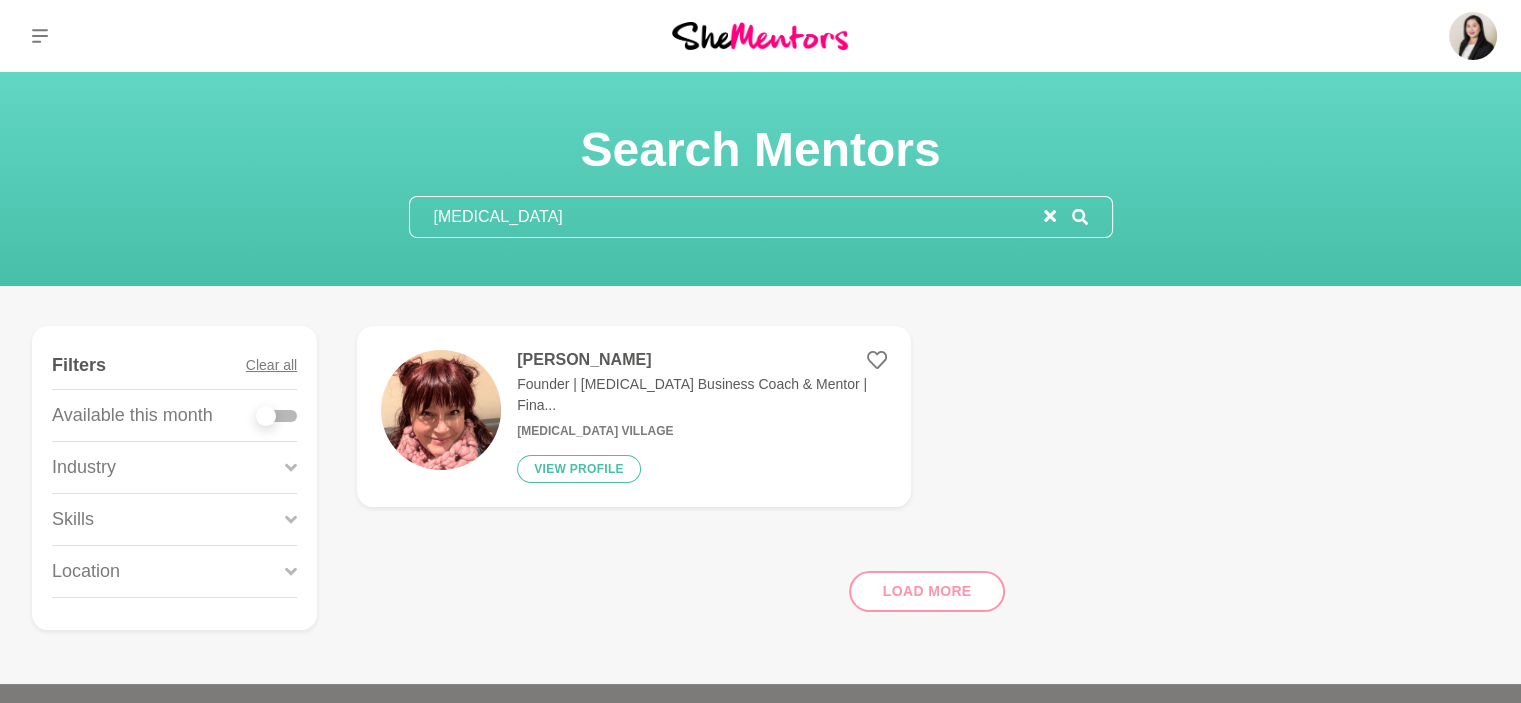 click on "[MEDICAL_DATA]" at bounding box center (727, 217) 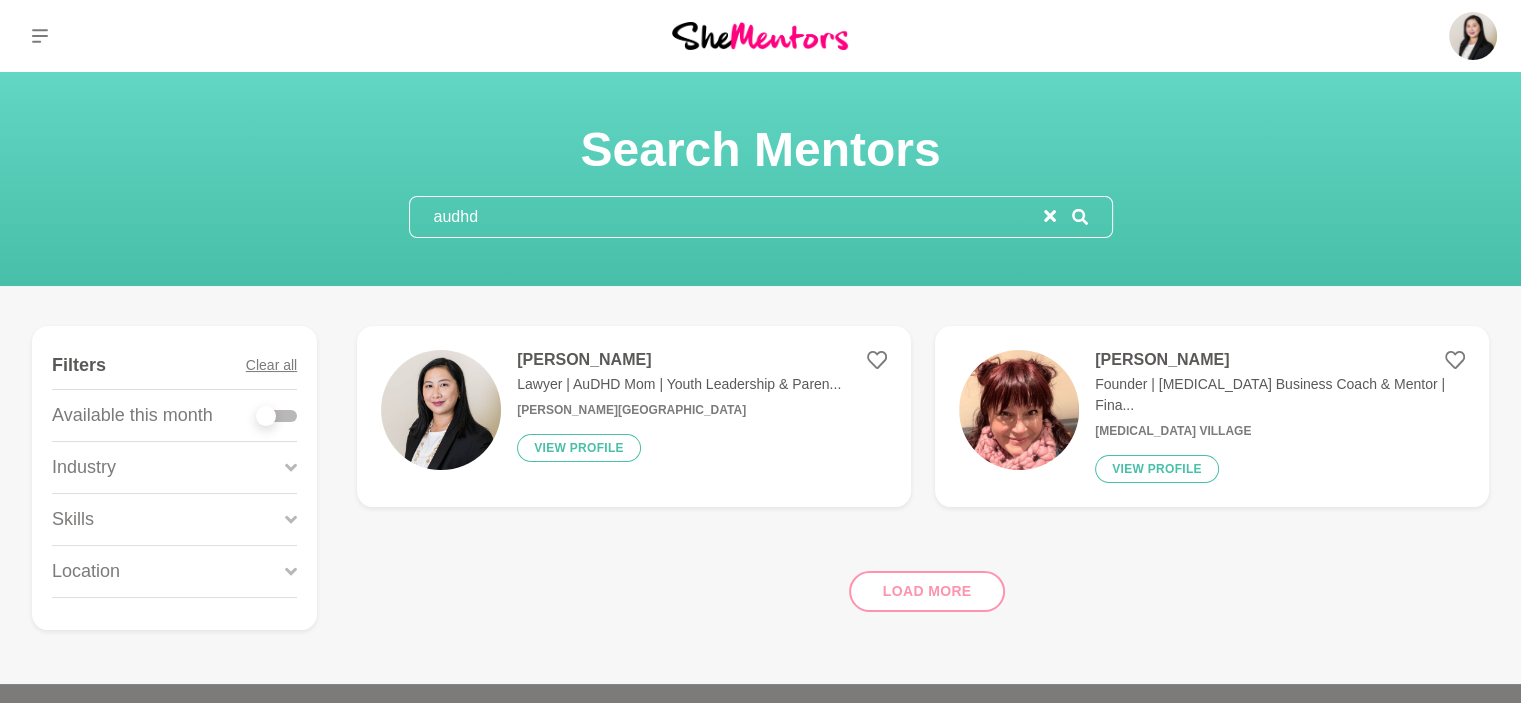 drag, startPoint x: 564, startPoint y: 232, endPoint x: 452, endPoint y: 227, distance: 112.11155 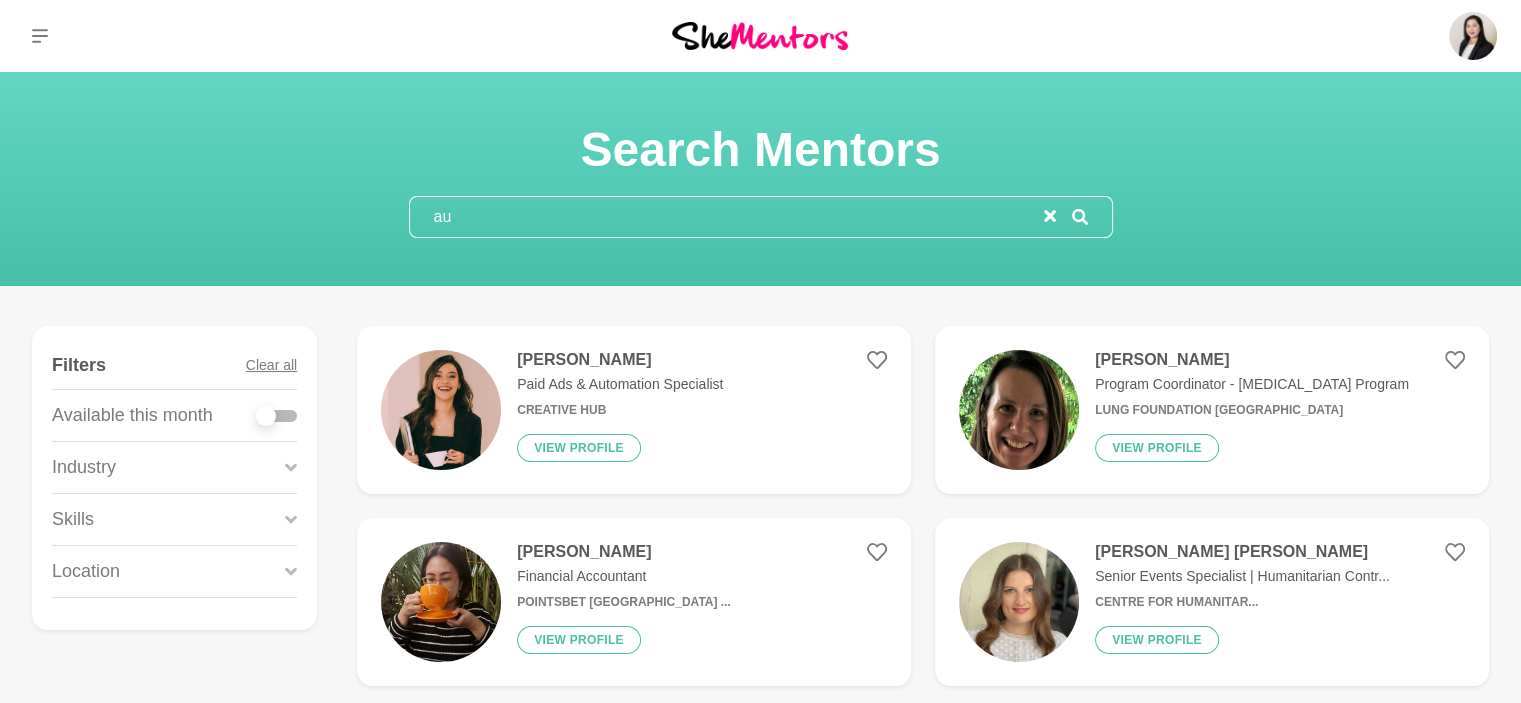 type on "a" 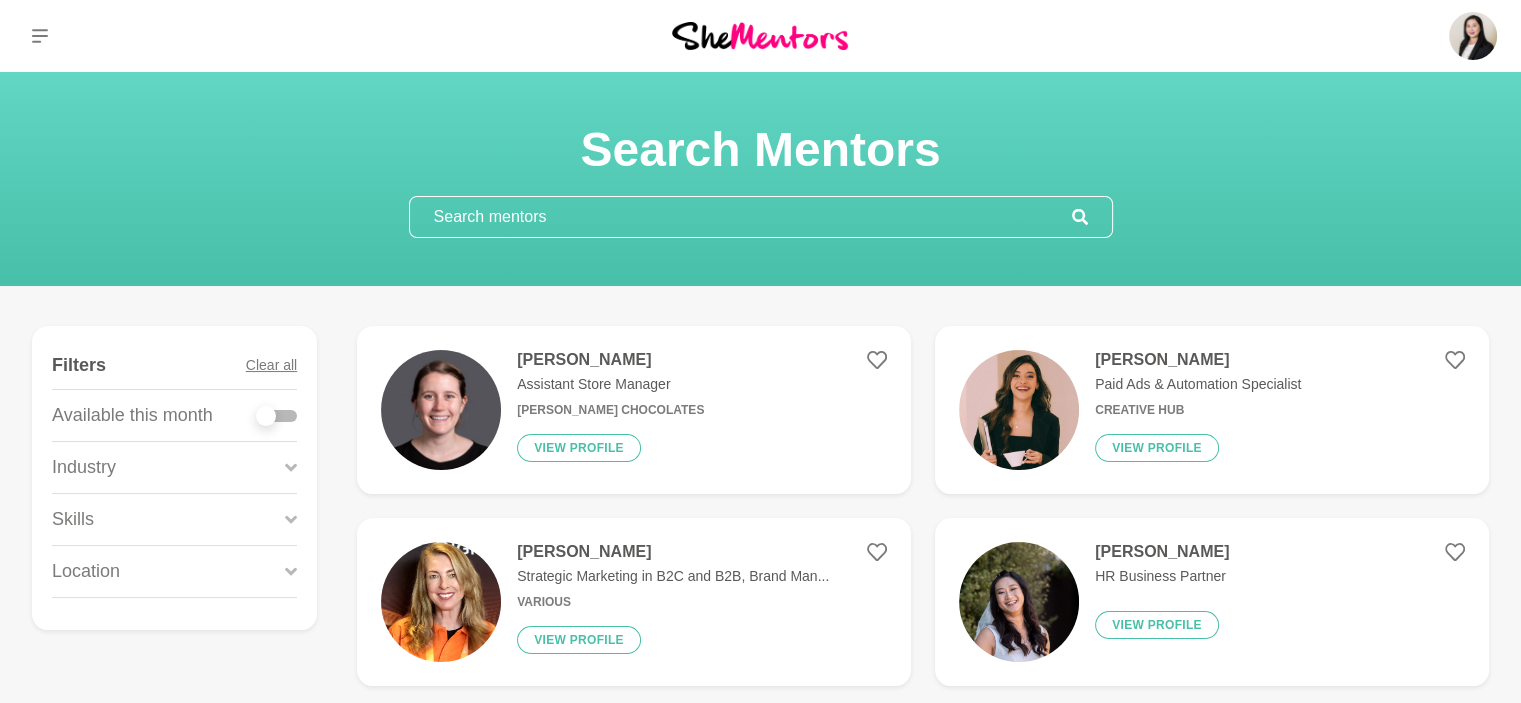 type 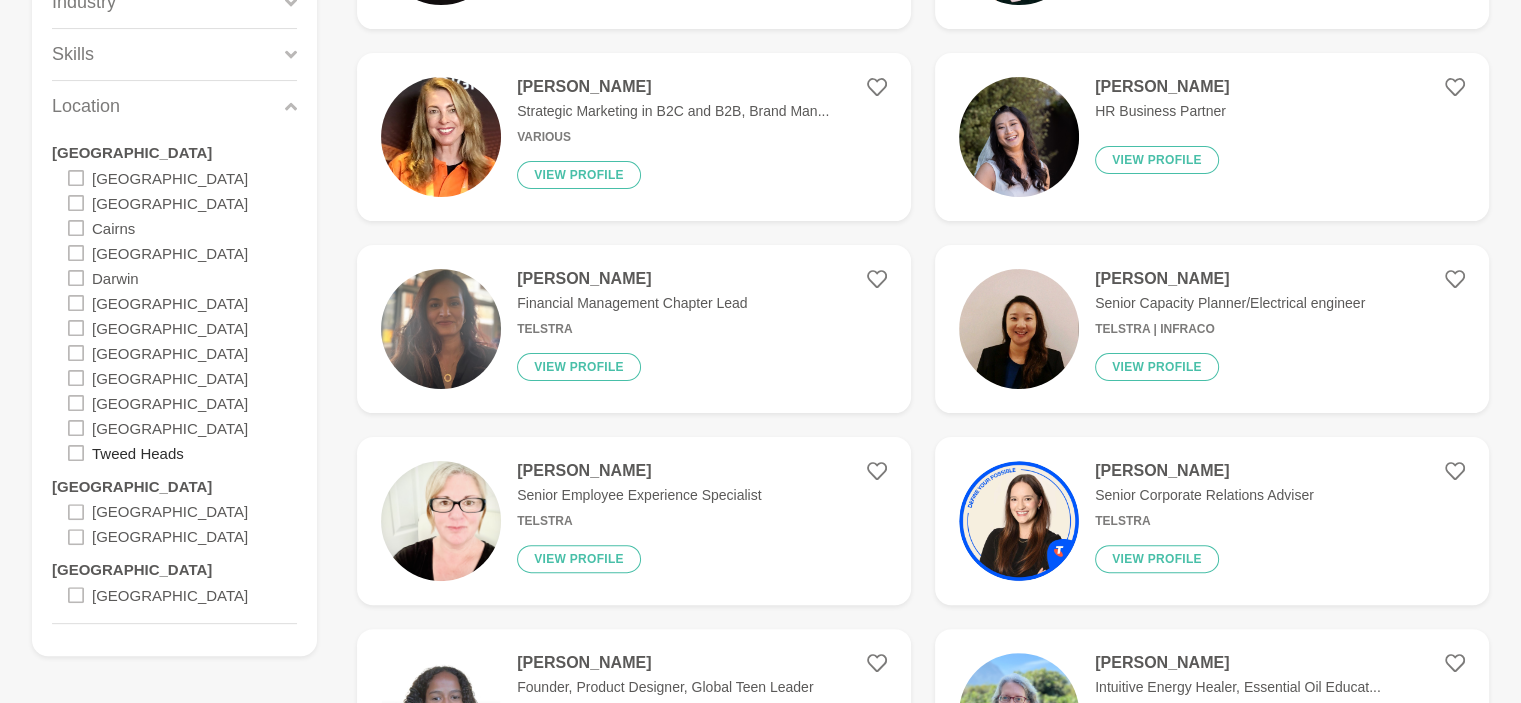 scroll, scrollTop: 500, scrollLeft: 0, axis: vertical 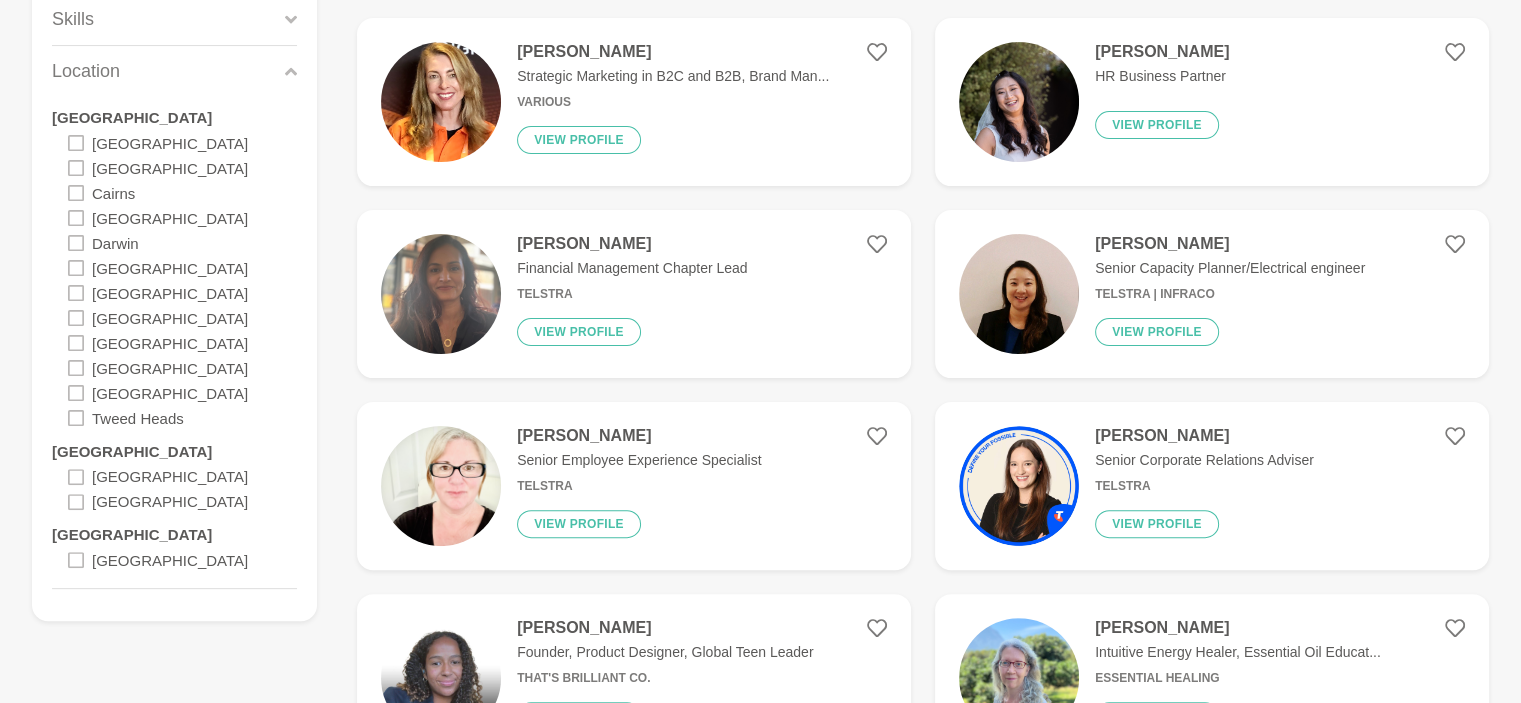 click 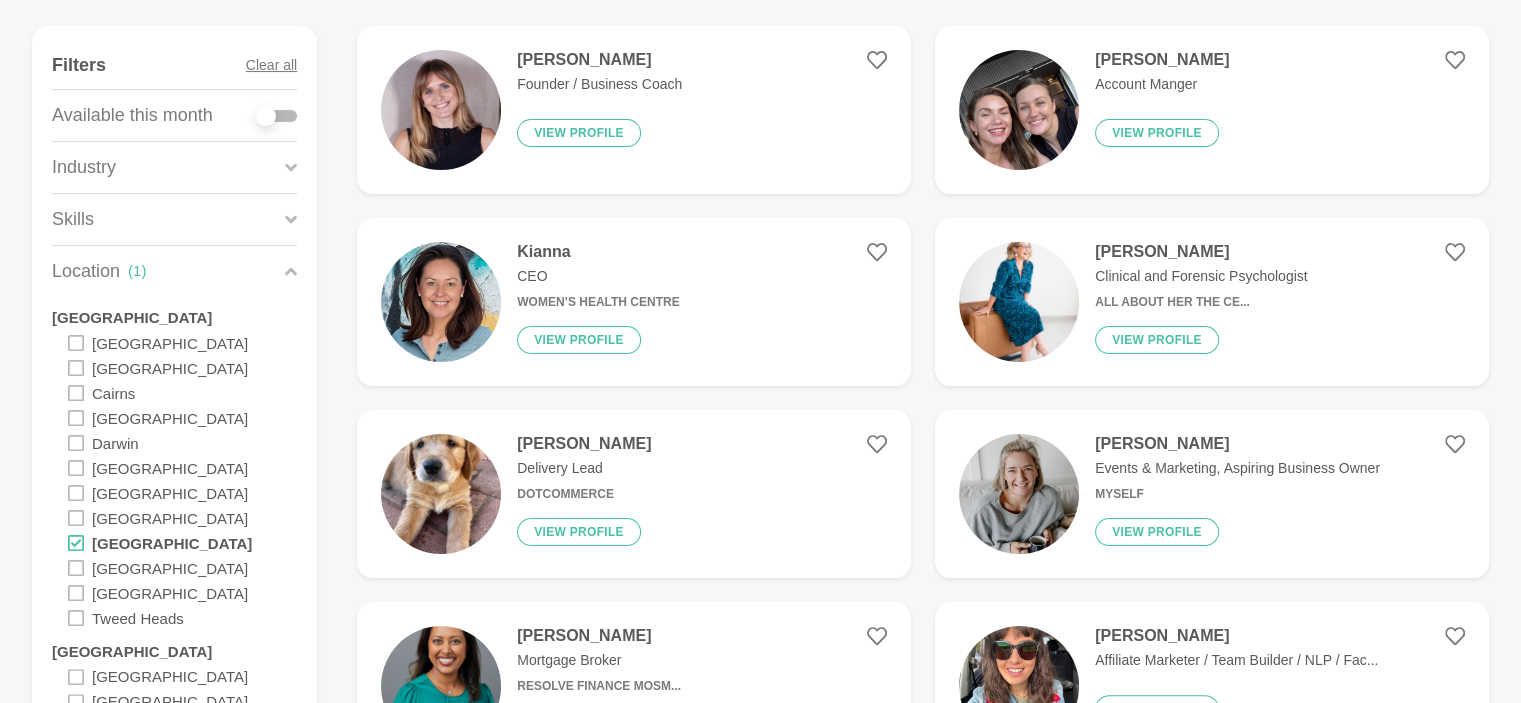 scroll, scrollTop: 400, scrollLeft: 0, axis: vertical 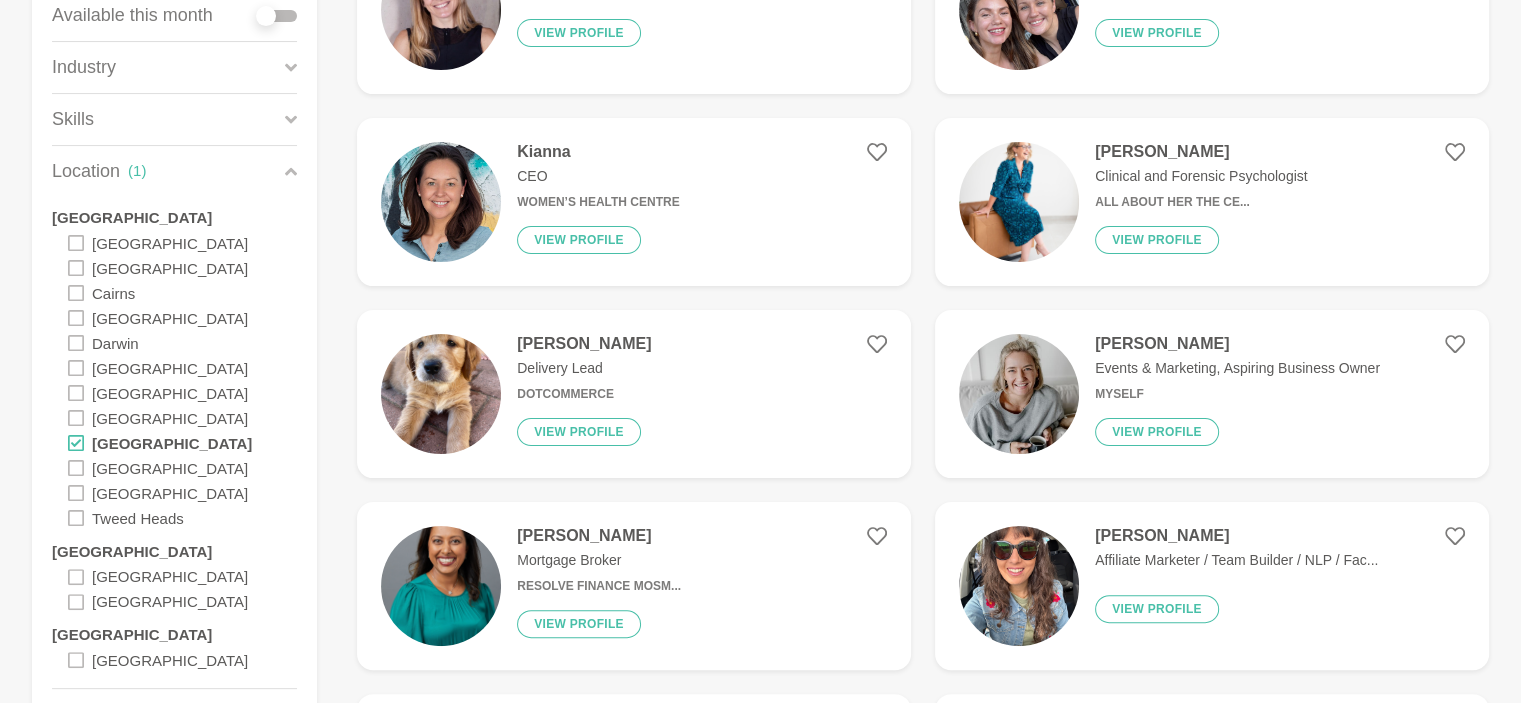 click on "[PERSON_NAME] Clinical and Forensic Psychologist All About Her The Ce... View profile" at bounding box center (1212, 202) 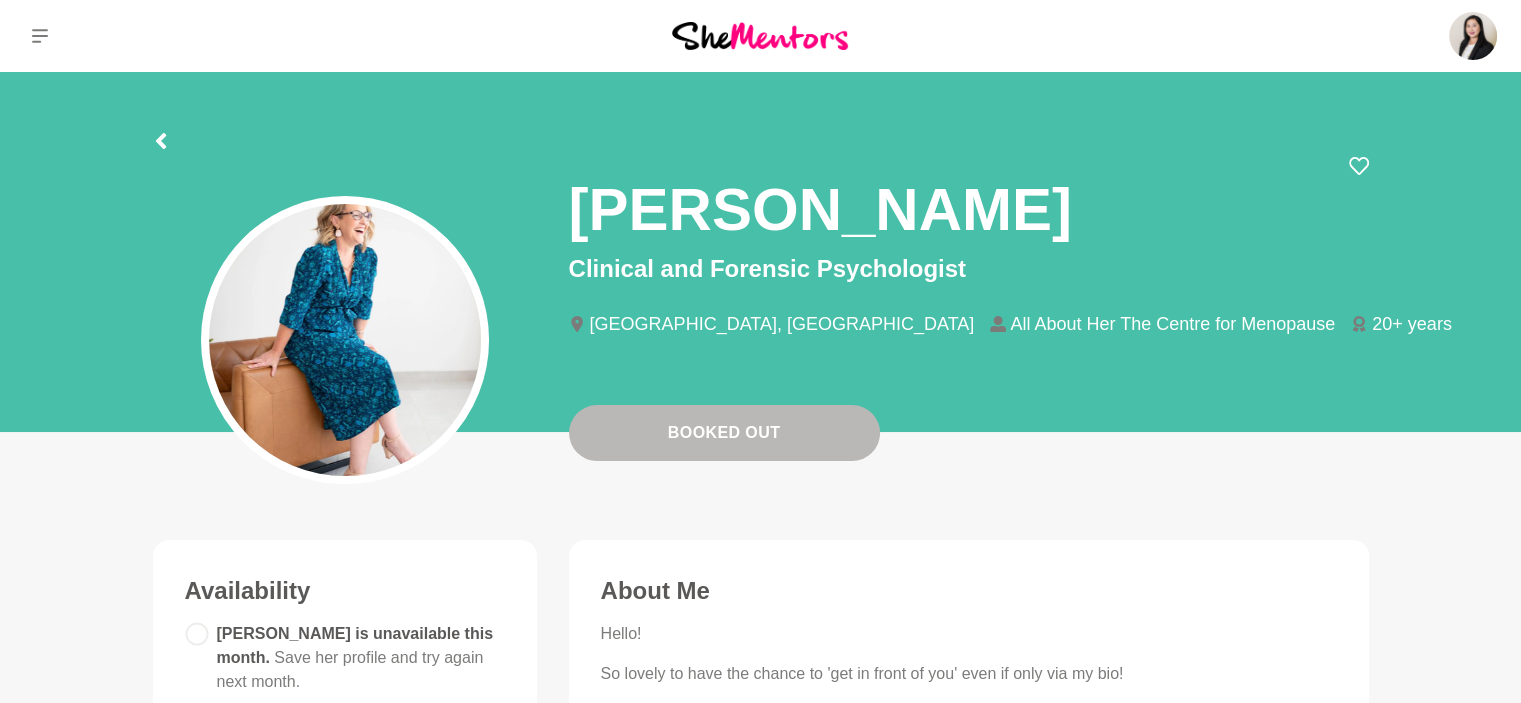scroll, scrollTop: 0, scrollLeft: 0, axis: both 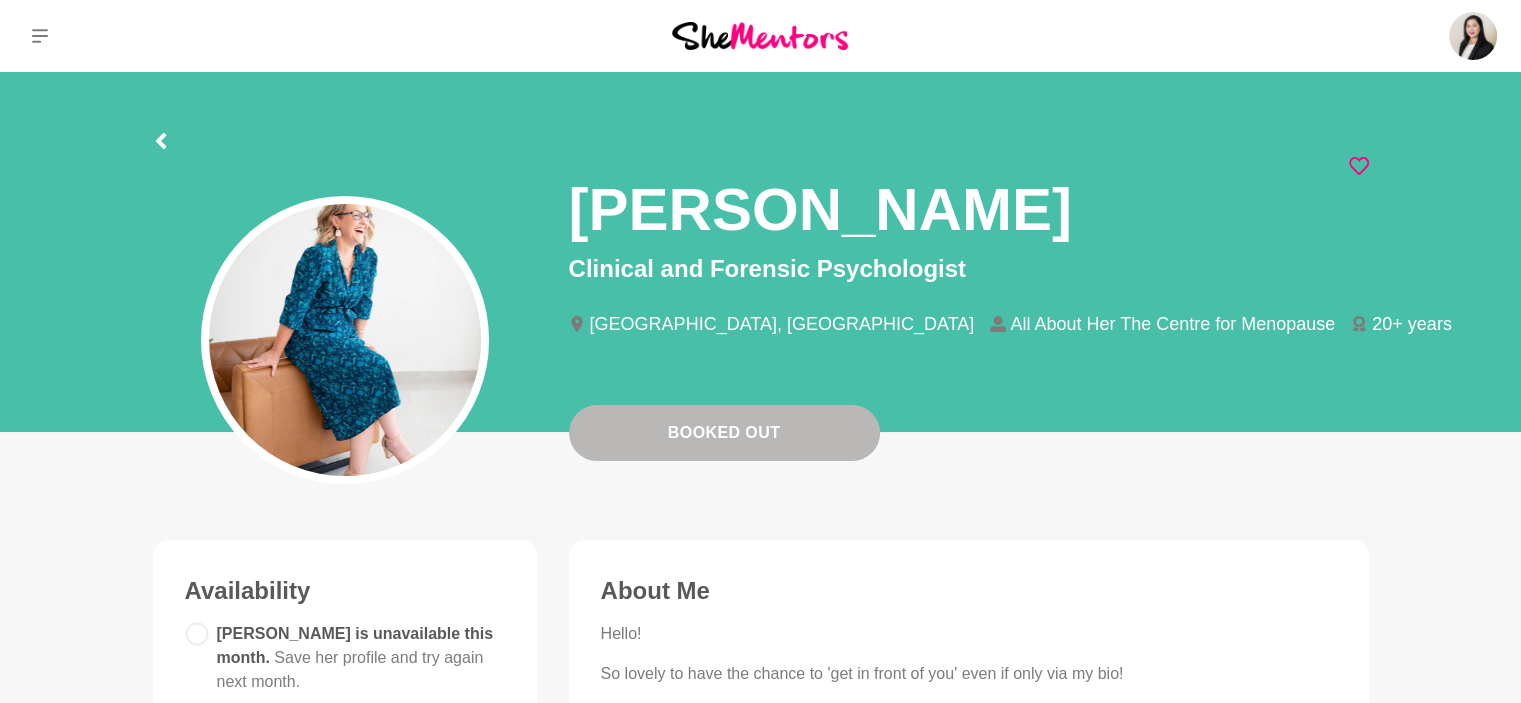 click 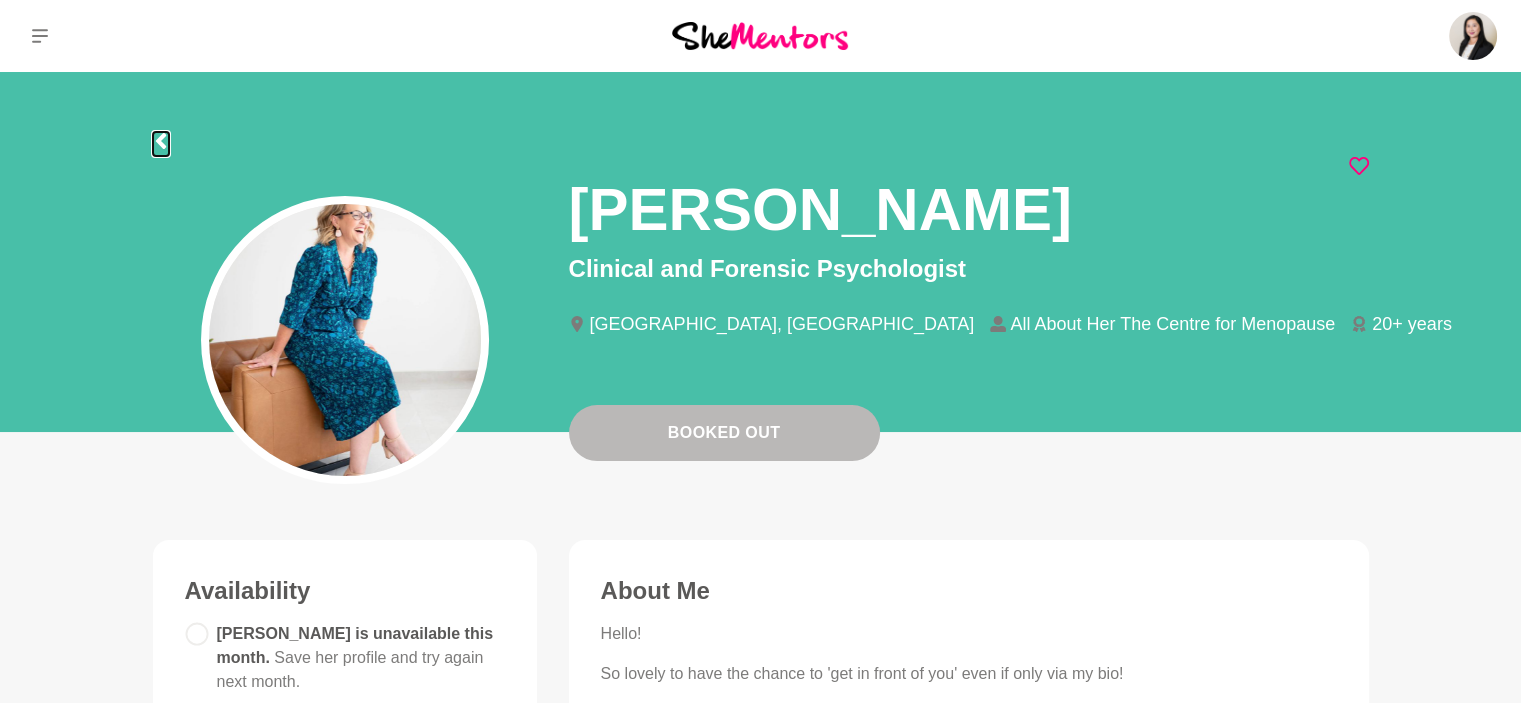 click 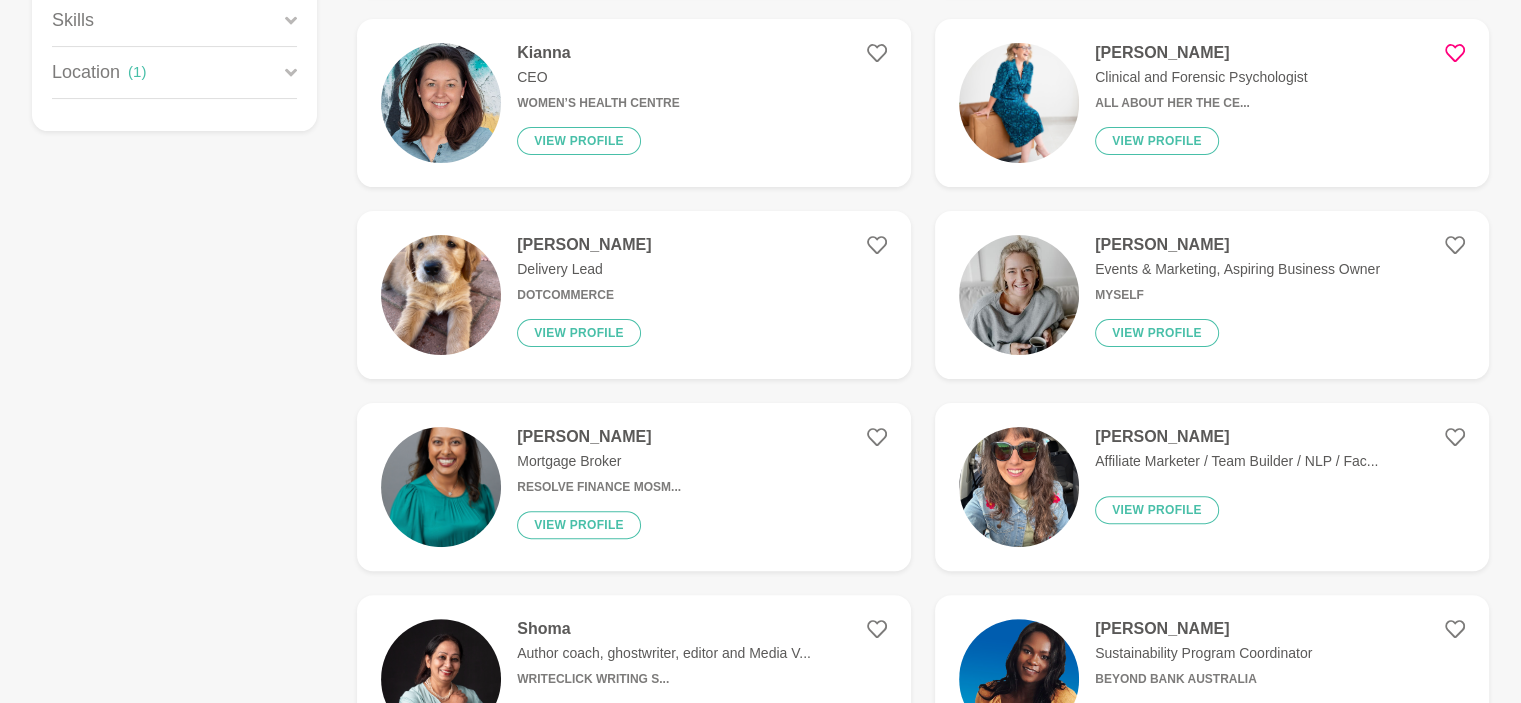 scroll, scrollTop: 600, scrollLeft: 0, axis: vertical 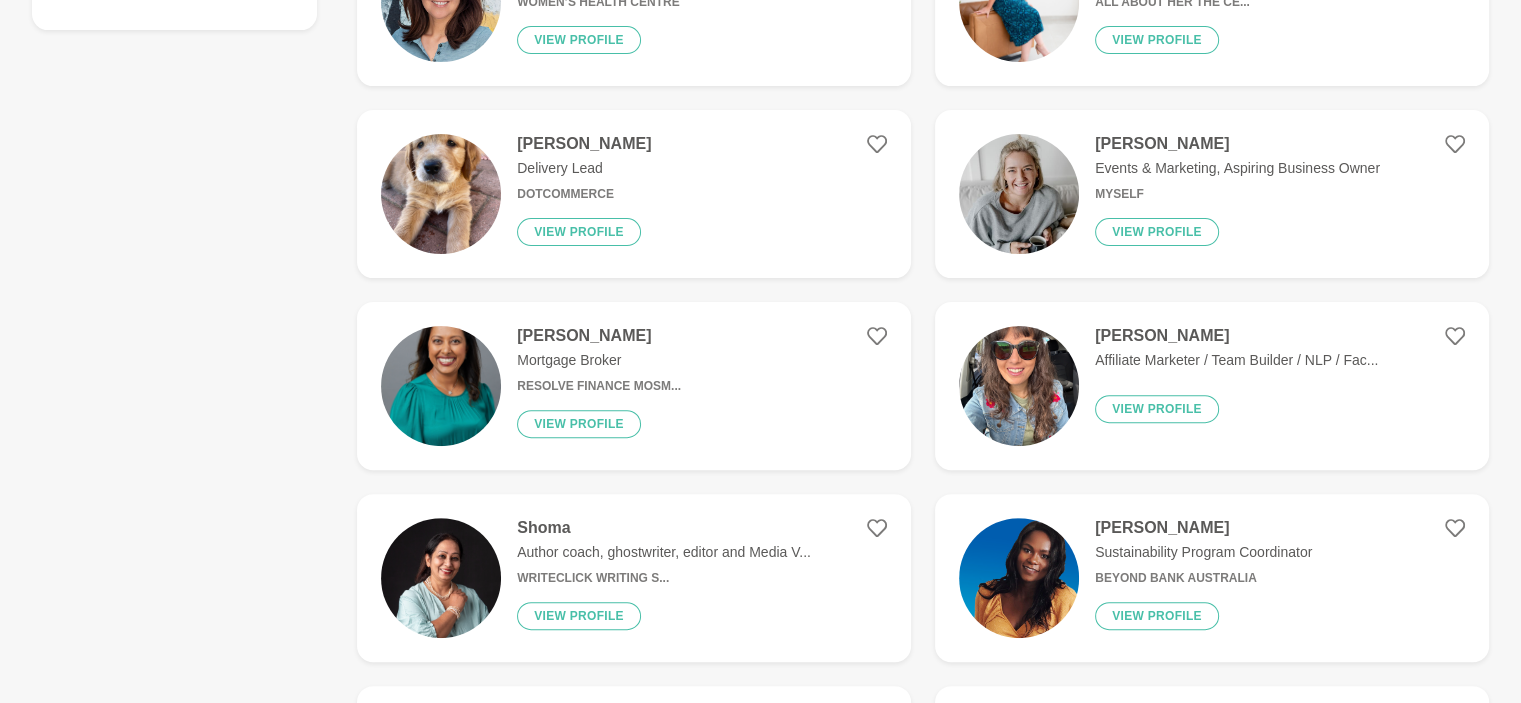 click on "[PERSON_NAME]" at bounding box center [1236, 336] 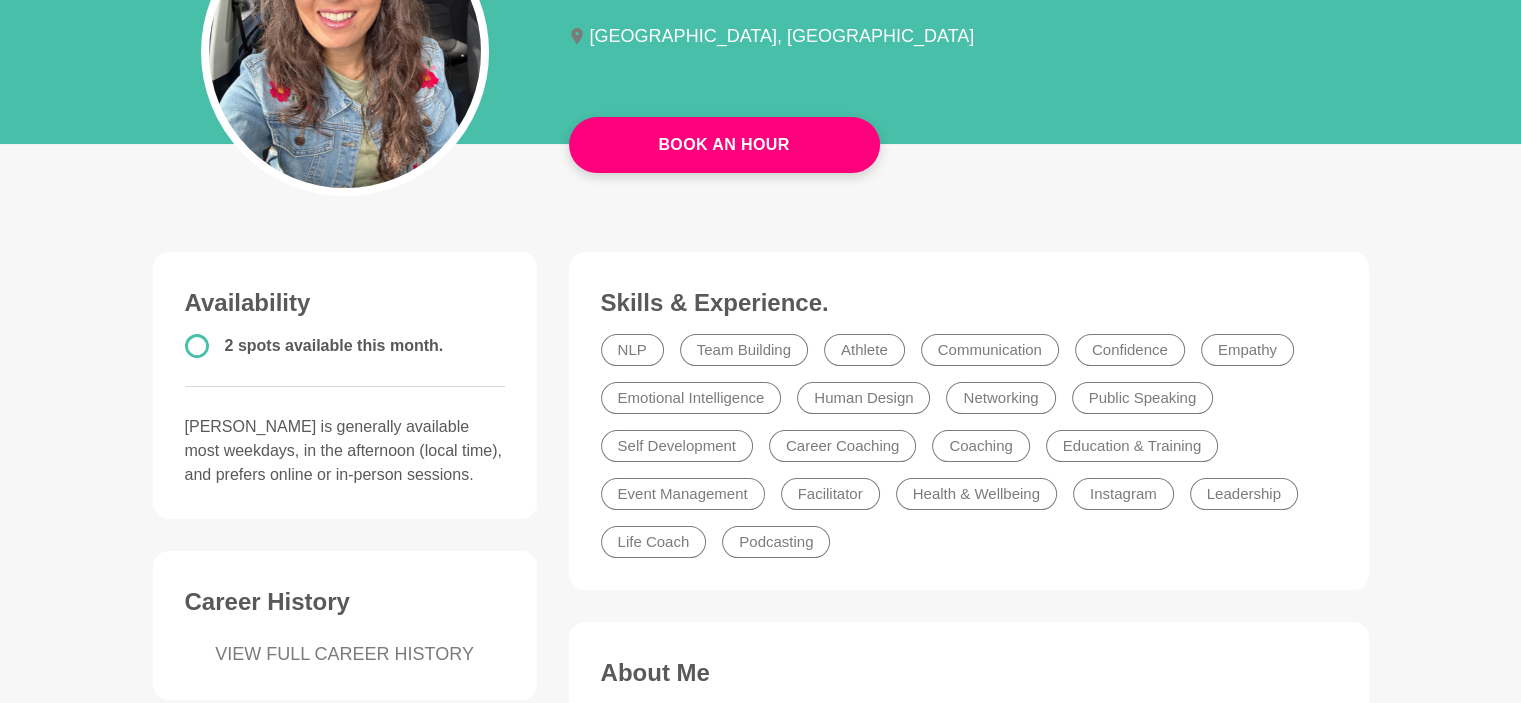 scroll, scrollTop: 0, scrollLeft: 0, axis: both 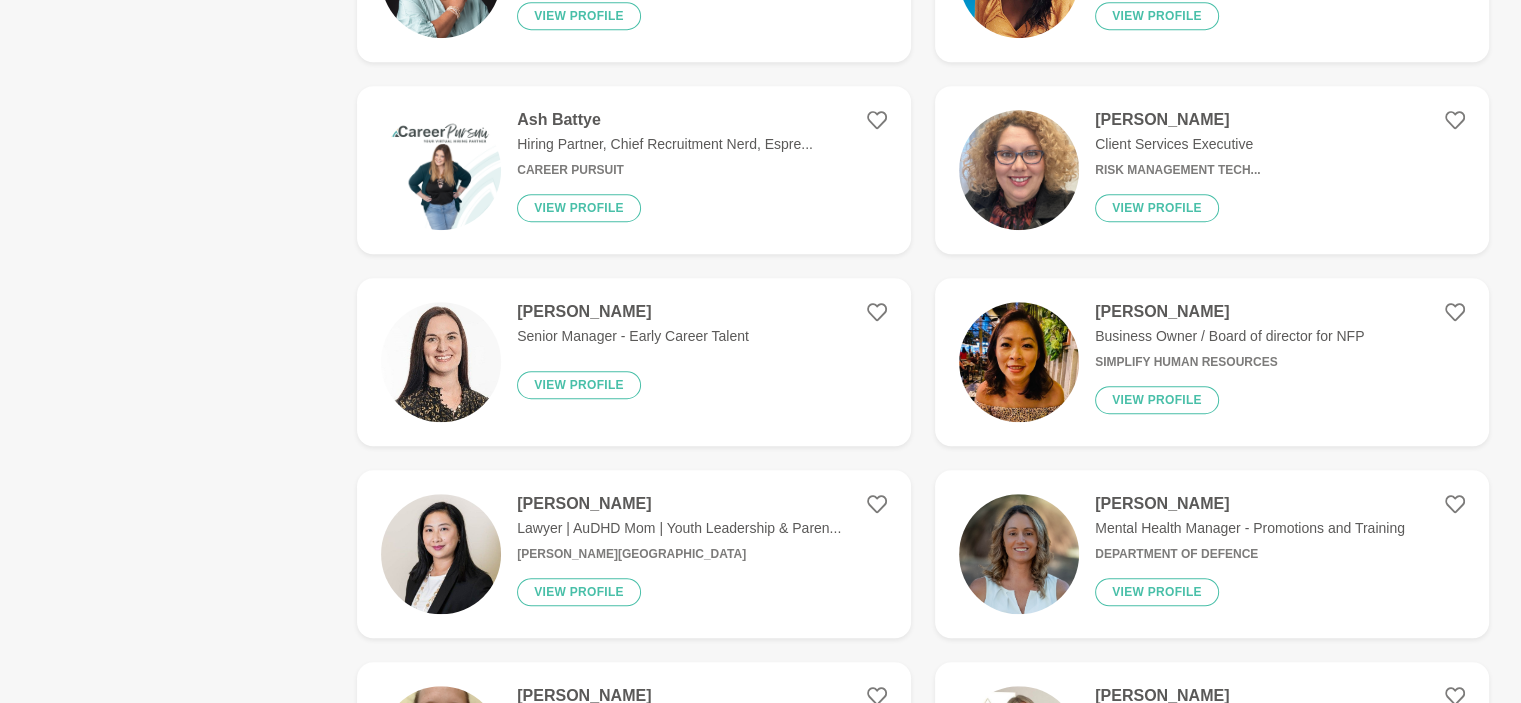 click on "[PERSON_NAME]" at bounding box center (1229, 312) 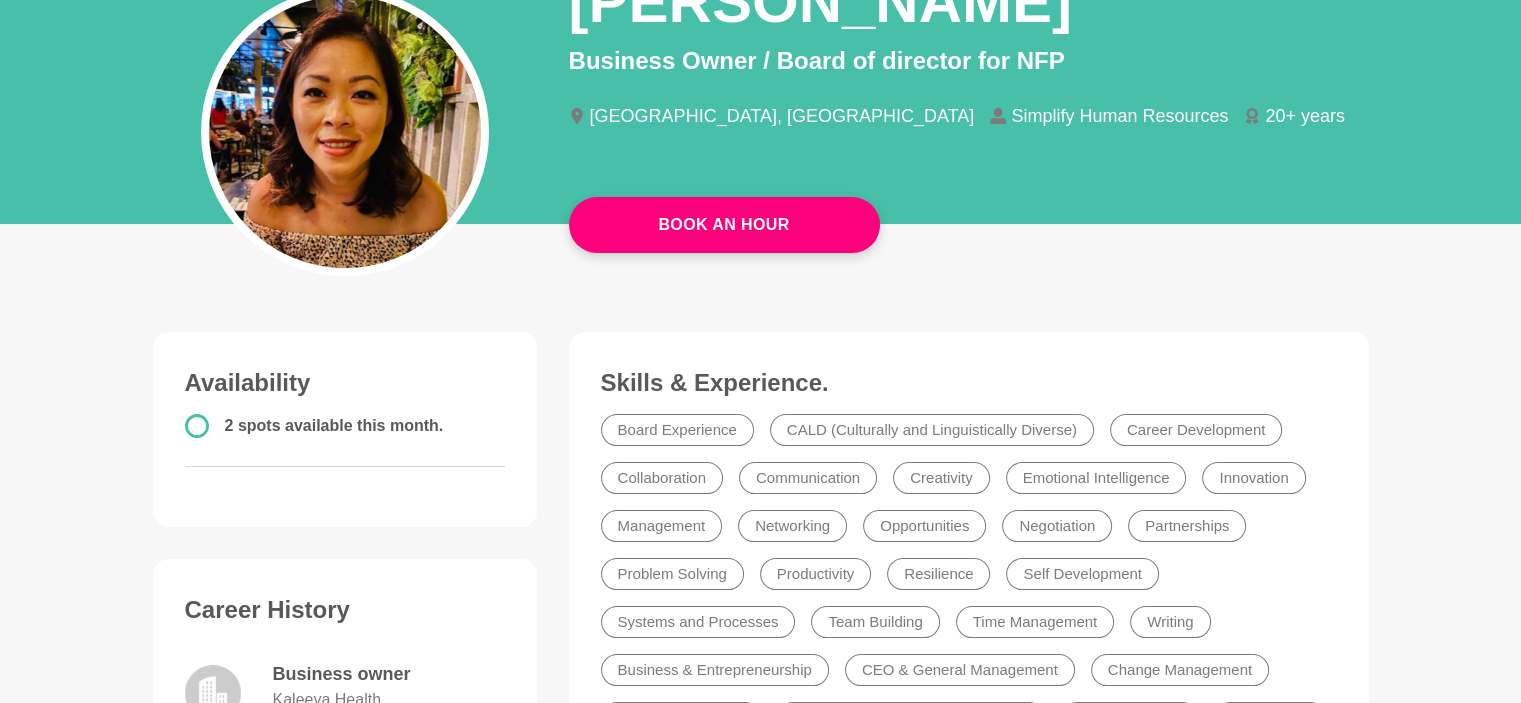 scroll, scrollTop: 100, scrollLeft: 0, axis: vertical 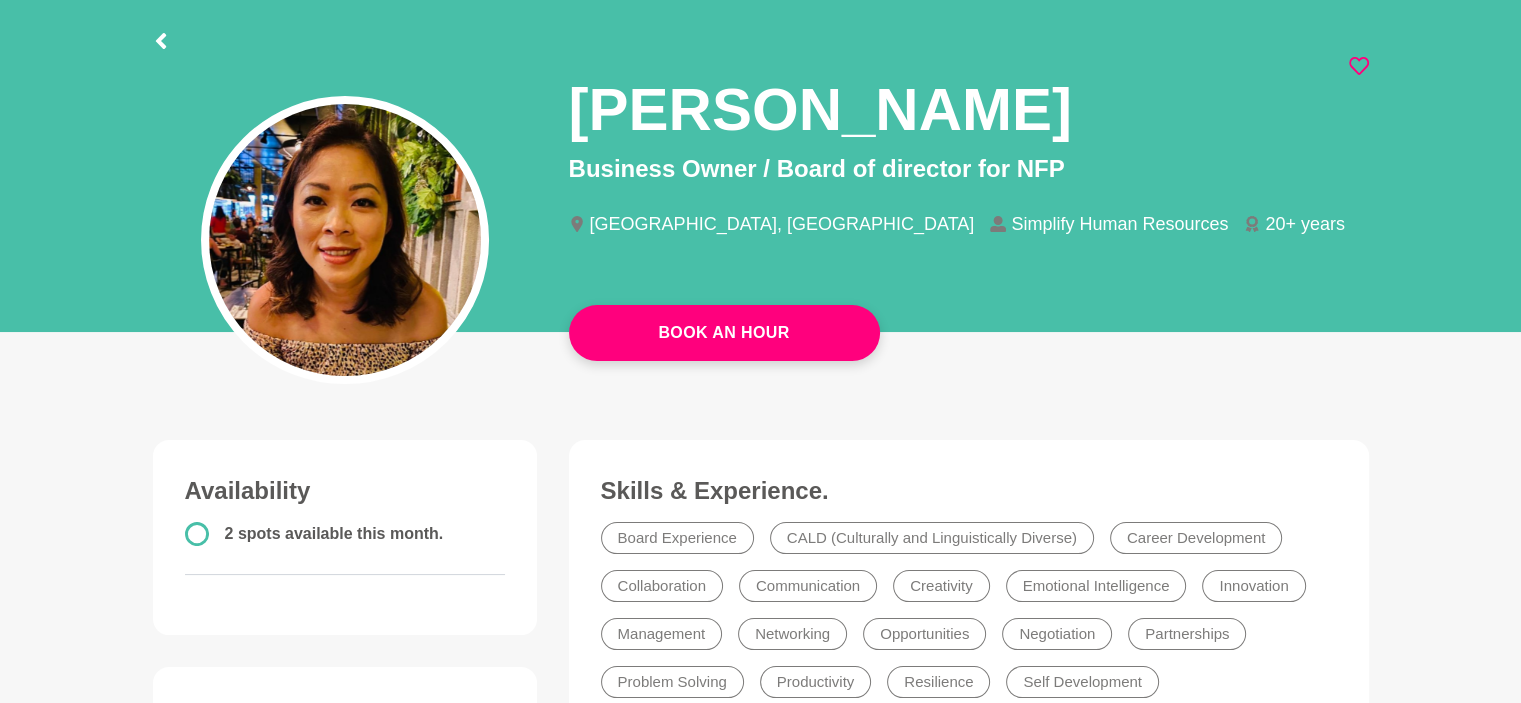 click 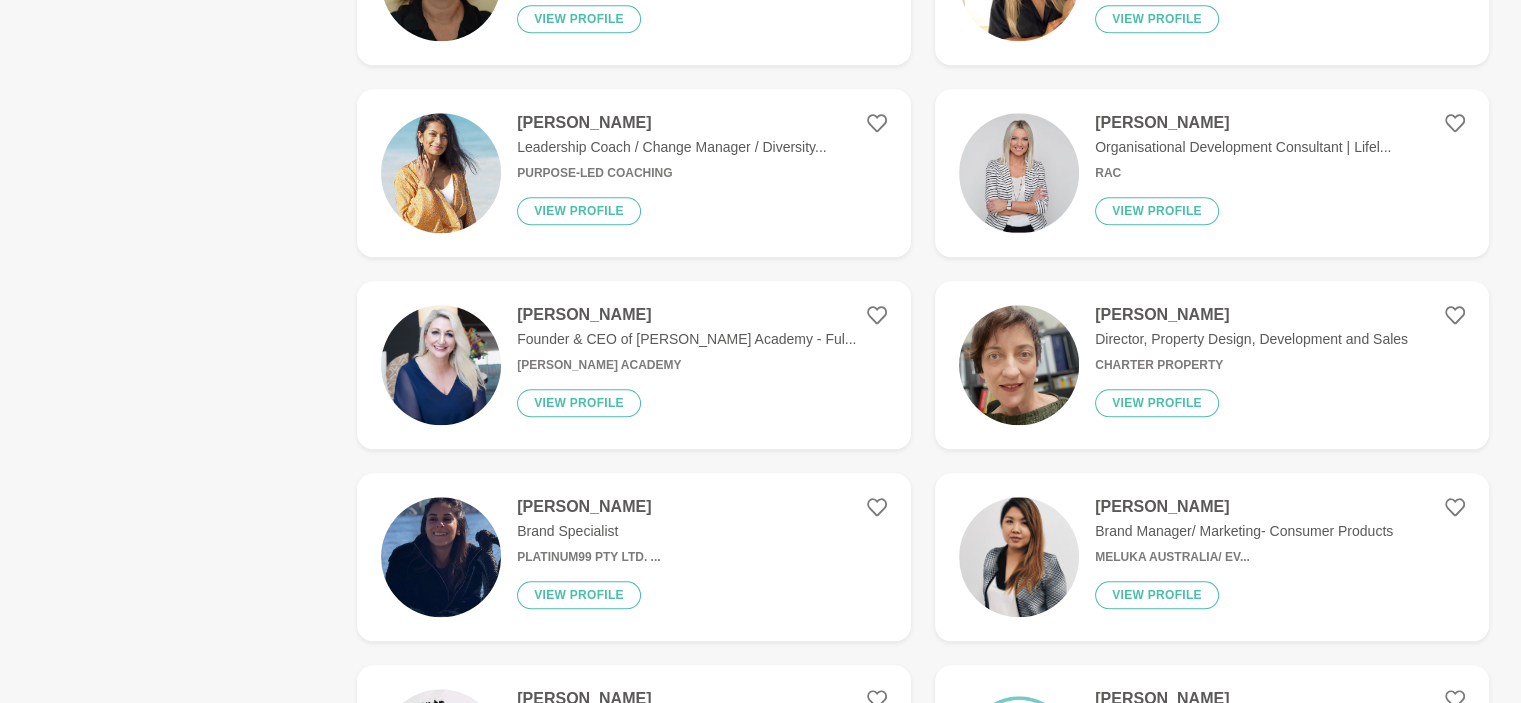 scroll, scrollTop: 2000, scrollLeft: 0, axis: vertical 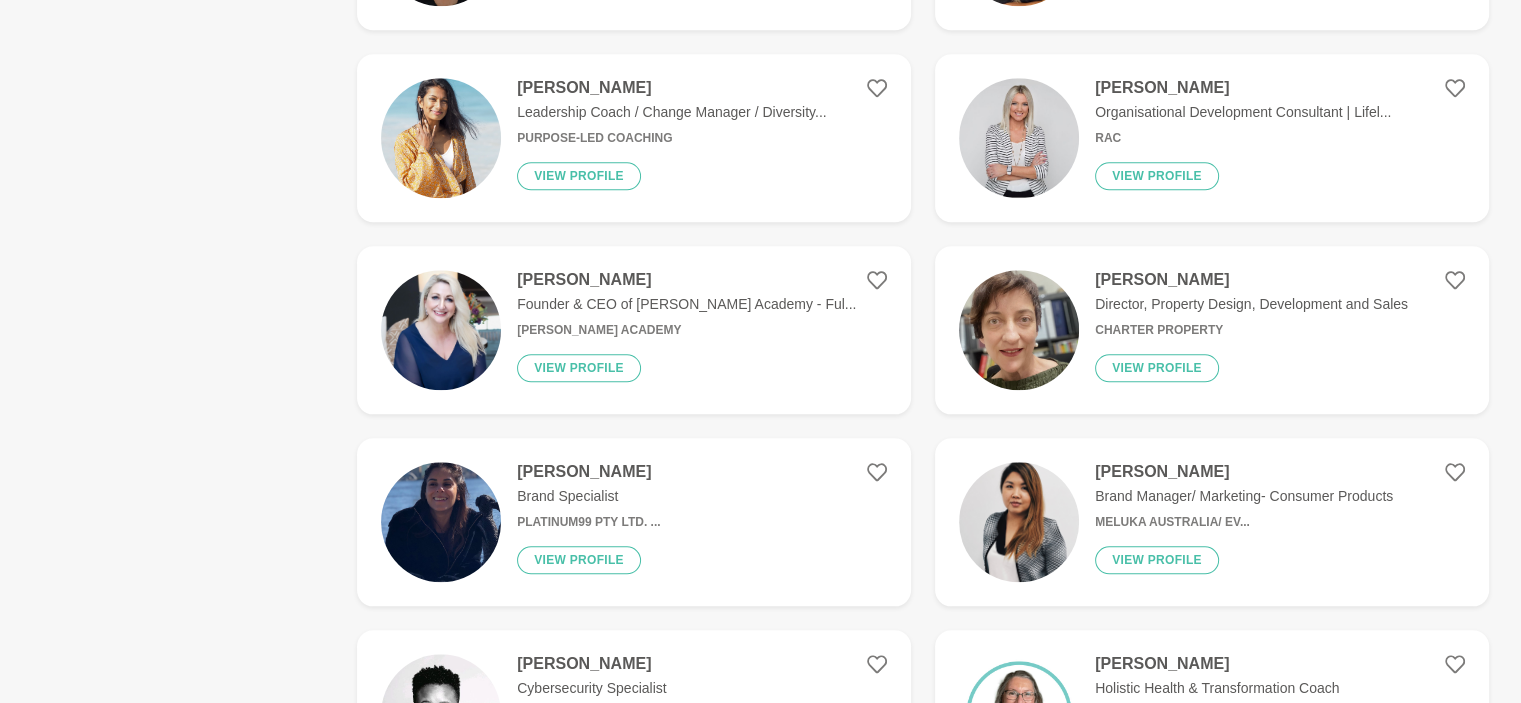 click on "[PERSON_NAME]" at bounding box center [588, 472] 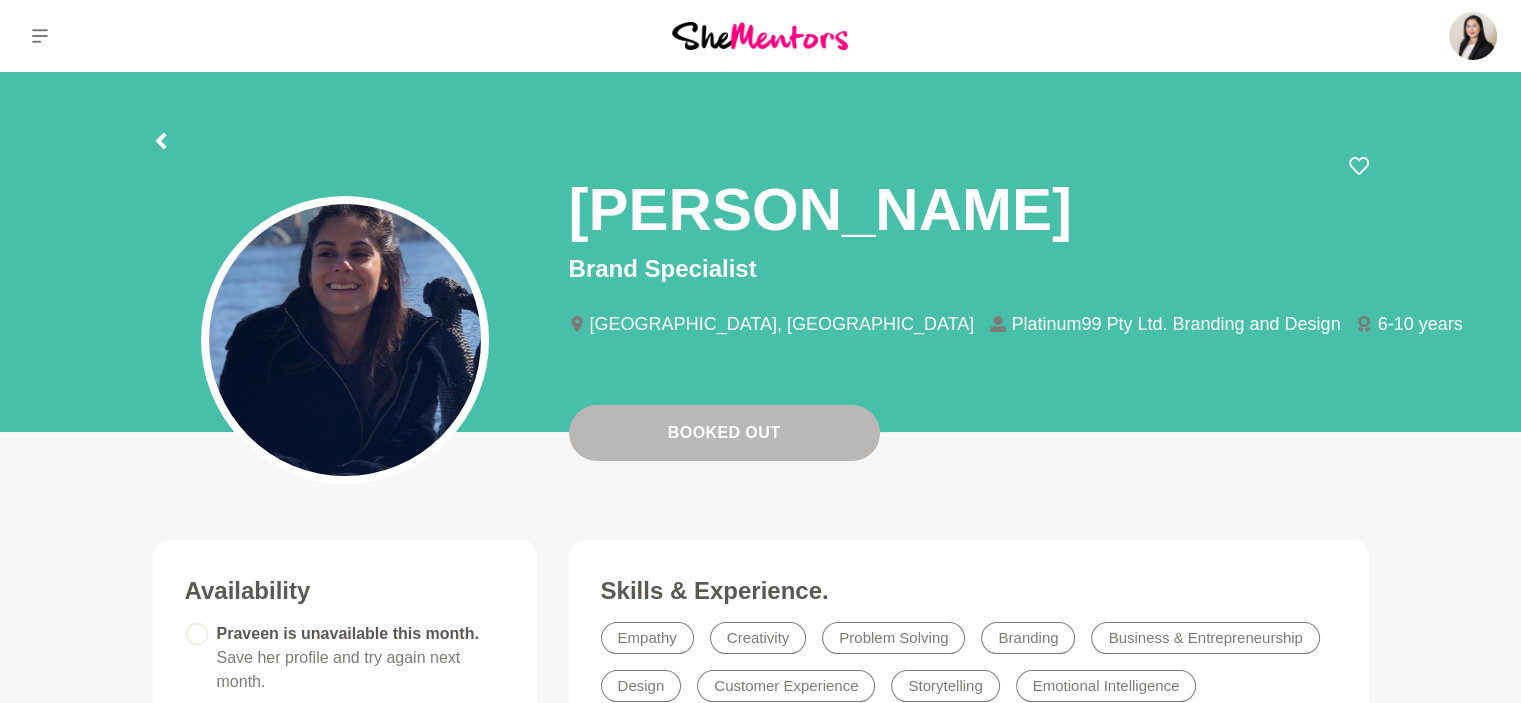 scroll, scrollTop: 0, scrollLeft: 0, axis: both 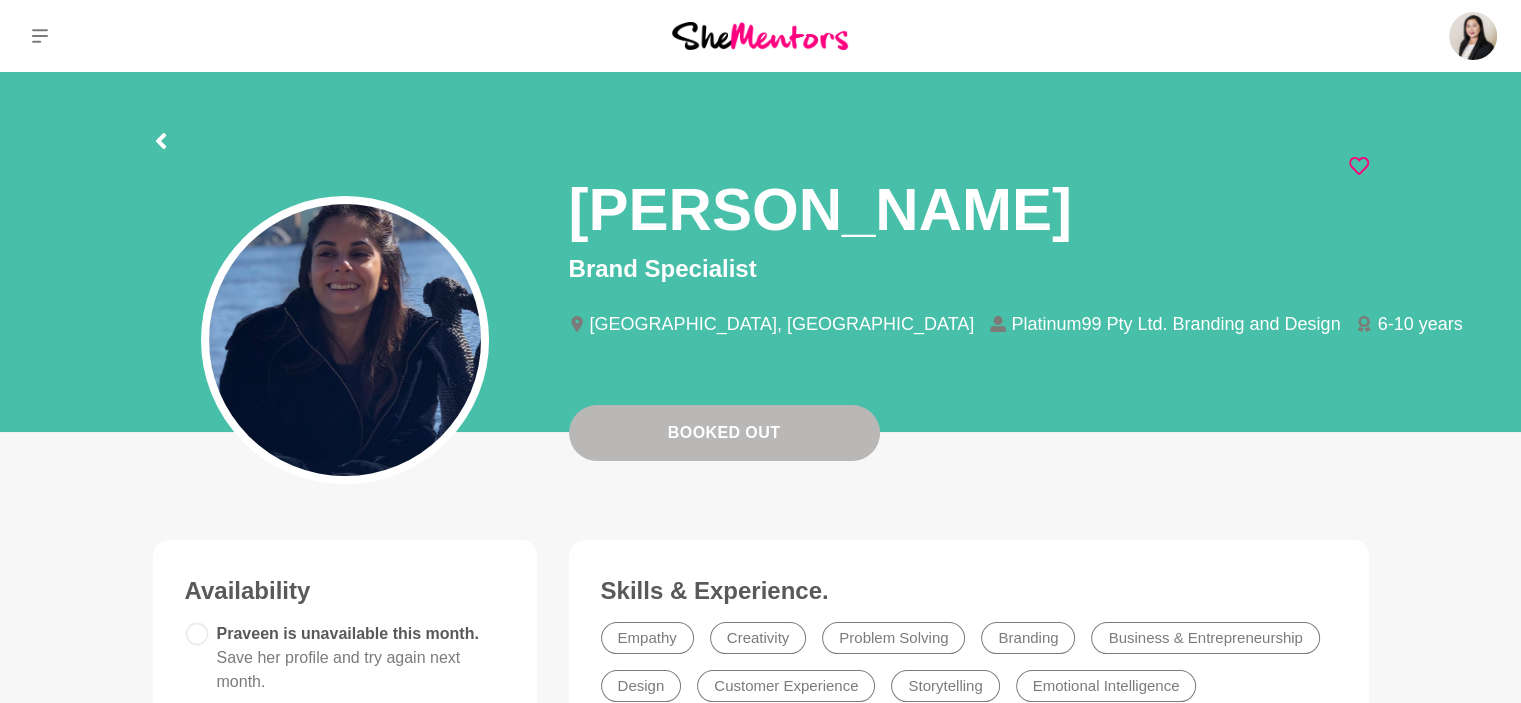 click 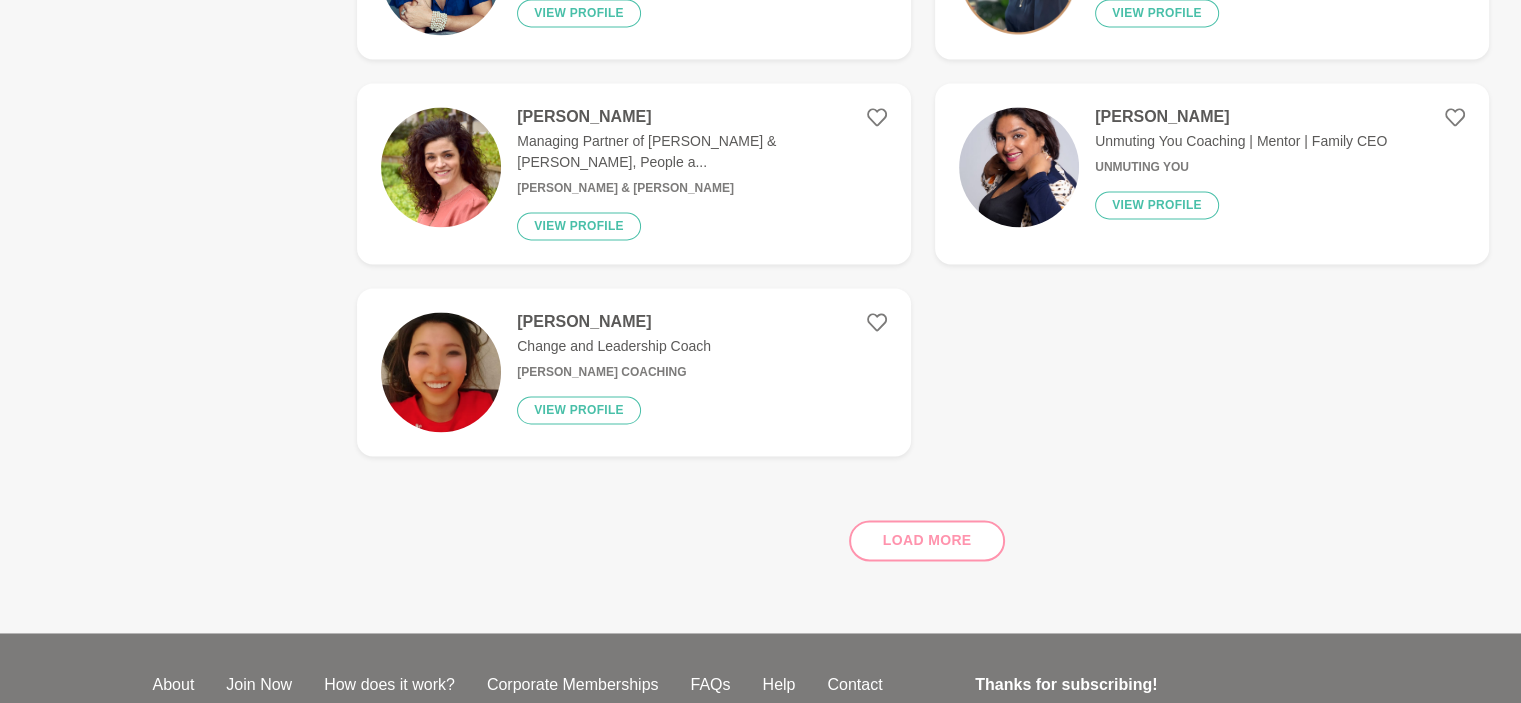 scroll, scrollTop: 2900, scrollLeft: 0, axis: vertical 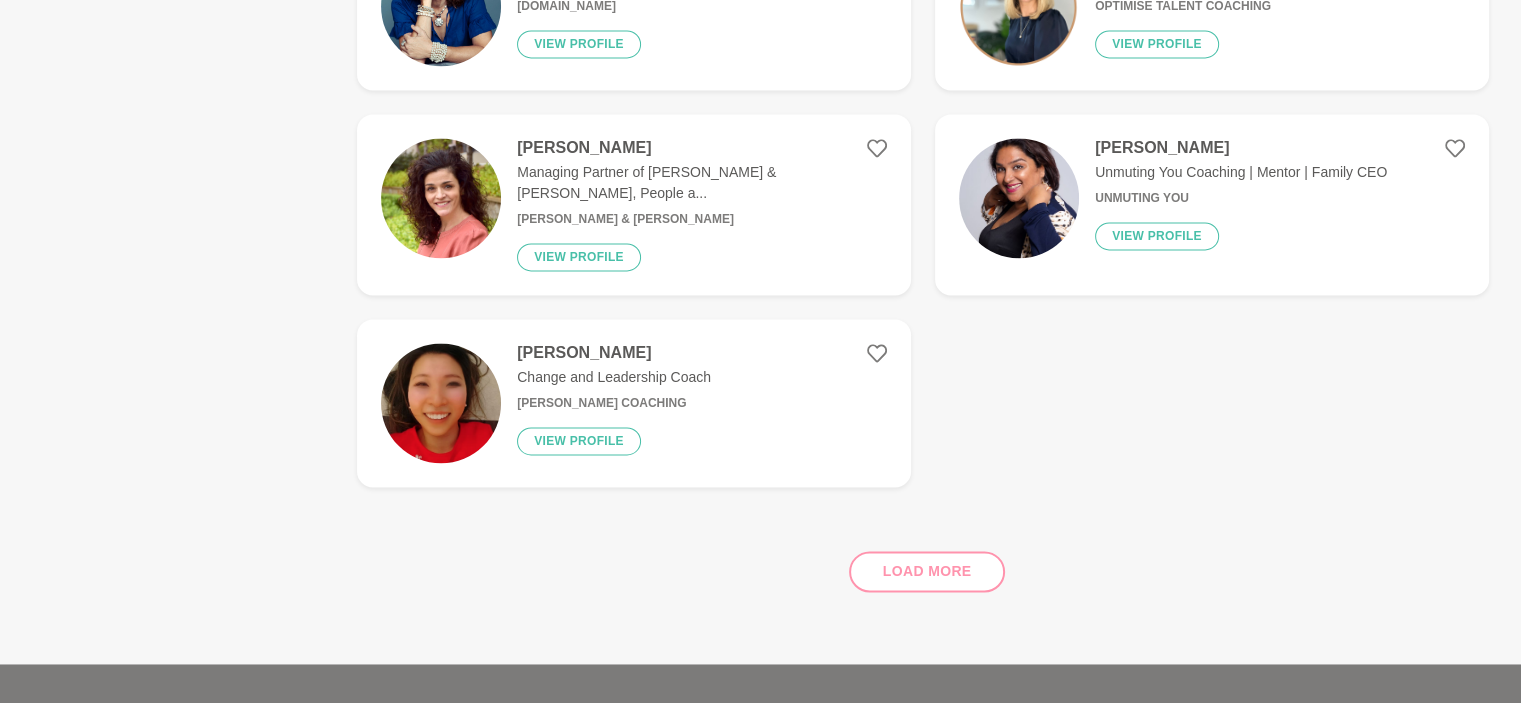 click on "[PERSON_NAME]" at bounding box center (1241, 148) 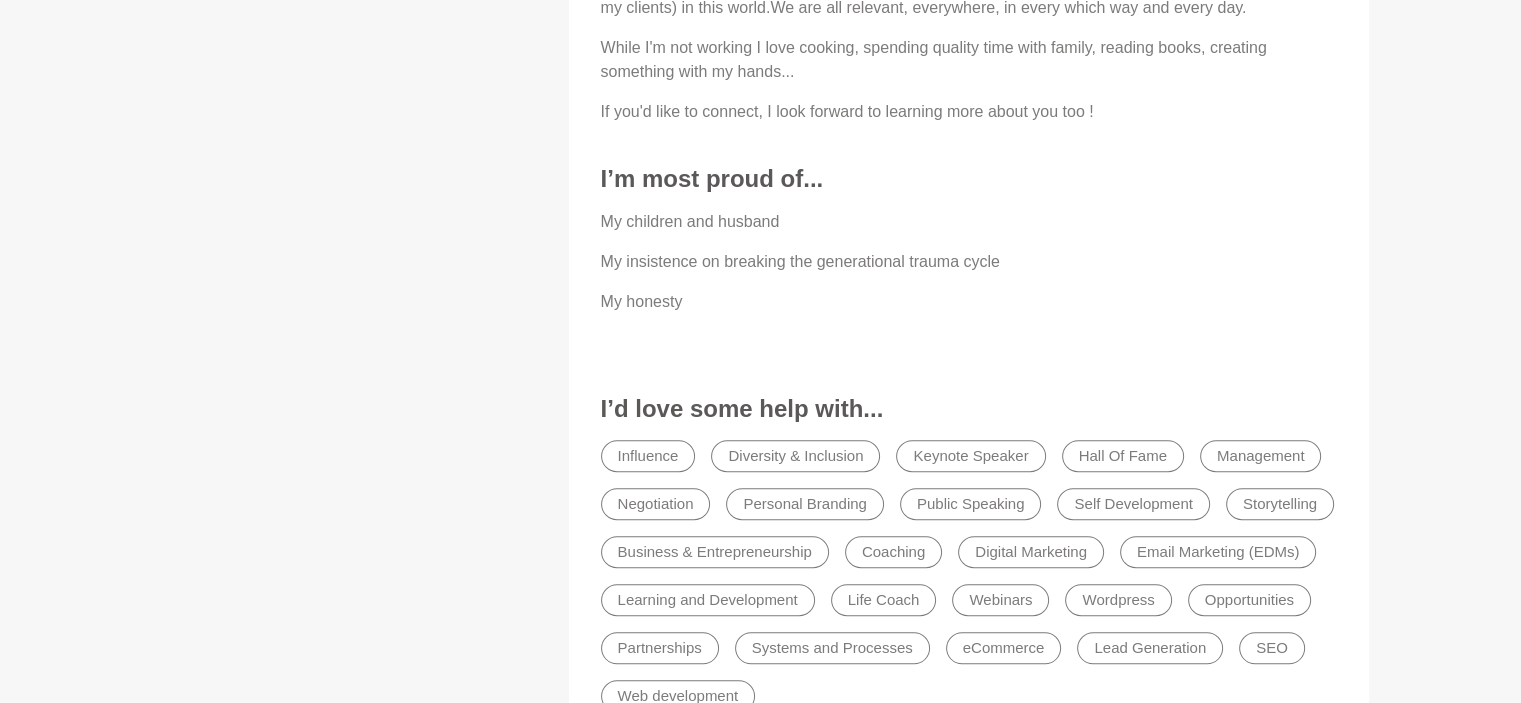 scroll, scrollTop: 1400, scrollLeft: 0, axis: vertical 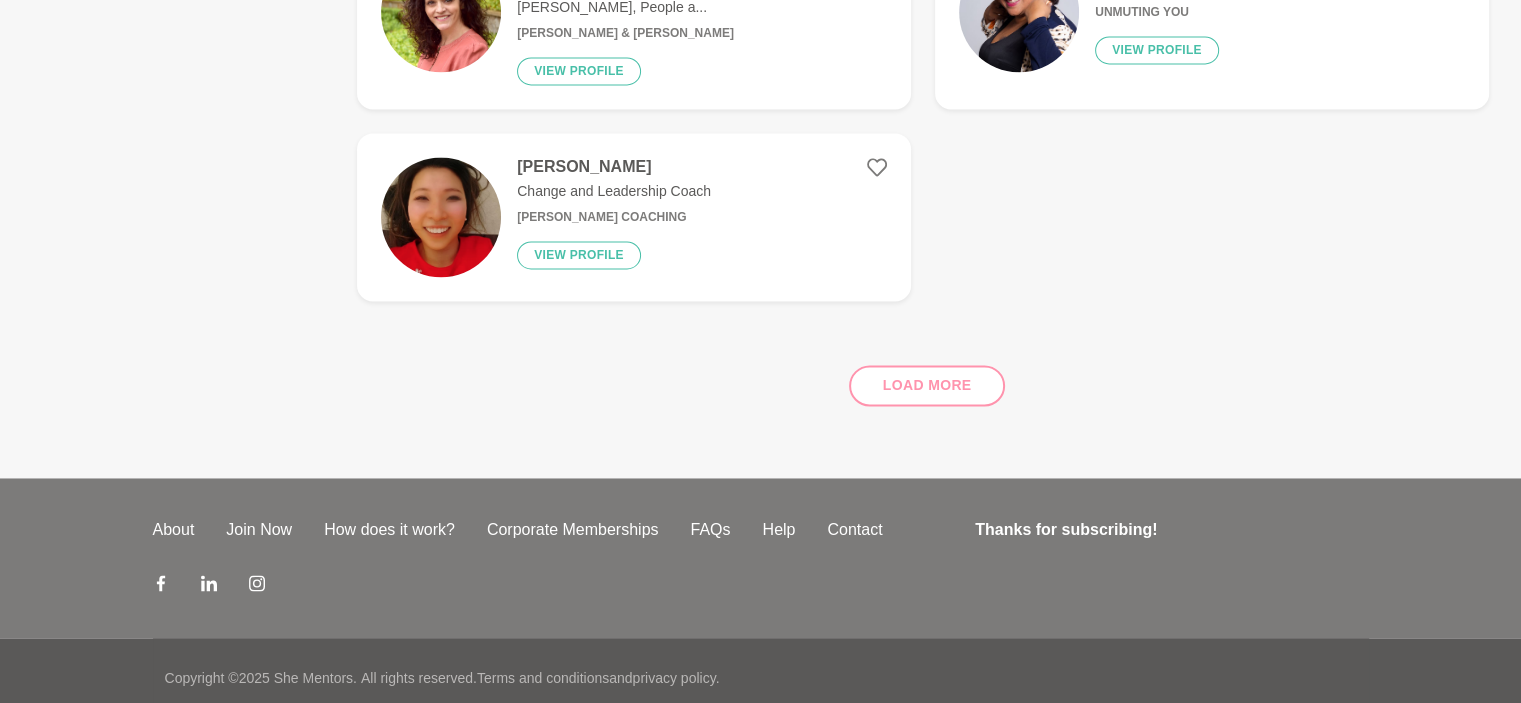 click on "Load more" at bounding box center (923, 377) 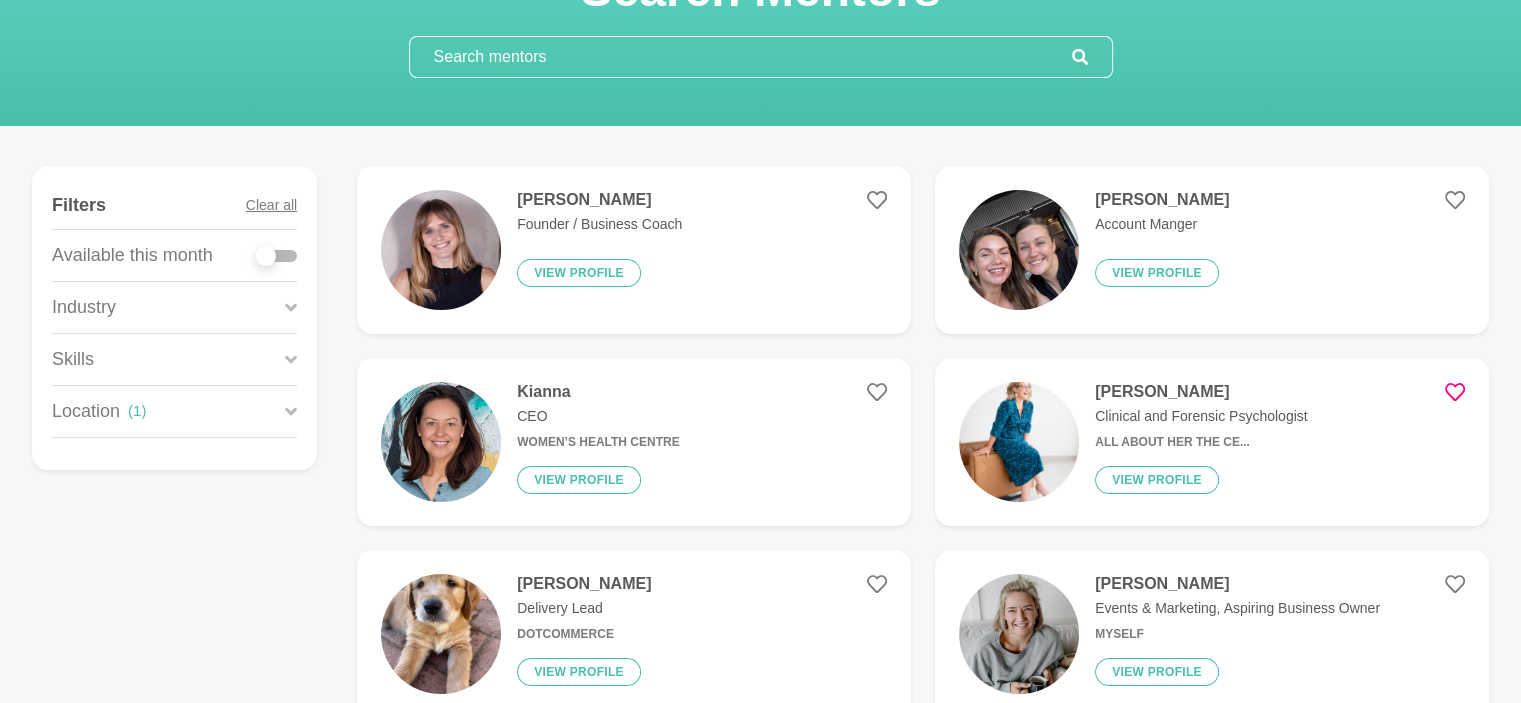 scroll, scrollTop: 0, scrollLeft: 0, axis: both 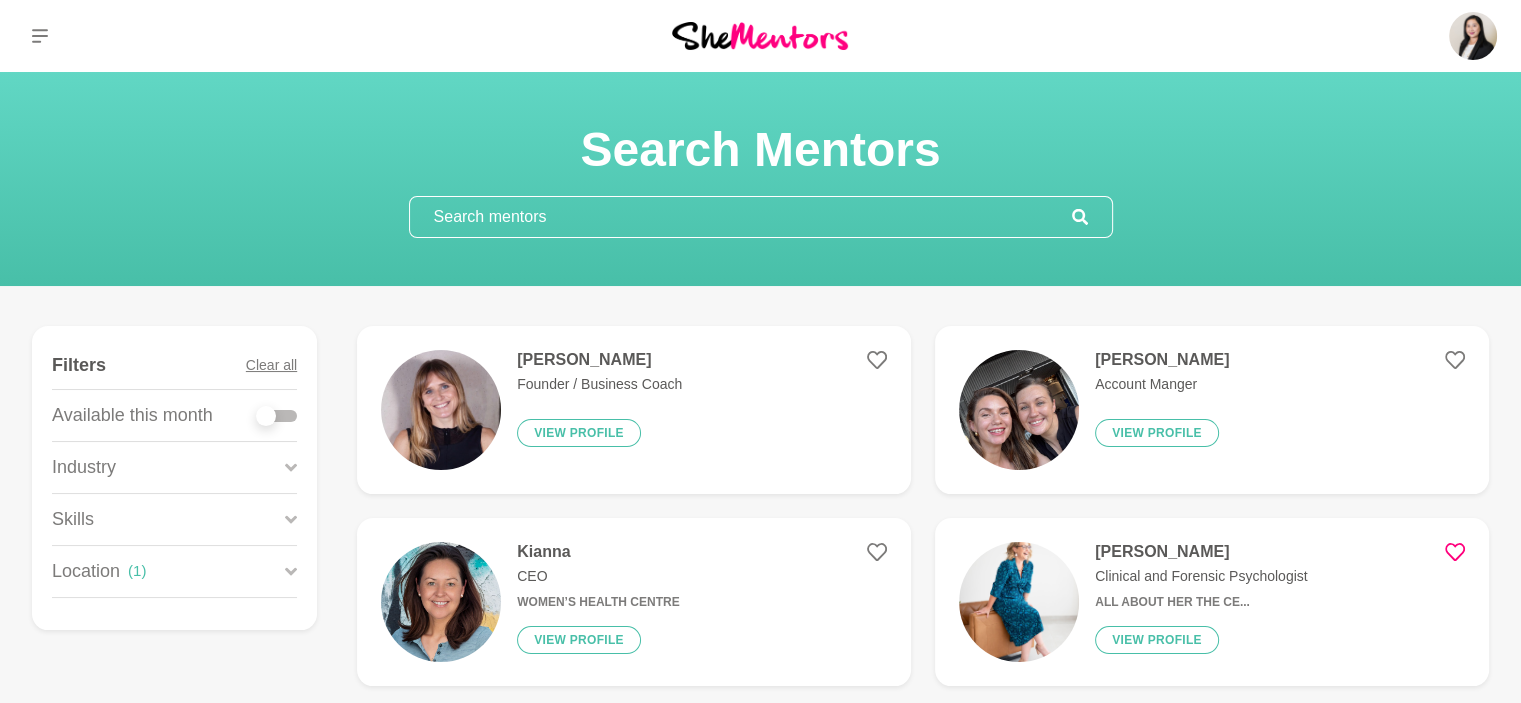 click on "Location ( 1 )" at bounding box center (174, 571) 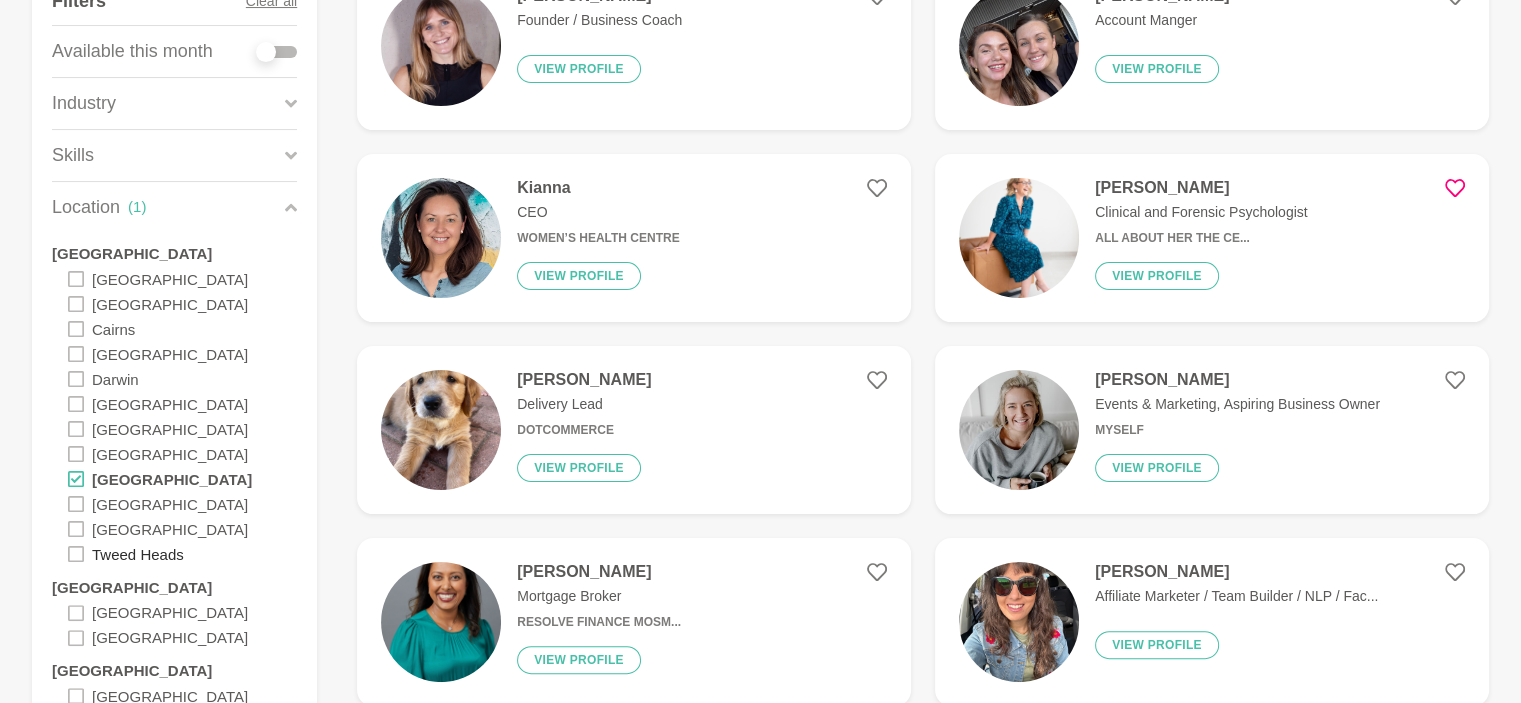 scroll, scrollTop: 400, scrollLeft: 0, axis: vertical 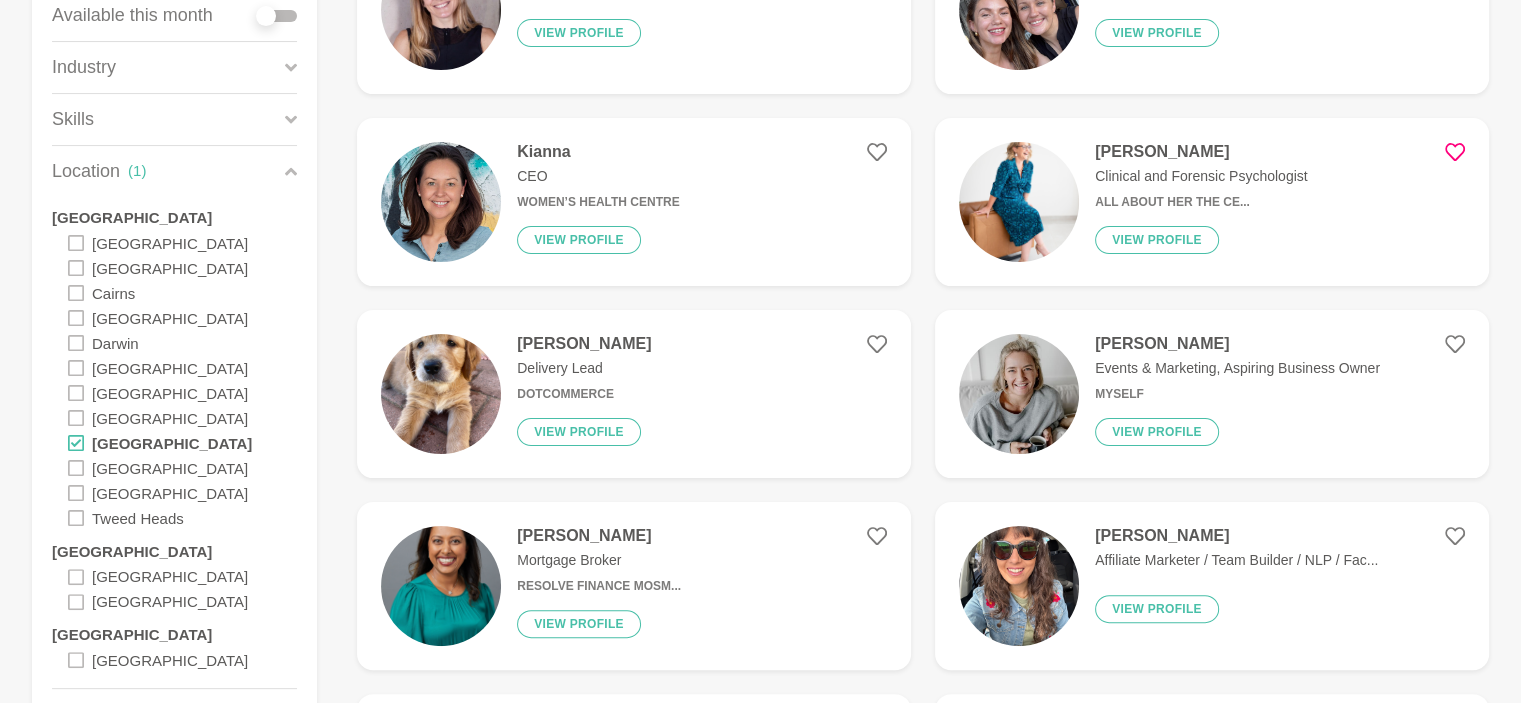 click 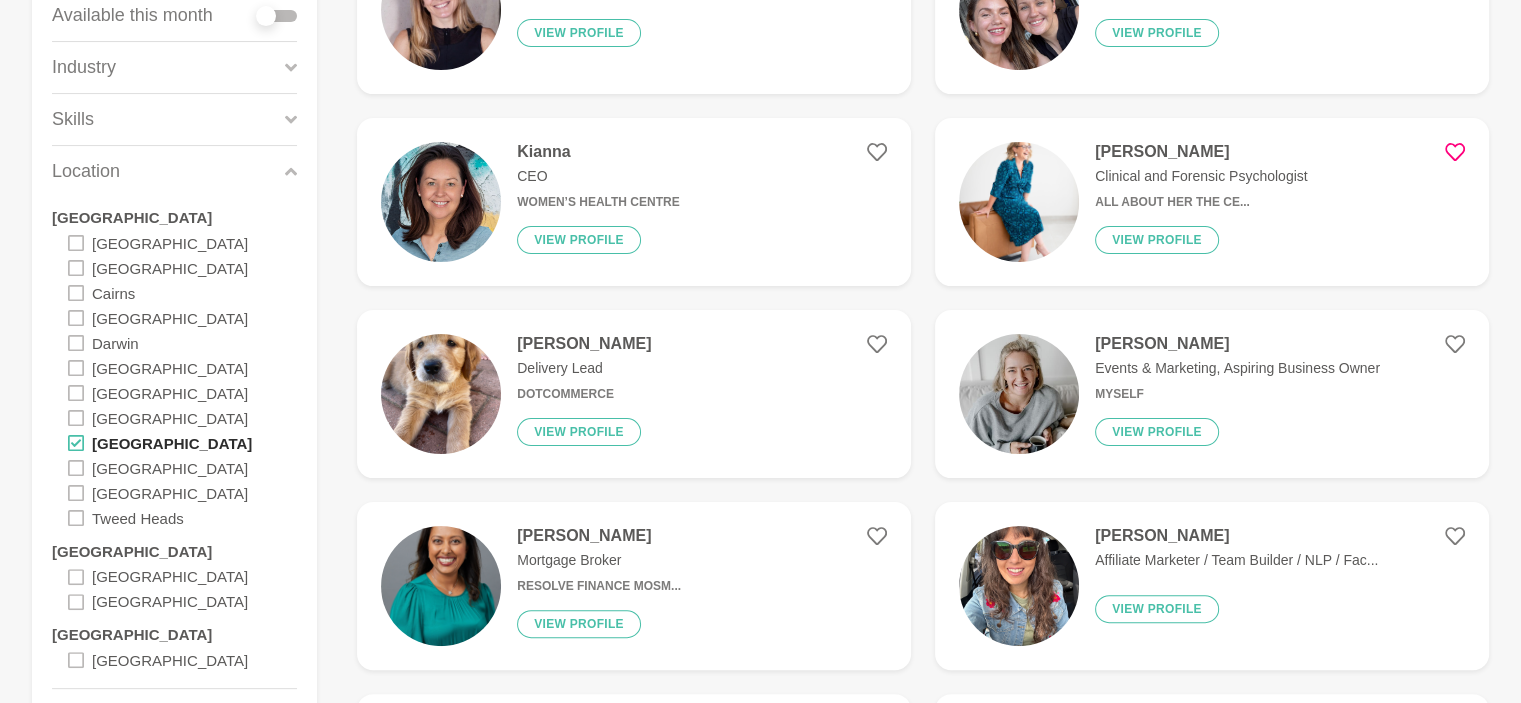 scroll, scrollTop: 0, scrollLeft: 0, axis: both 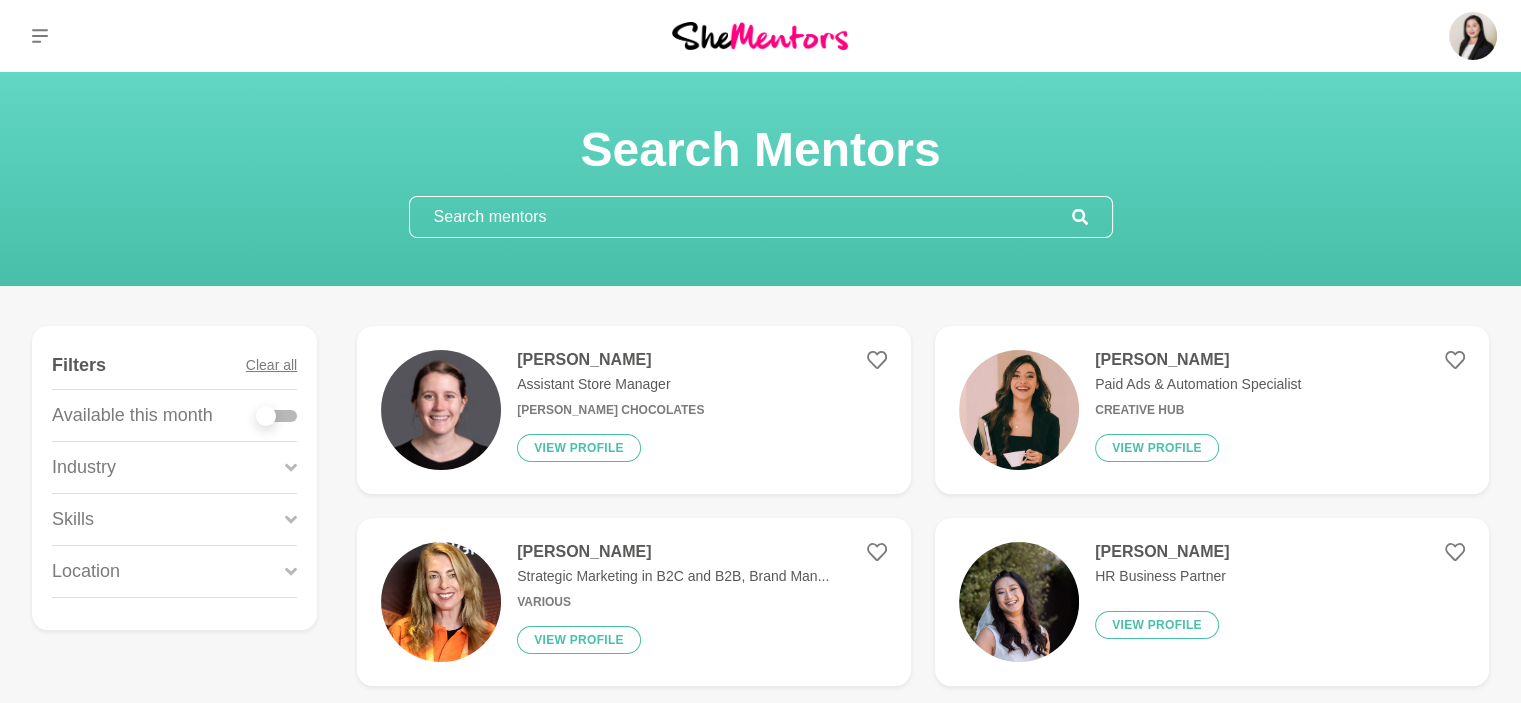 click 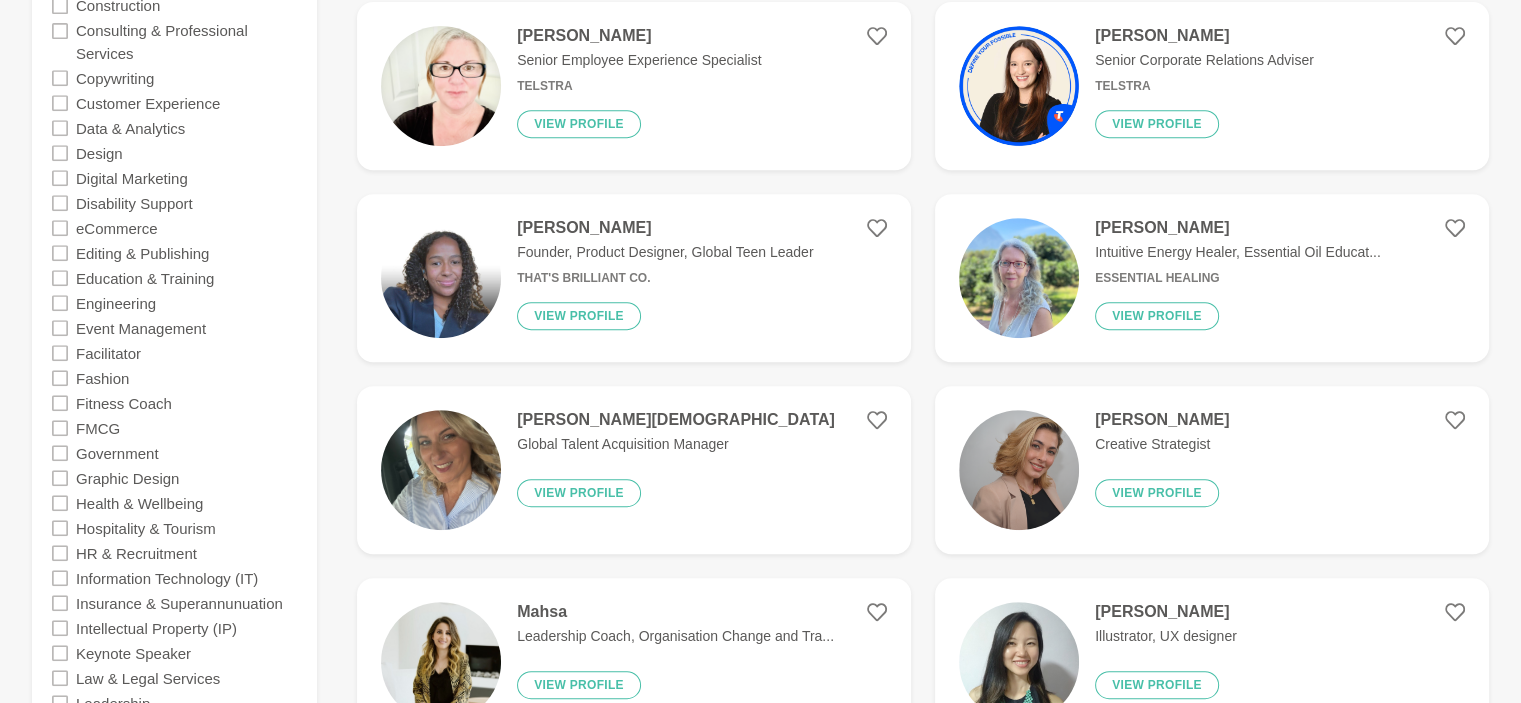 scroll, scrollTop: 1000, scrollLeft: 0, axis: vertical 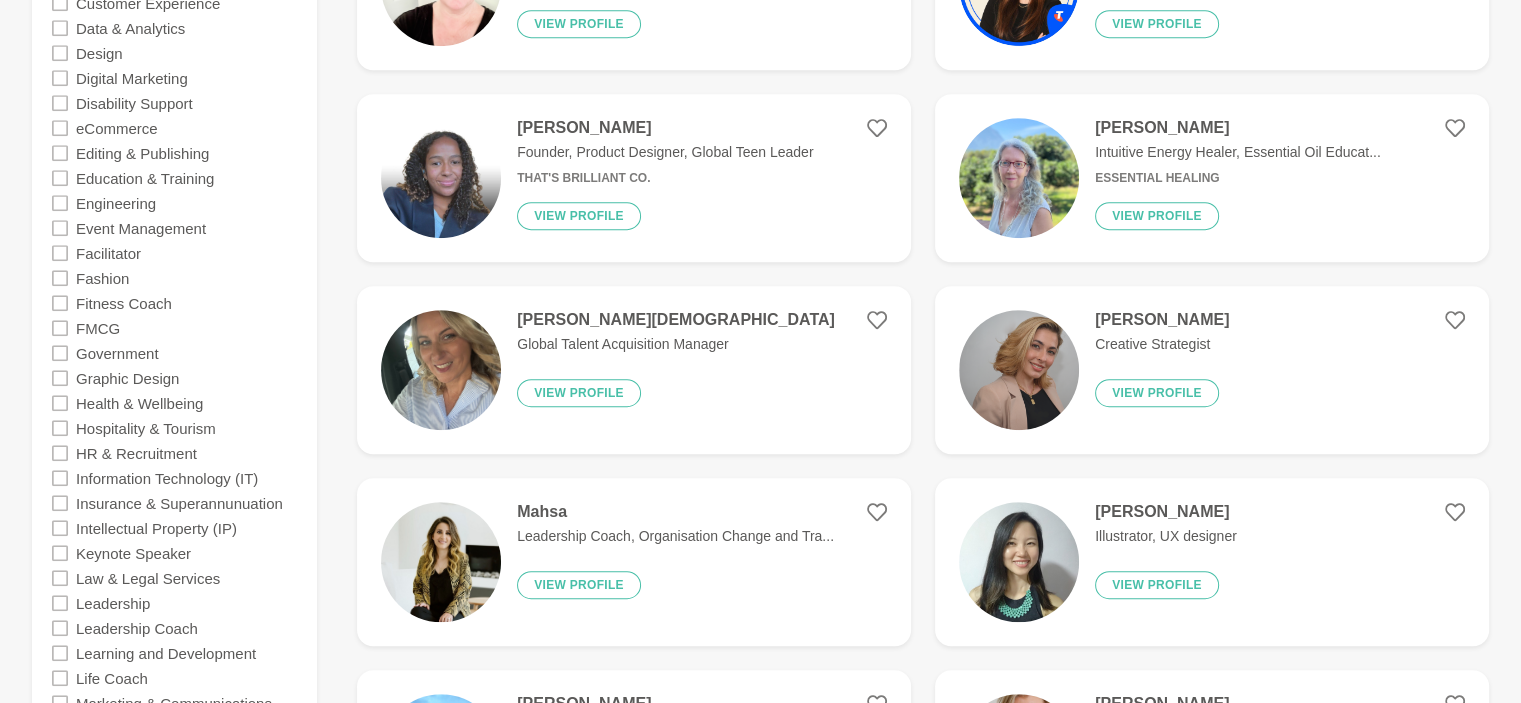 click on "Filters Clear all Available this month   Industry Accounting Administration Administrative Assistants Advertising, Arts & Media Agency Account Management Architecture Author Banking, Investment & Finance Bookkeeping Branding Business & Entrepreneurship Business Coaching Career Coaching CEO & General Management Change Management Coaching Construction Consulting & Professional Services Copywriting Customer Experience Data & Analytics Design Digital Marketing Disability Support eCommerce Editing & Publishing Education & Training Engineering Event Management Facilitator Fashion Fitness Coach FMCG Government Graphic Design Health & Wellbeing Hospitality & Tourism  HR & Recruitment Information Technology (IT) Insurance & Superannunuation Intellectual Property (IP) Keynote Speaker Law & Legal Services Leadership Leadership Coach Learning and Development Life Coach Marketing & Communications Medicine Mental Health Mindset Money Coach Not For Profit (NFP) Nursing / Midwifery Office Management Online Courses Operations" at bounding box center (174, 484) 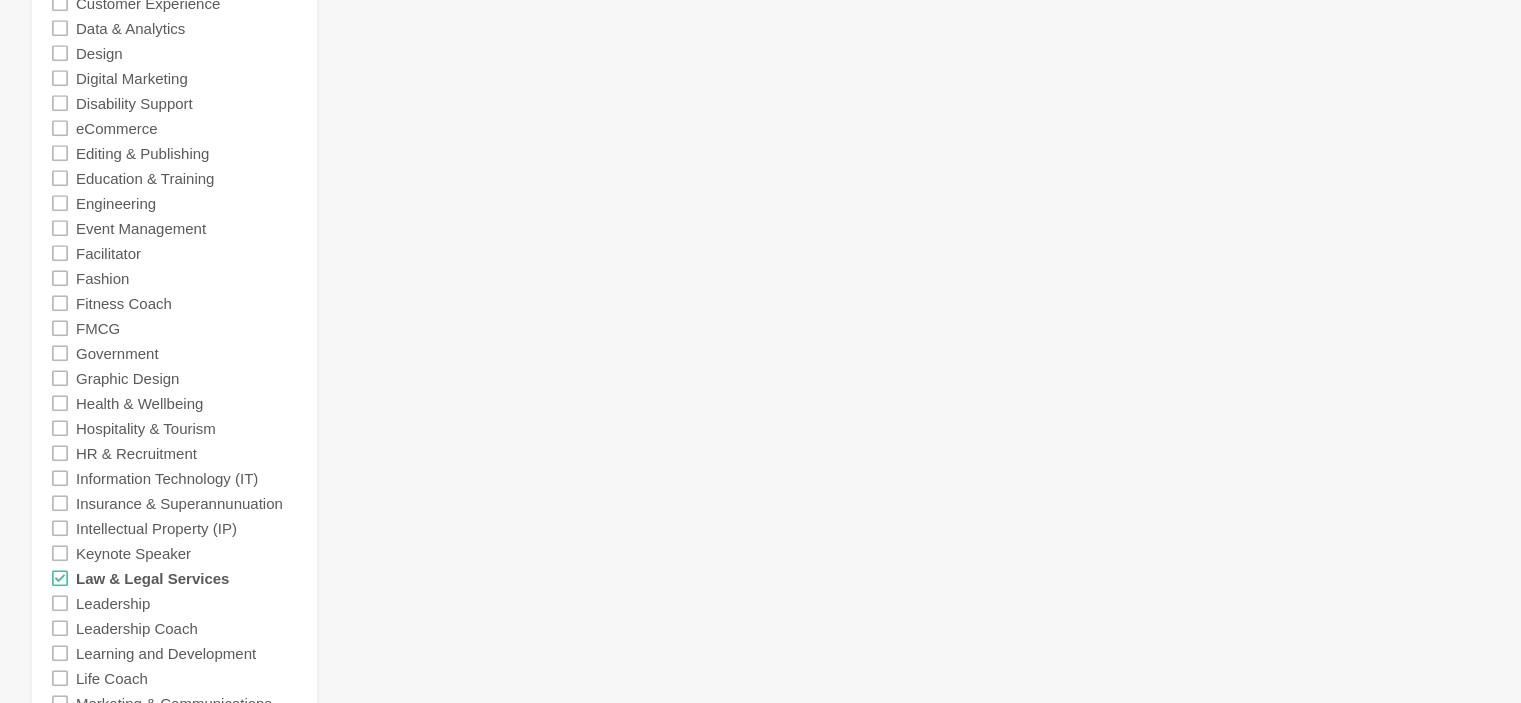 click 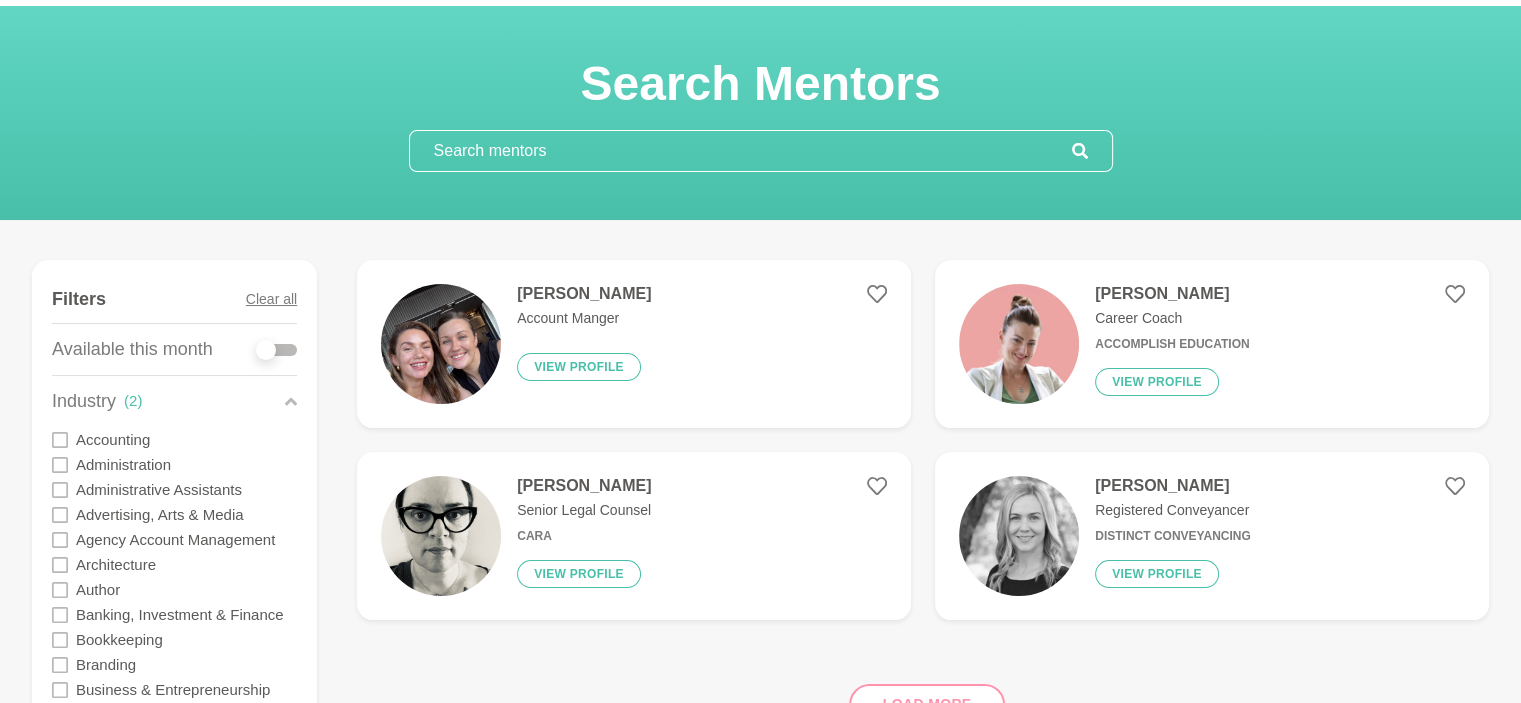 scroll, scrollTop: 100, scrollLeft: 0, axis: vertical 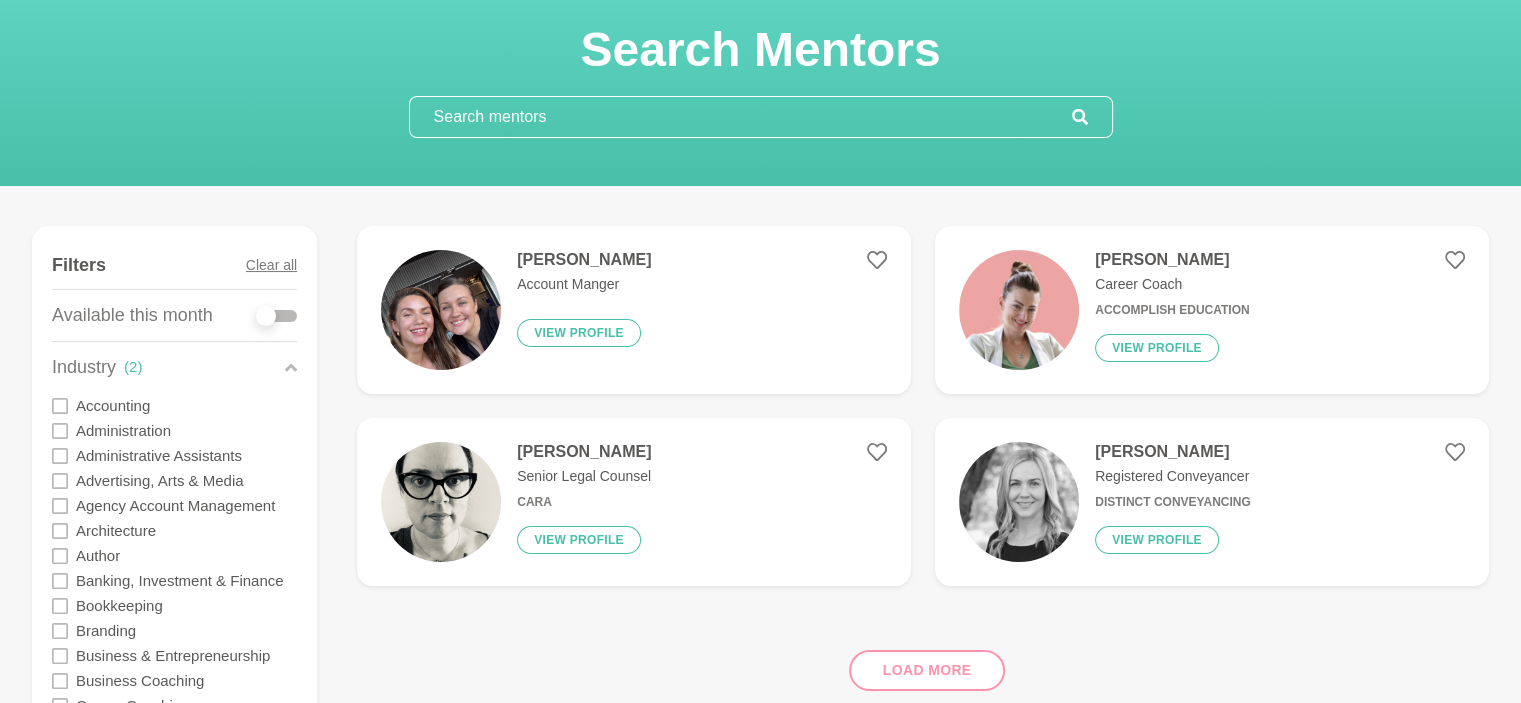 click on "[PERSON_NAME]" at bounding box center (584, 452) 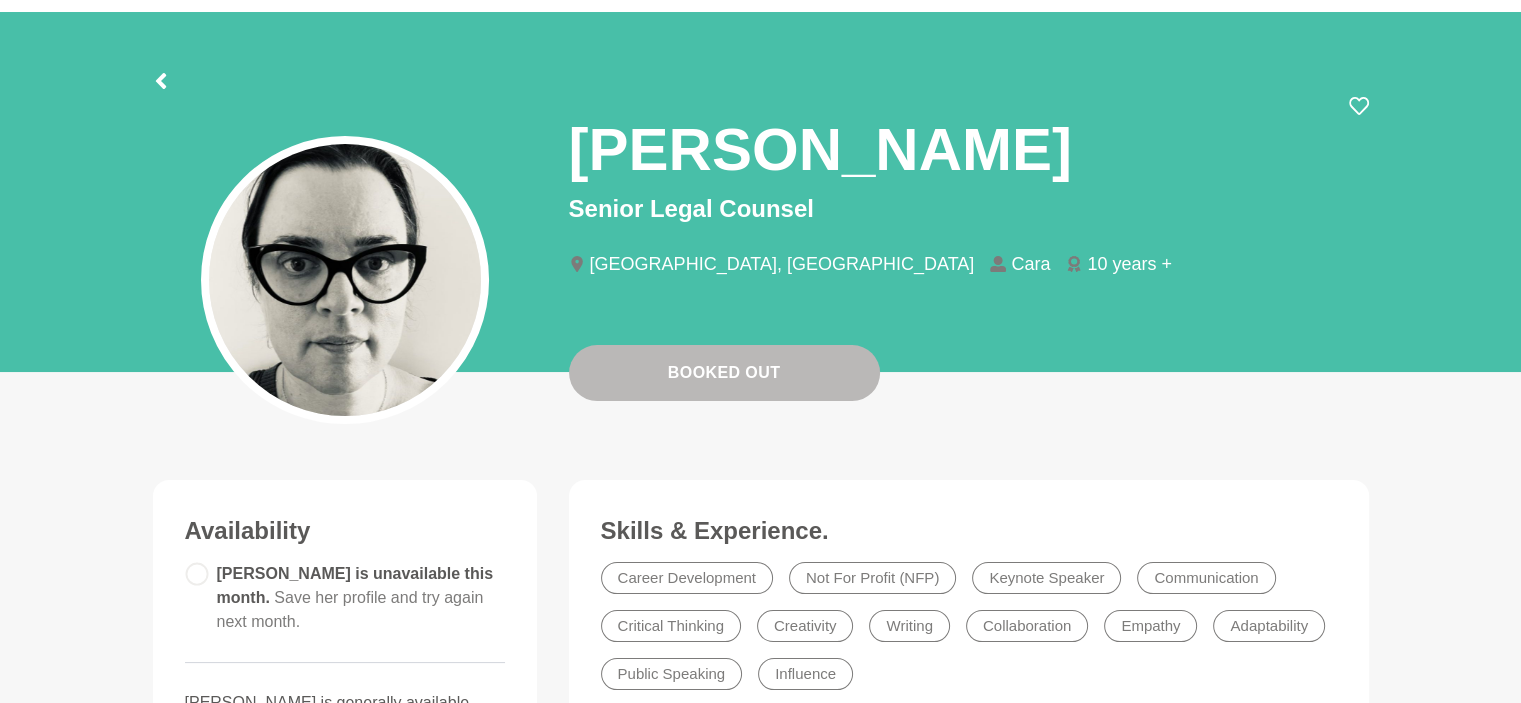 scroll, scrollTop: 0, scrollLeft: 0, axis: both 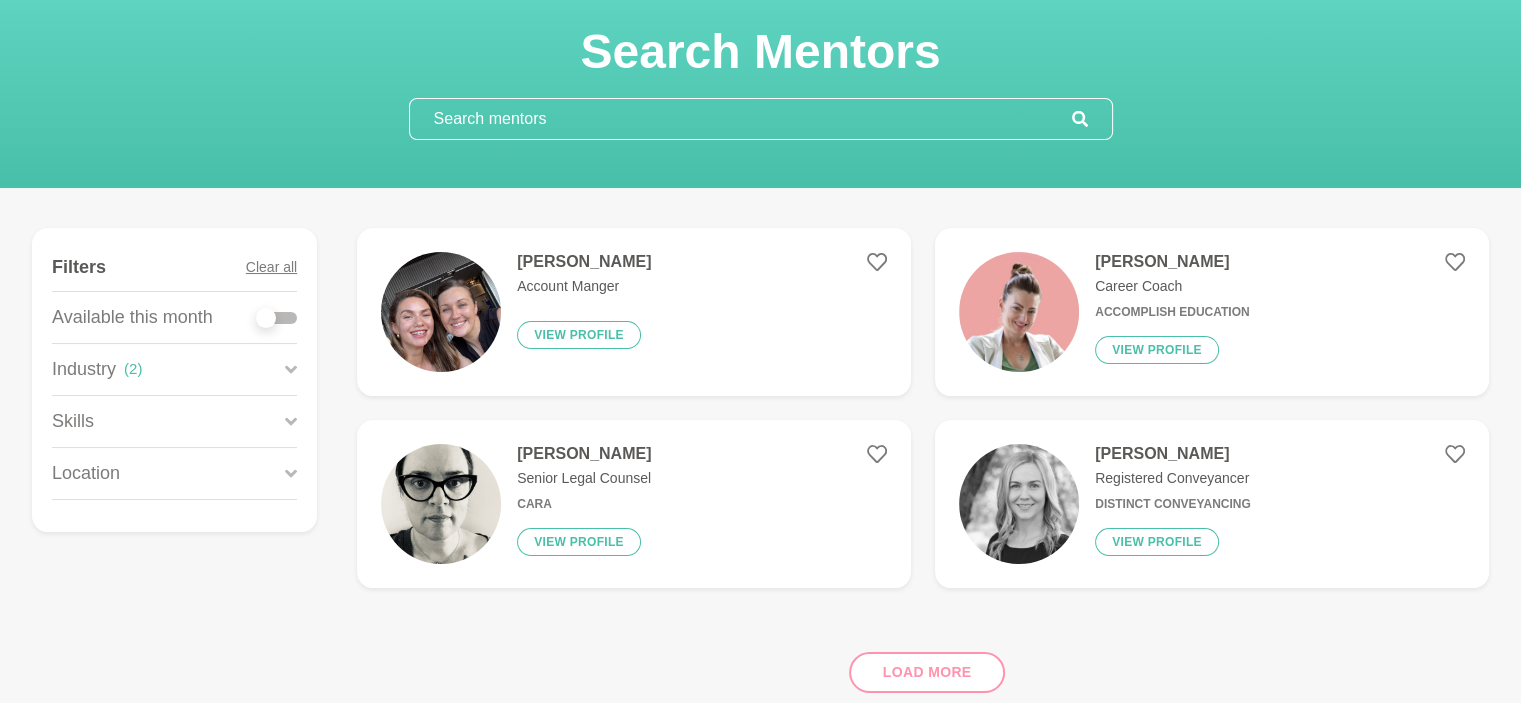 click on "[PERSON_NAME]" at bounding box center (1172, 262) 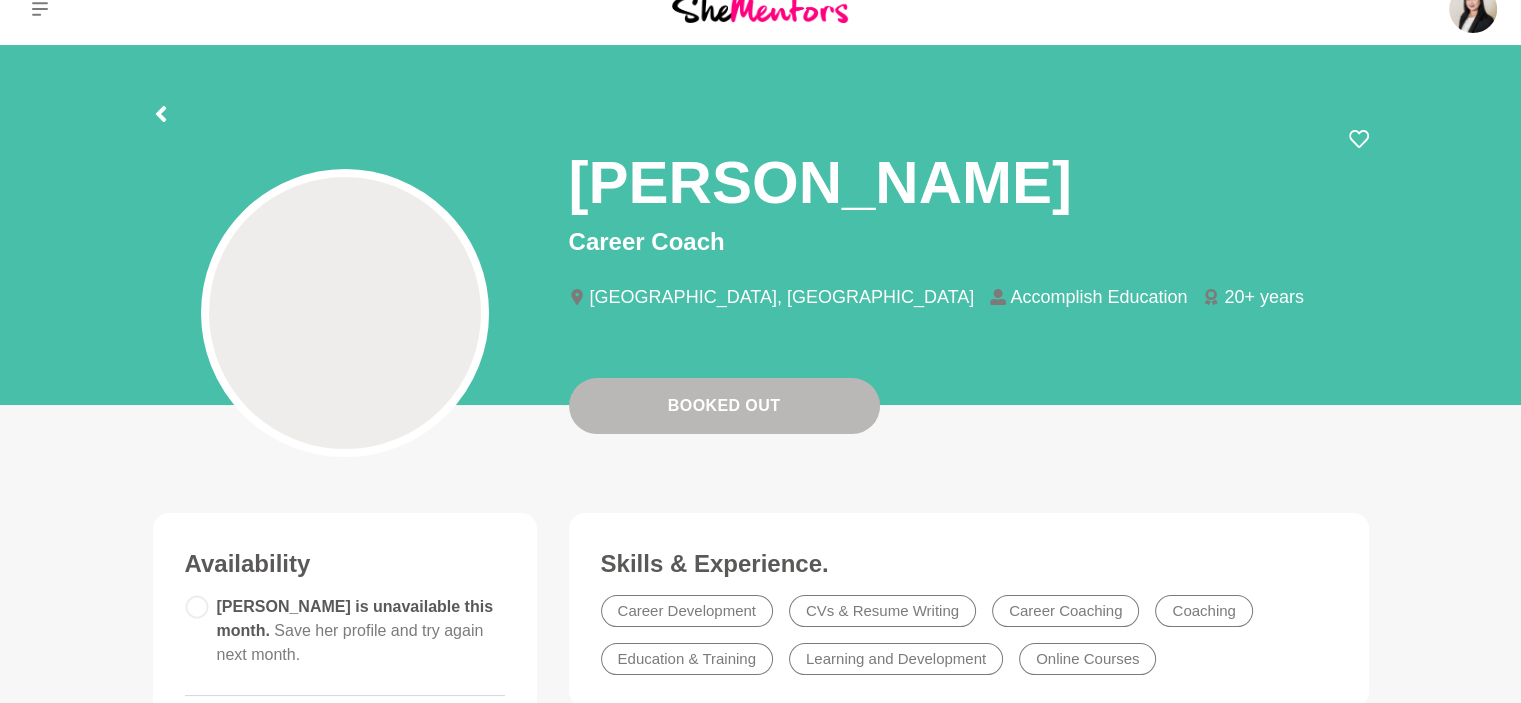 scroll, scrollTop: 0, scrollLeft: 0, axis: both 